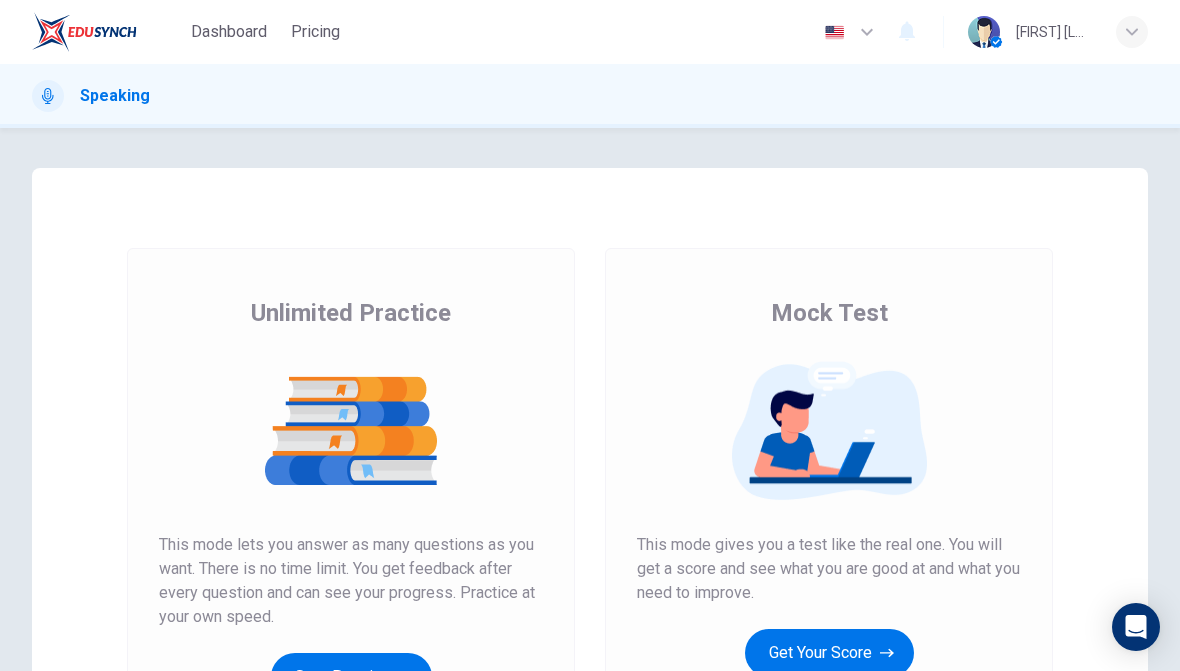 scroll, scrollTop: 0, scrollLeft: 0, axis: both 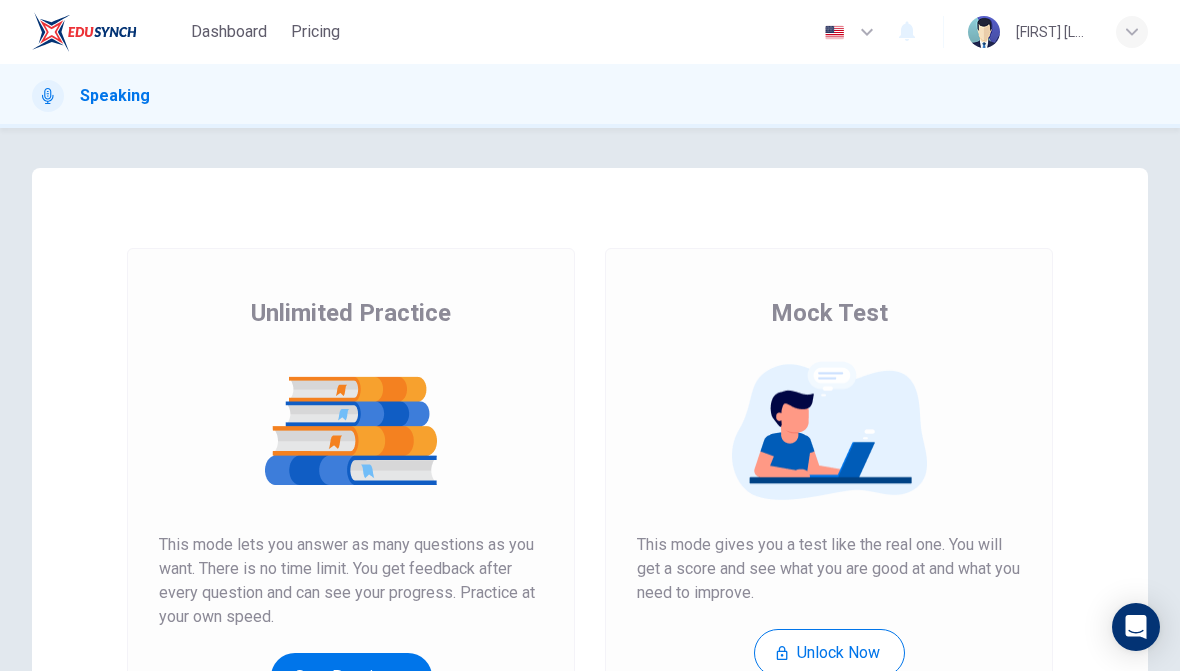 click on "Dashboard" at bounding box center (229, 32) 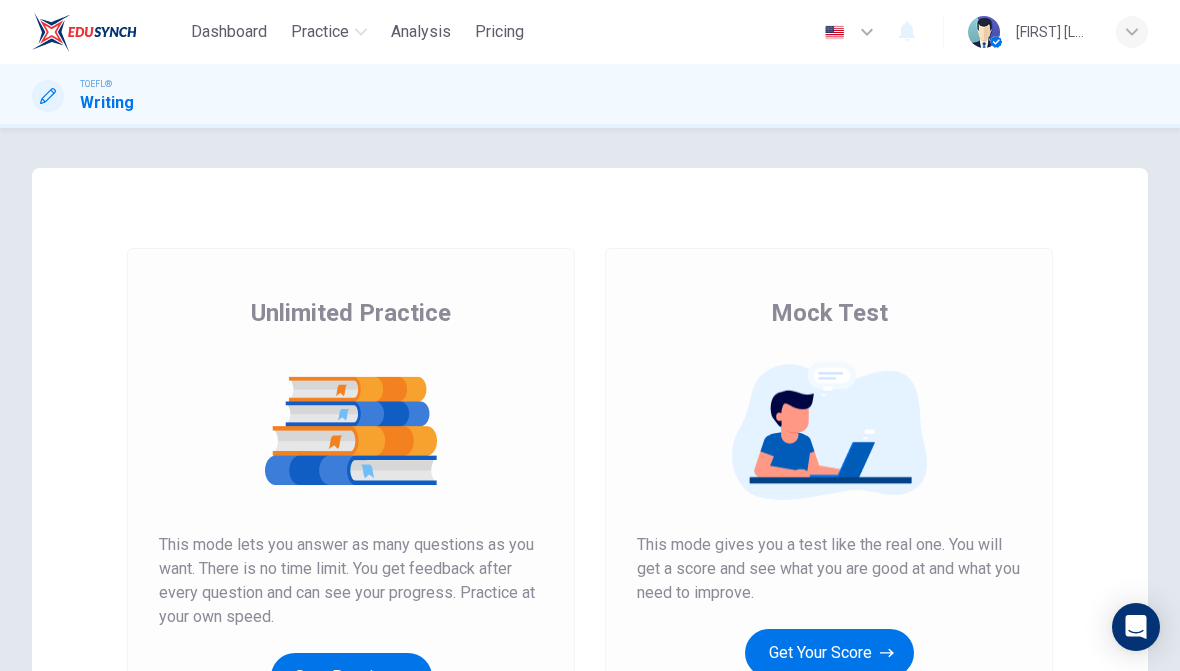 scroll, scrollTop: 0, scrollLeft: 0, axis: both 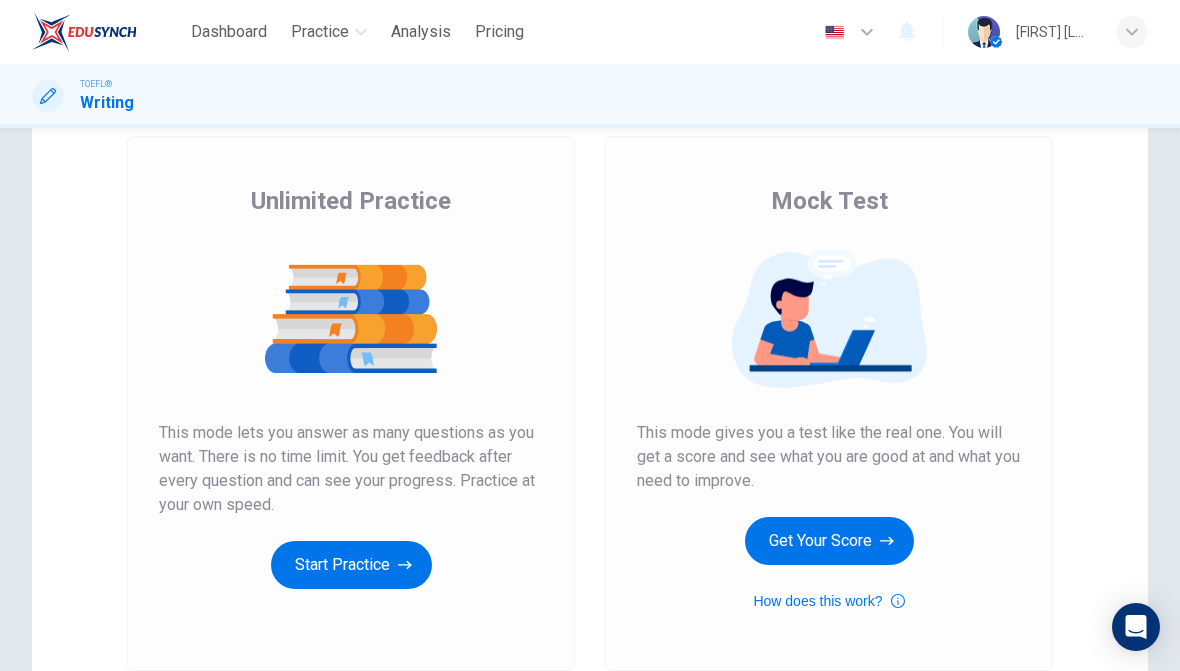 click on "Start Practice" at bounding box center (351, 565) 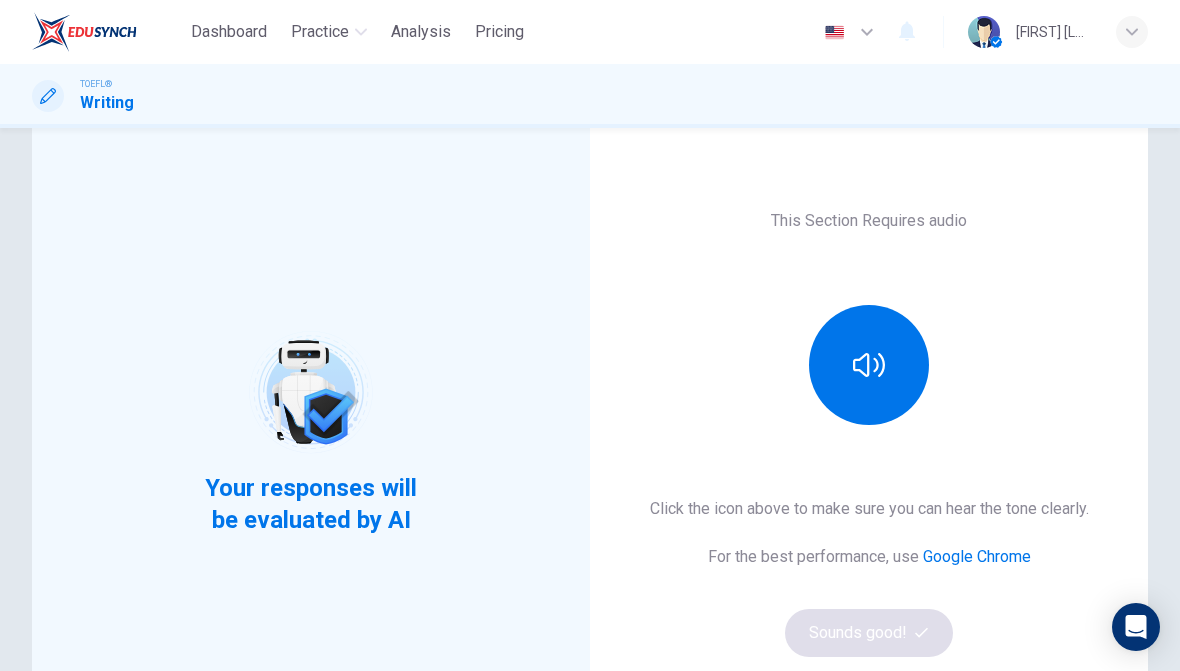 scroll, scrollTop: 93, scrollLeft: 0, axis: vertical 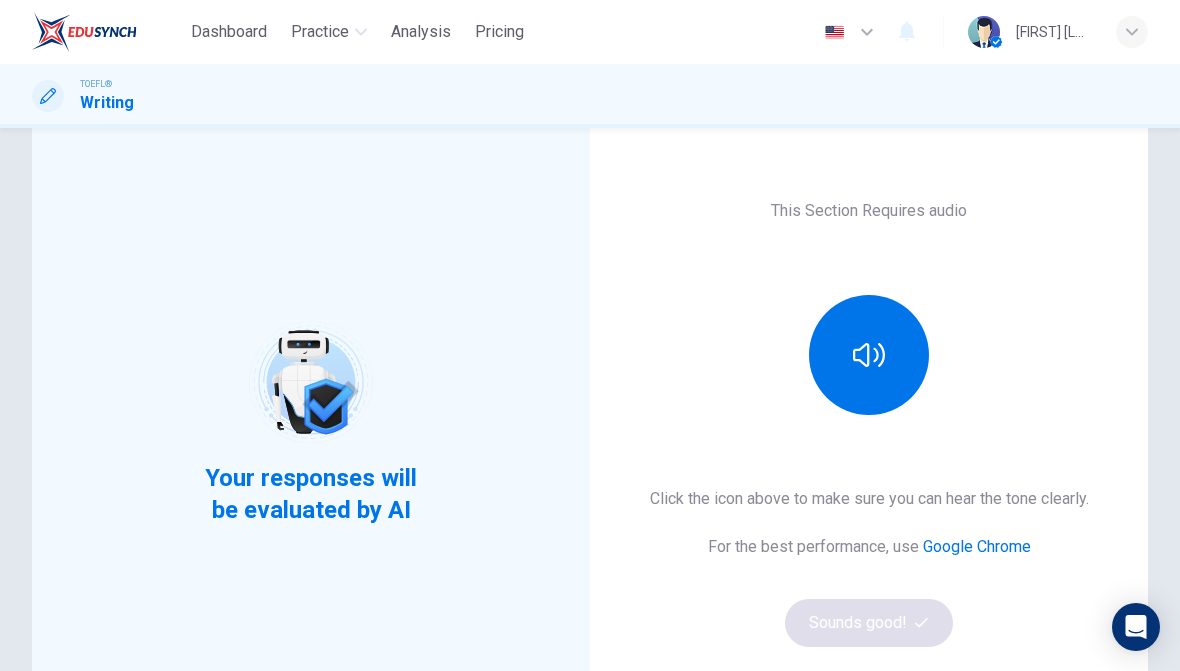 click at bounding box center [869, 355] 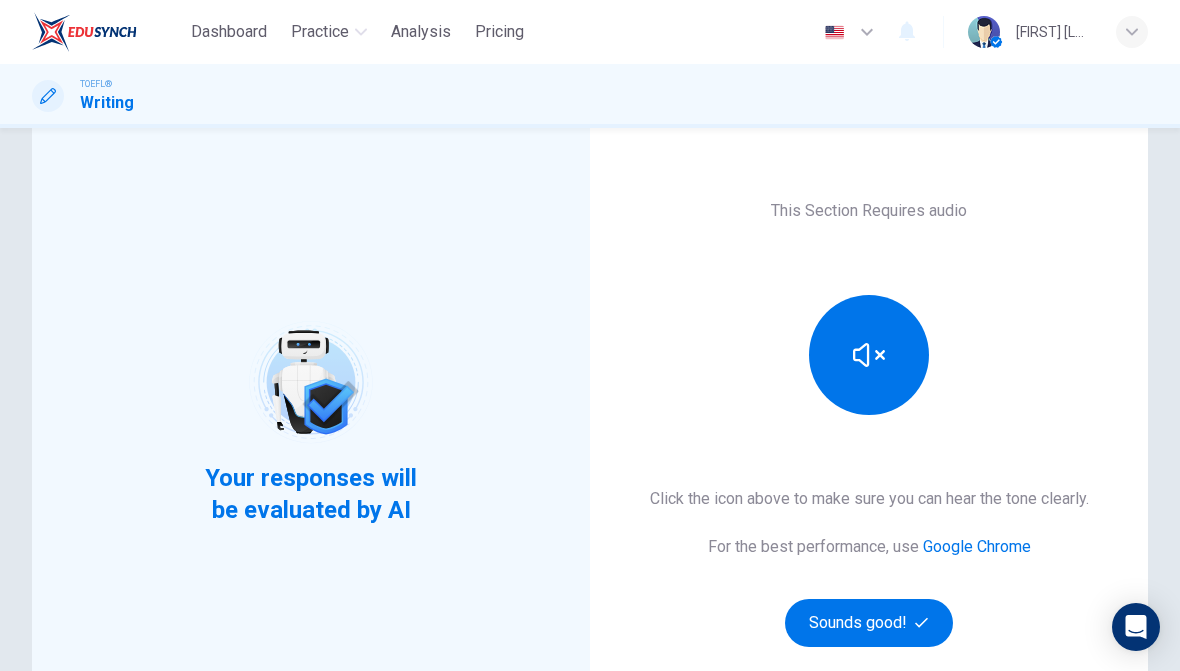 click 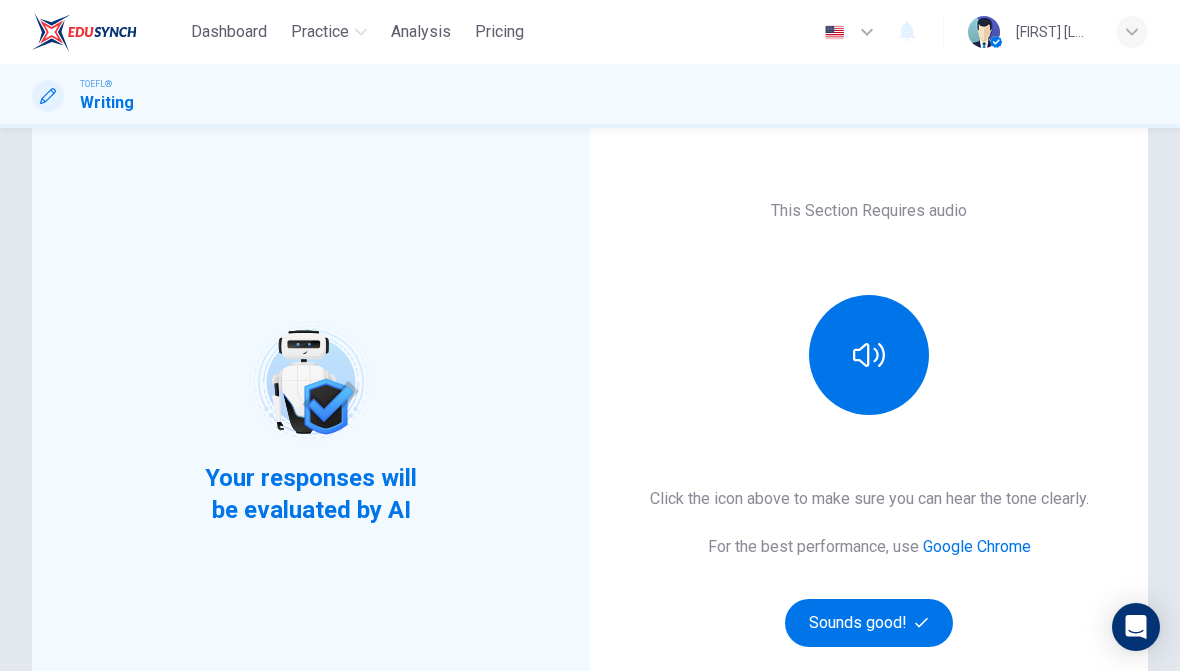 click at bounding box center (869, 355) 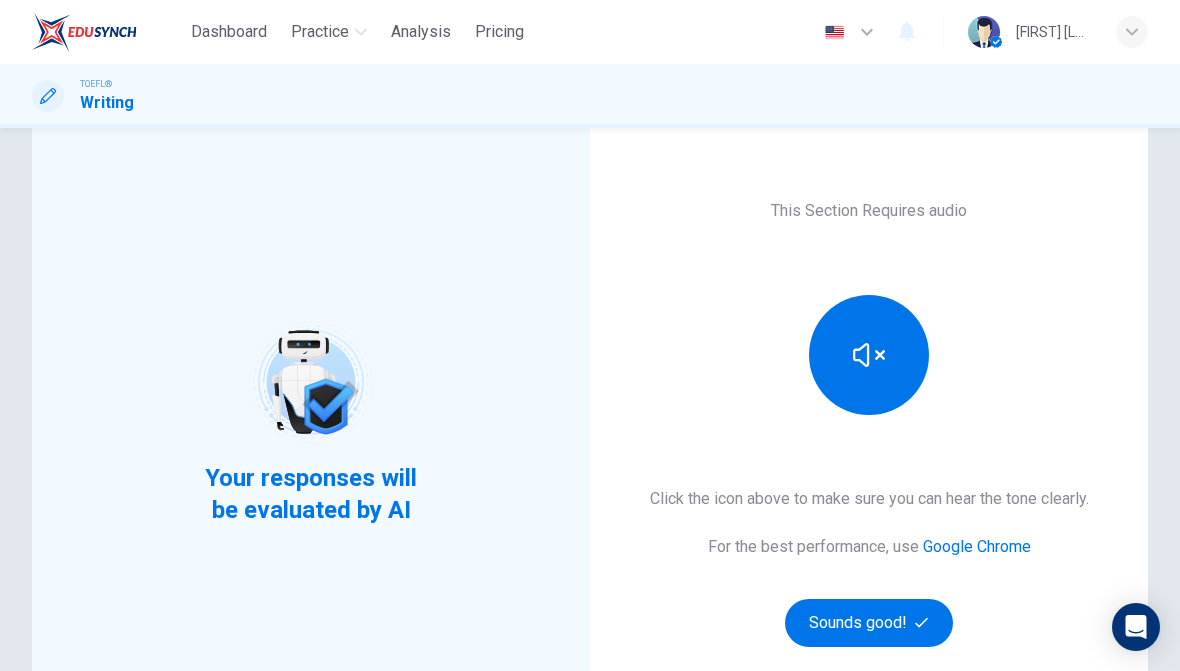 click at bounding box center (869, 355) 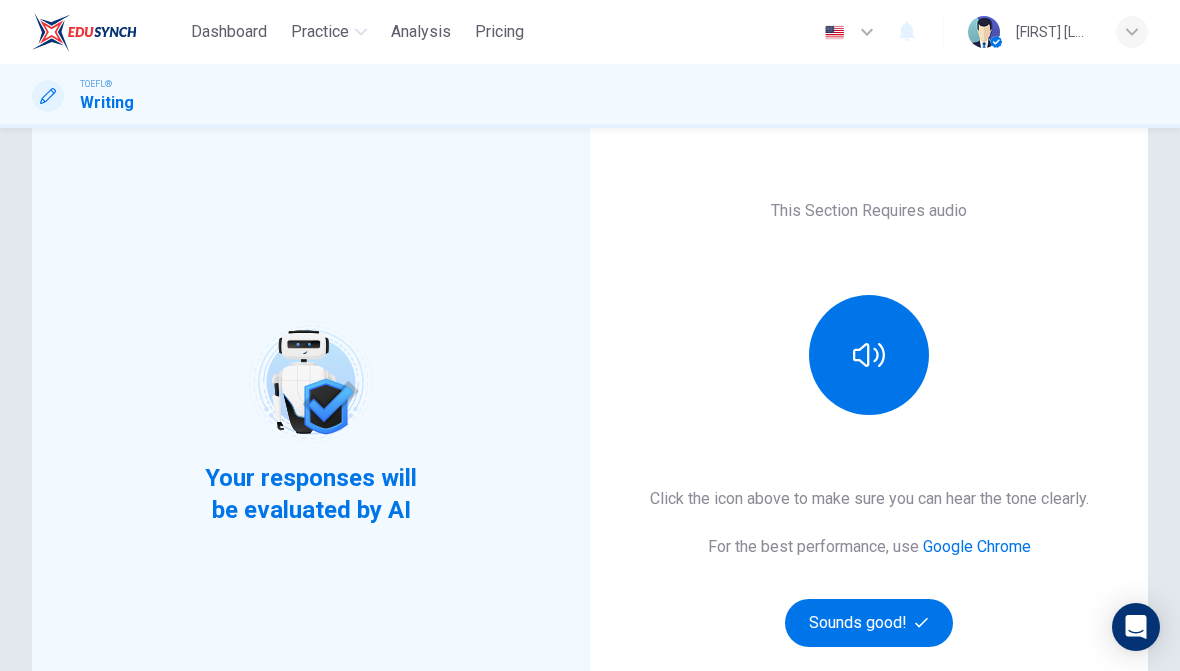 click on "Sounds good!" at bounding box center (869, 623) 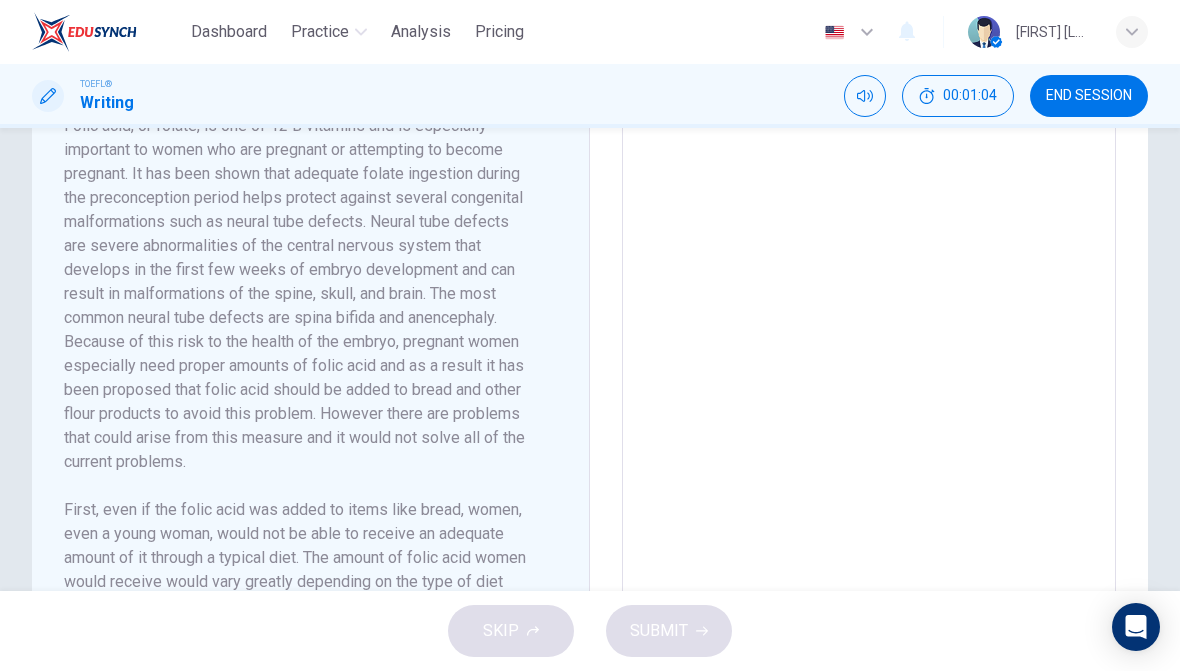 scroll, scrollTop: 525, scrollLeft: 0, axis: vertical 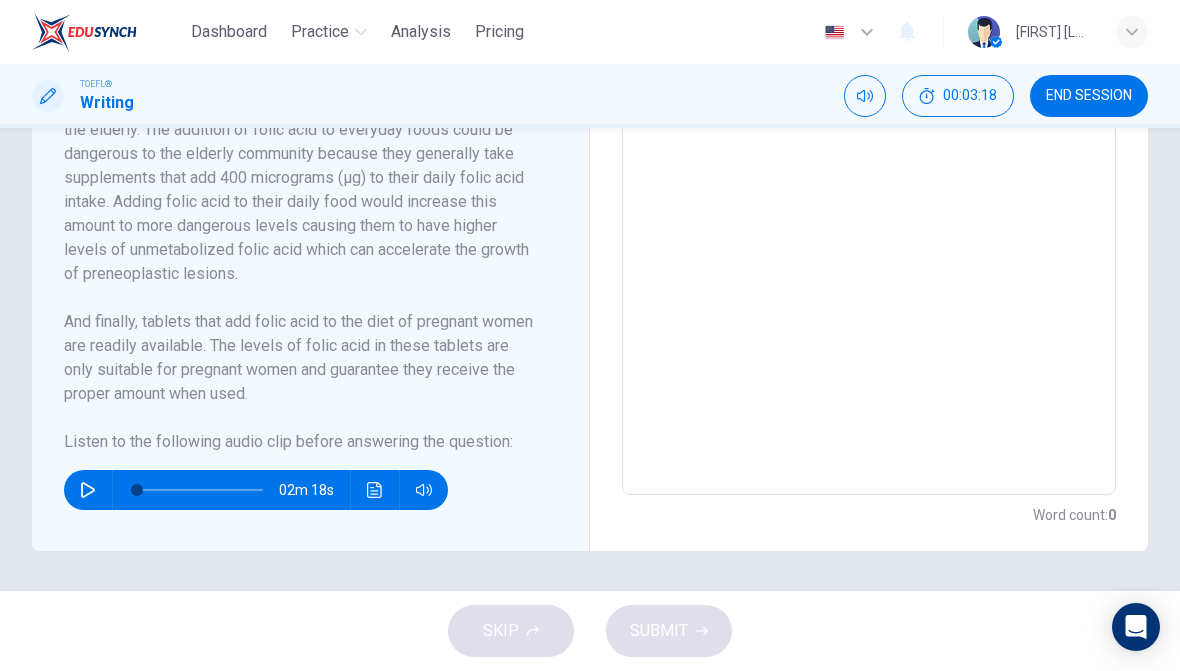 click at bounding box center (88, 490) 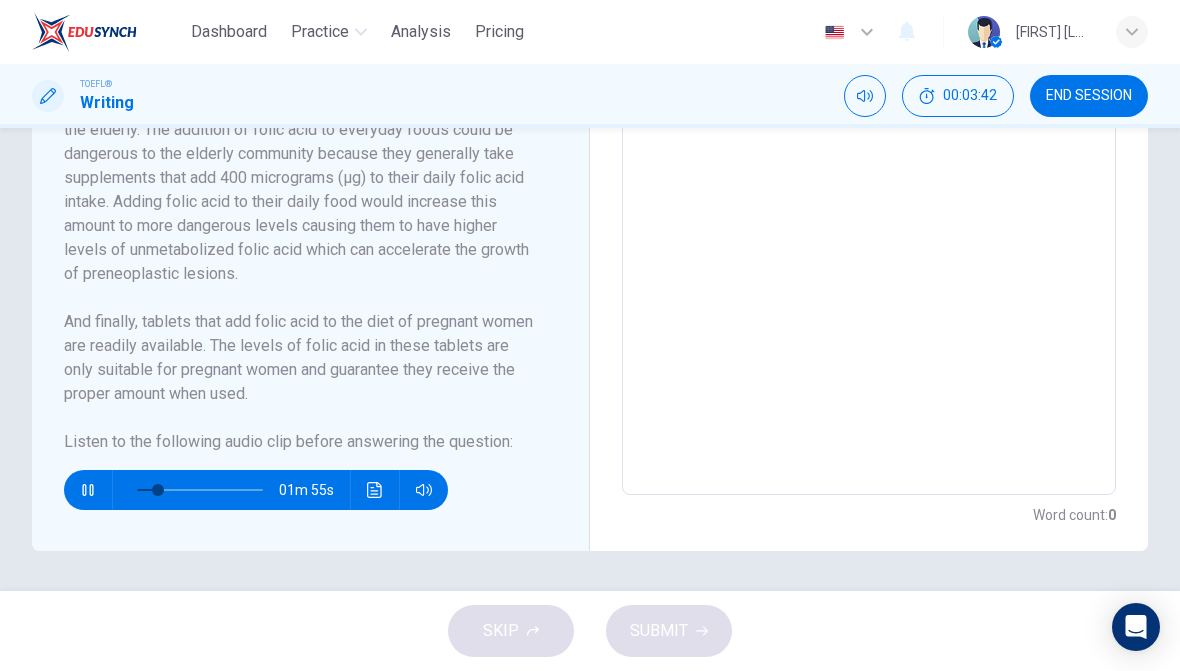 click 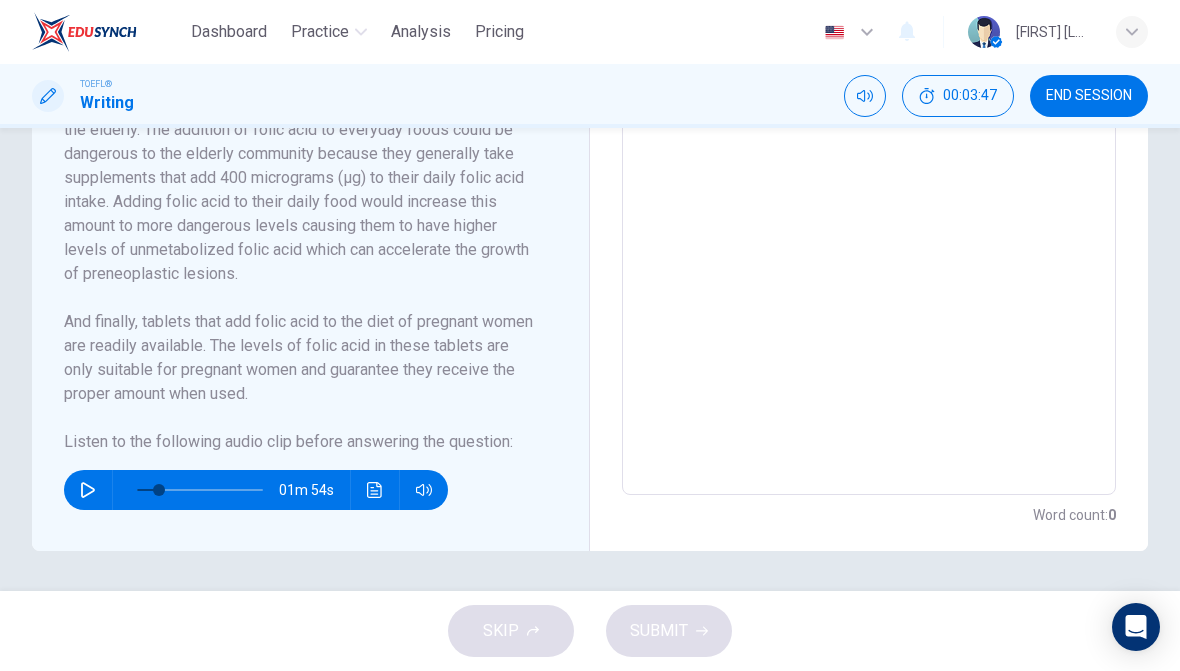 click at bounding box center [88, 490] 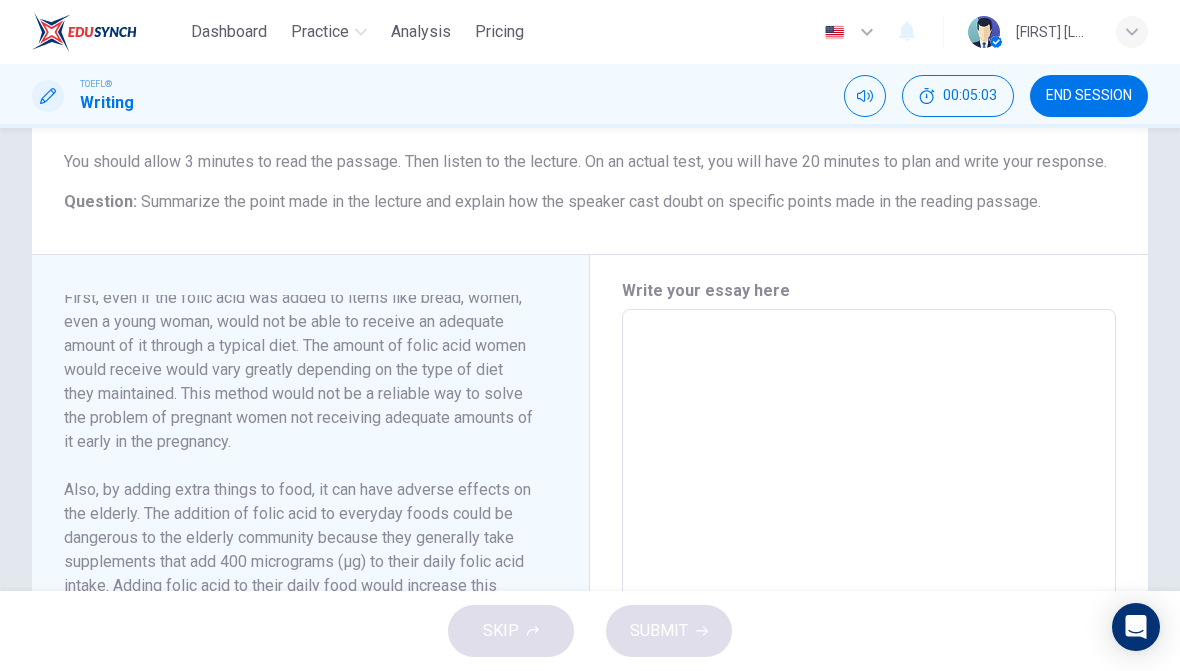 scroll, scrollTop: 321, scrollLeft: 0, axis: vertical 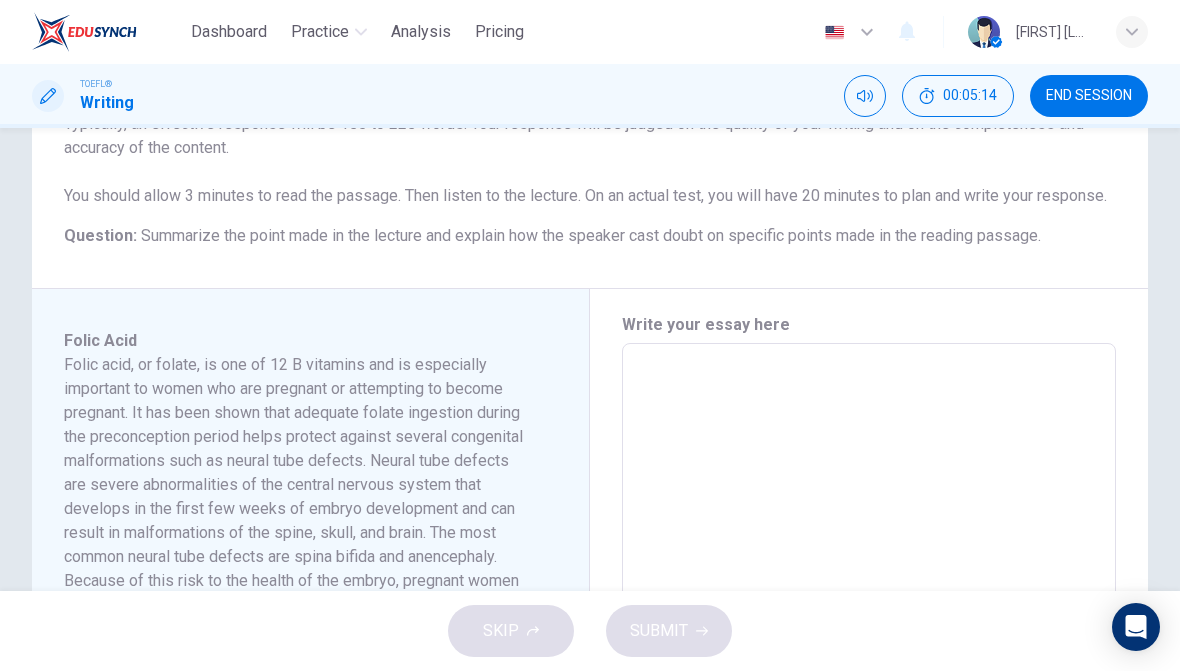 click at bounding box center [869, 628] 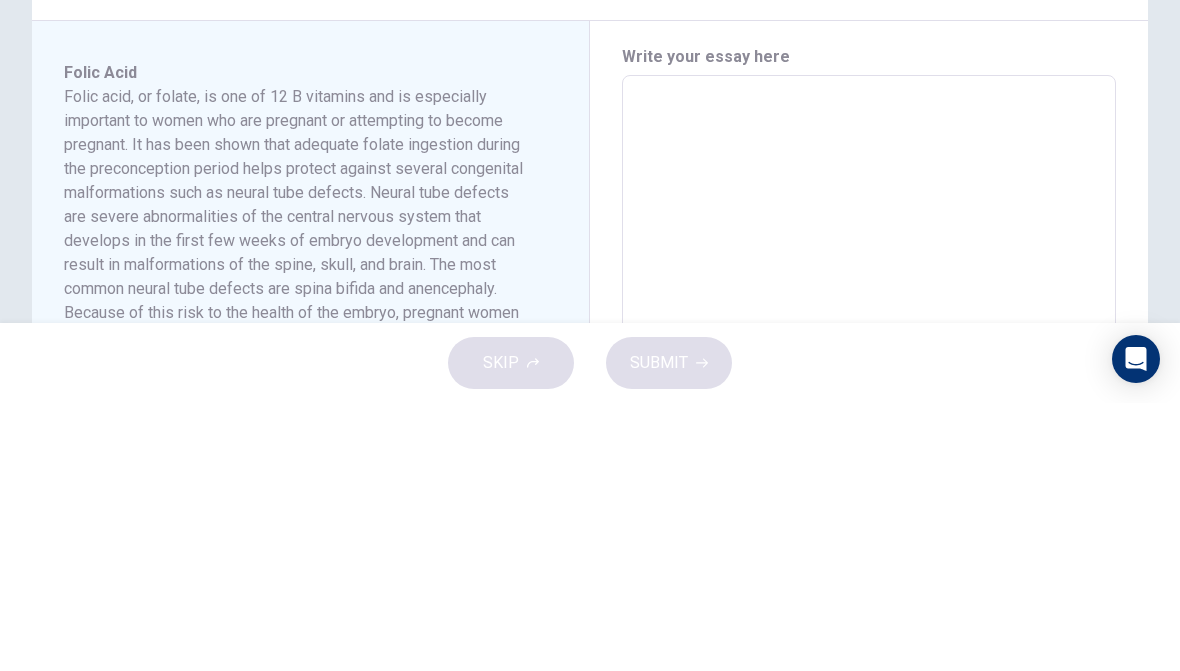 type on "80" 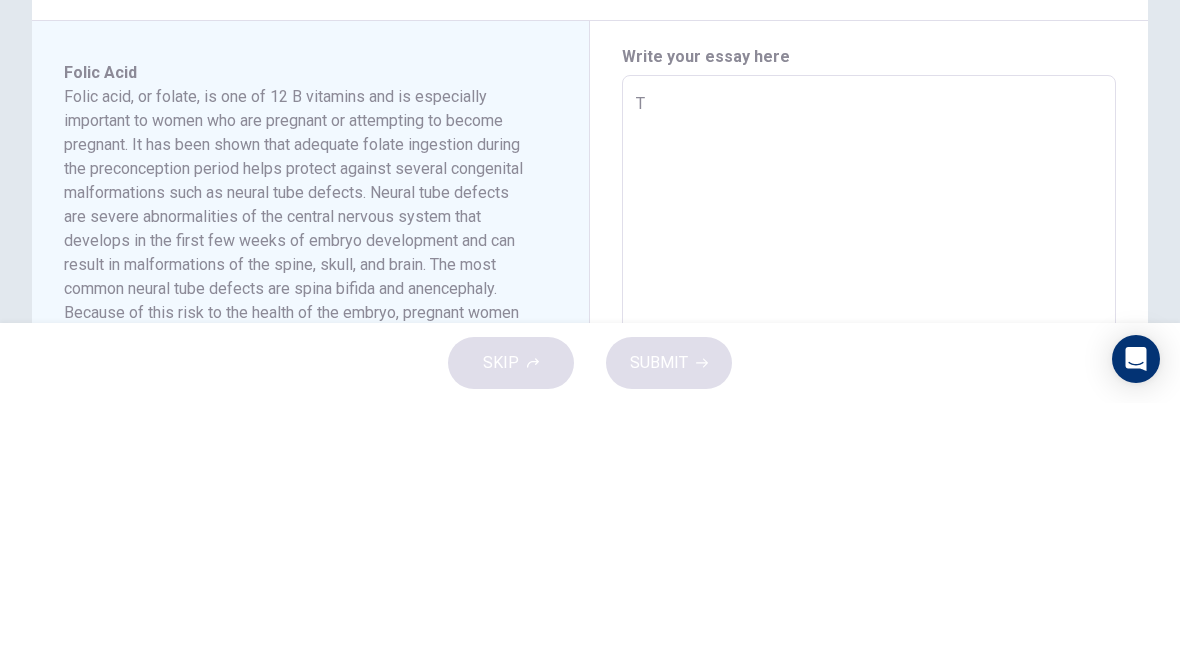 type on "80" 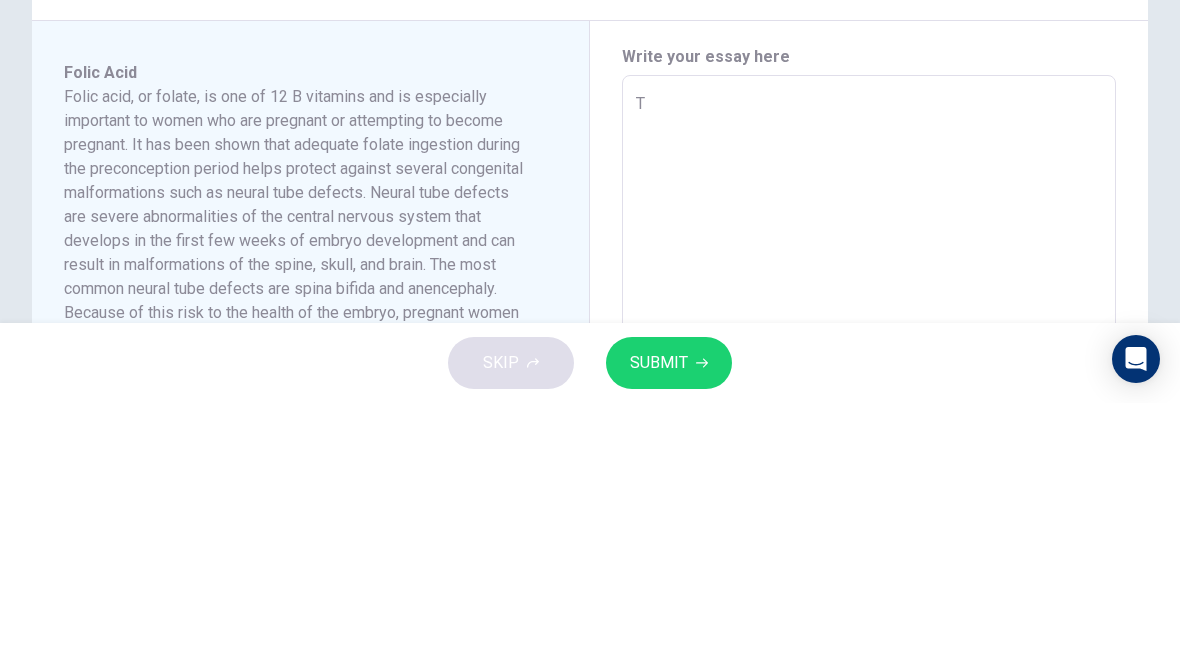 type on "Th" 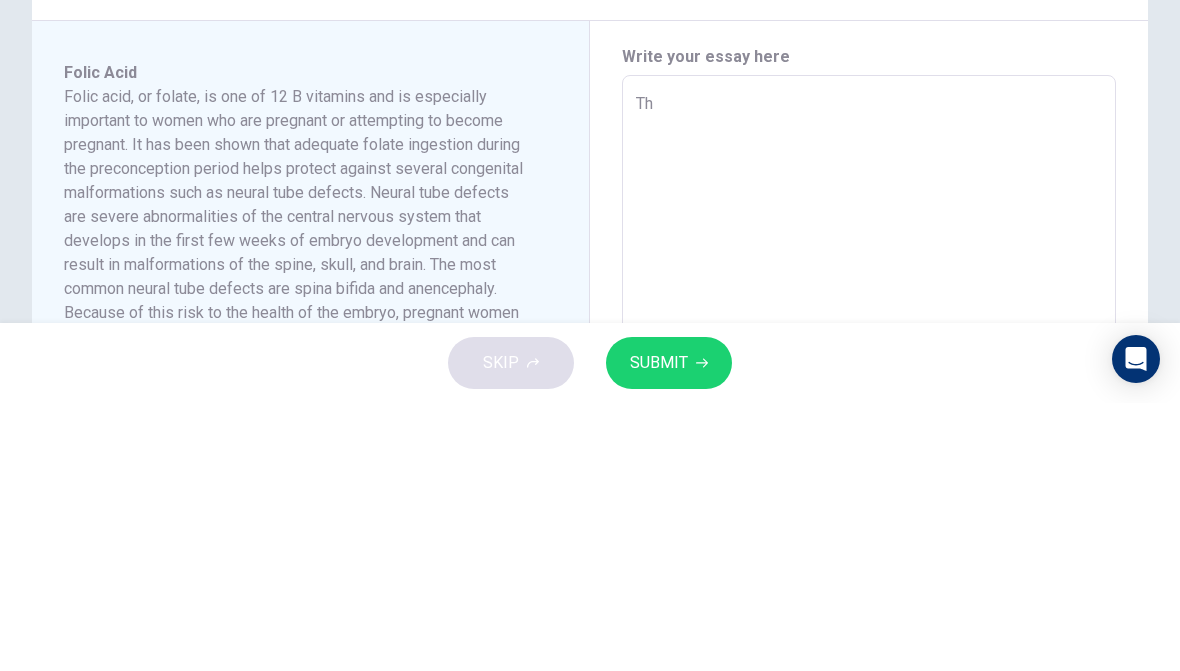 type on "x" 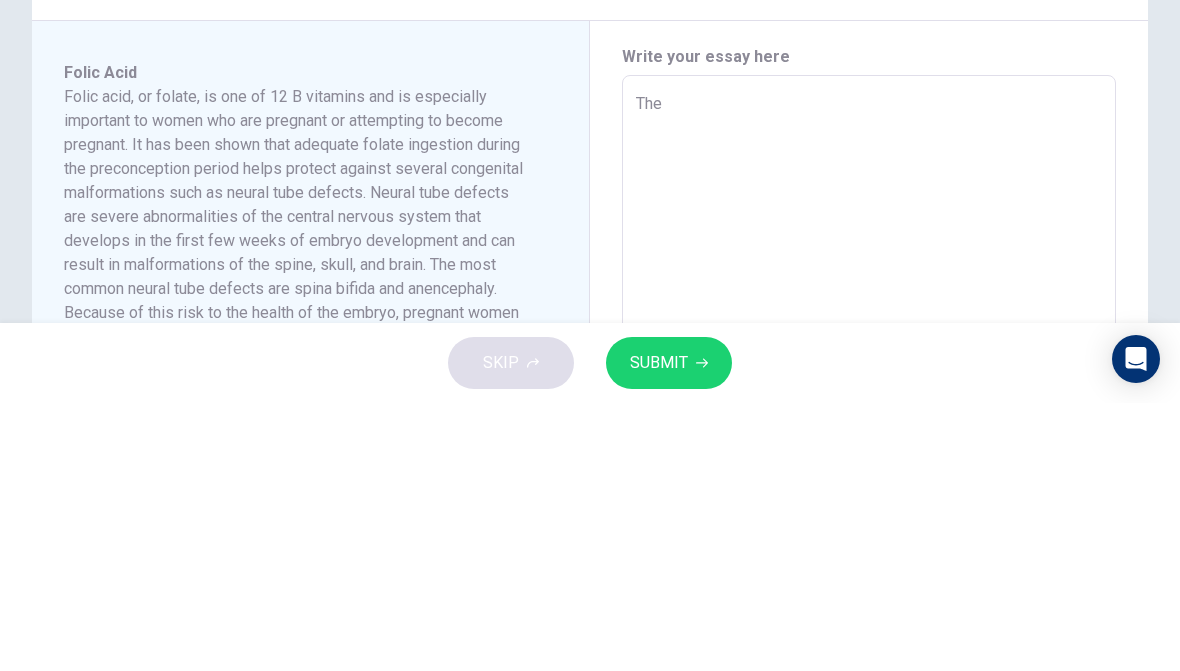 type on "80" 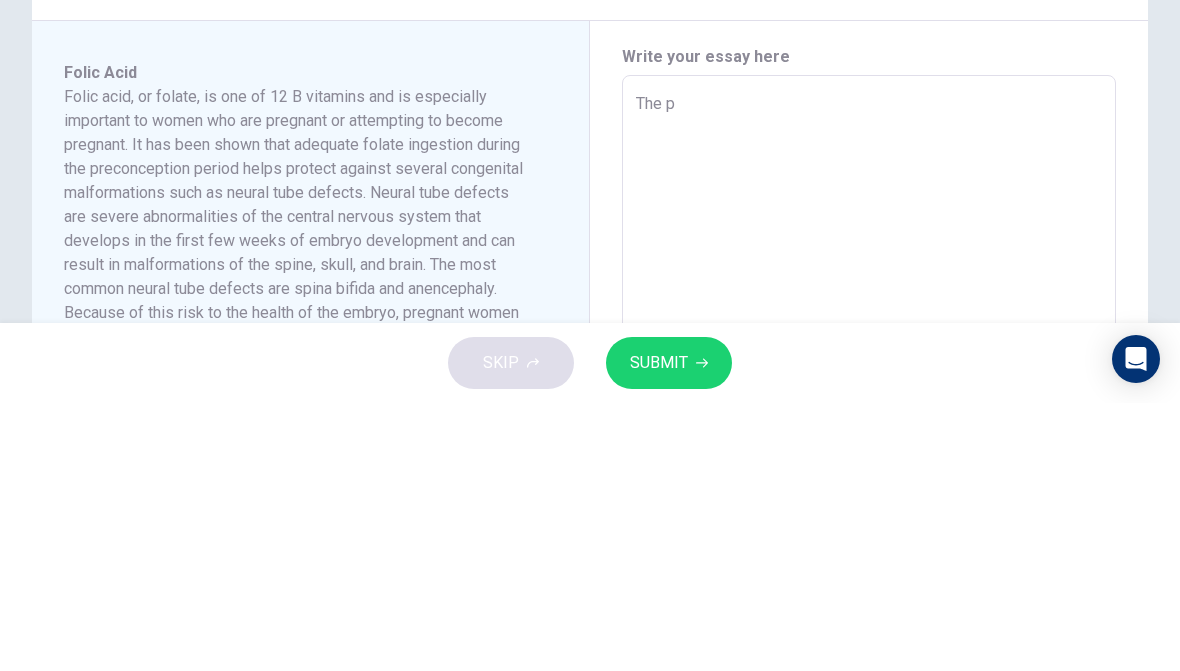 type on "x" 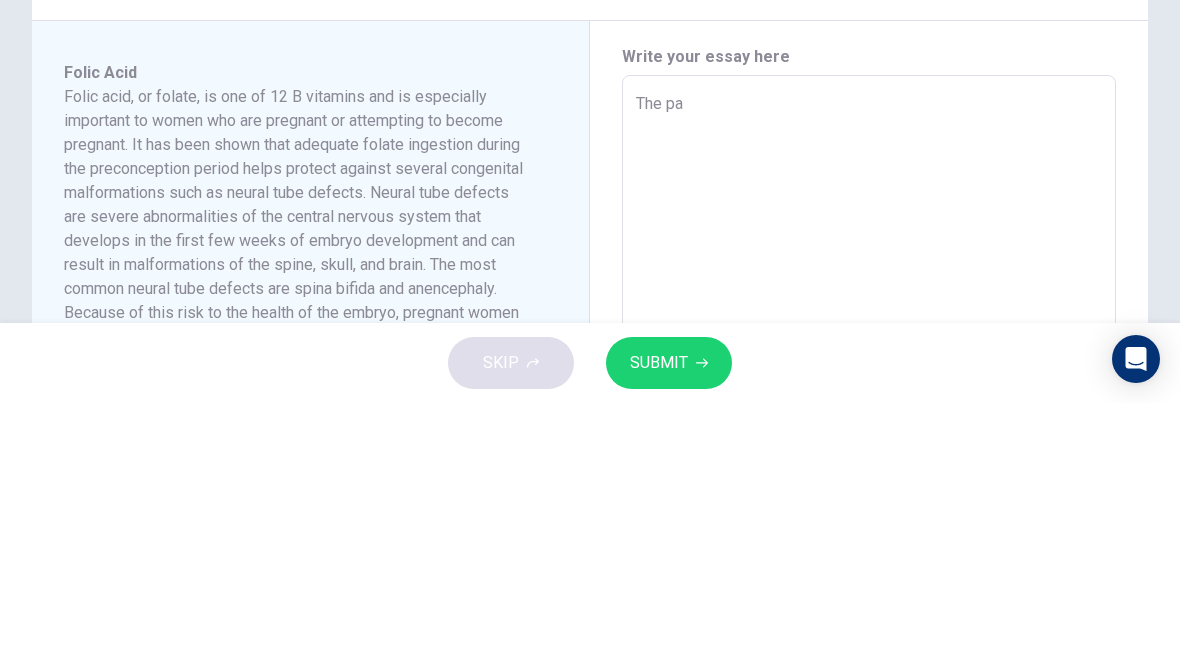 type on "x" 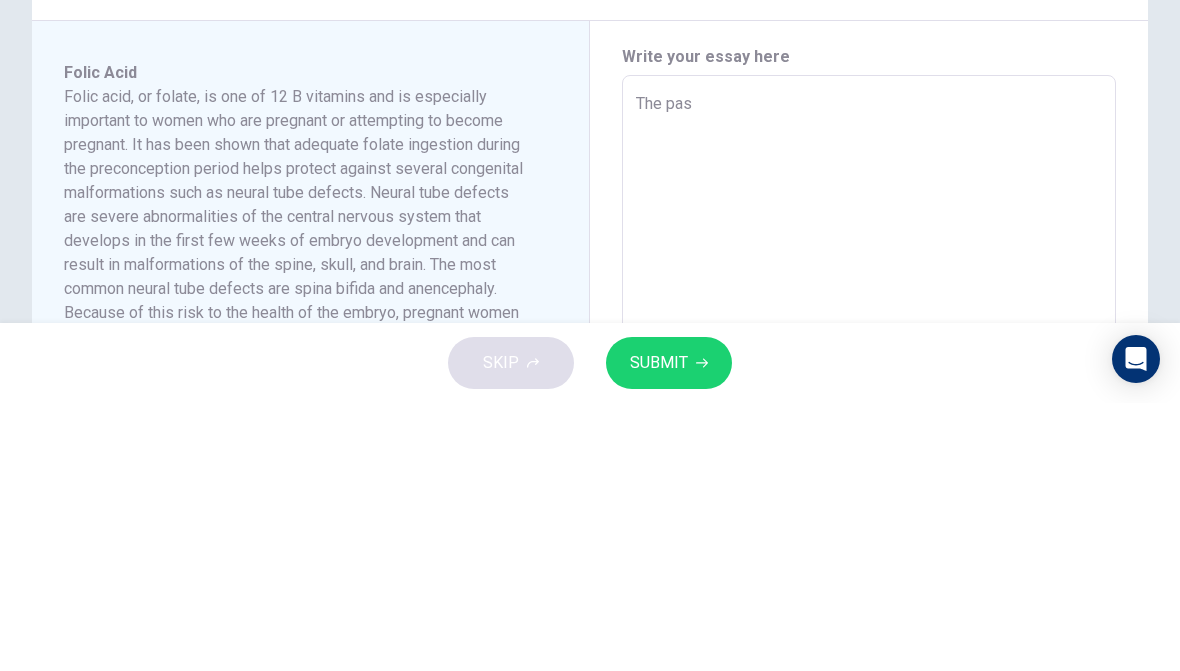 type on "x" 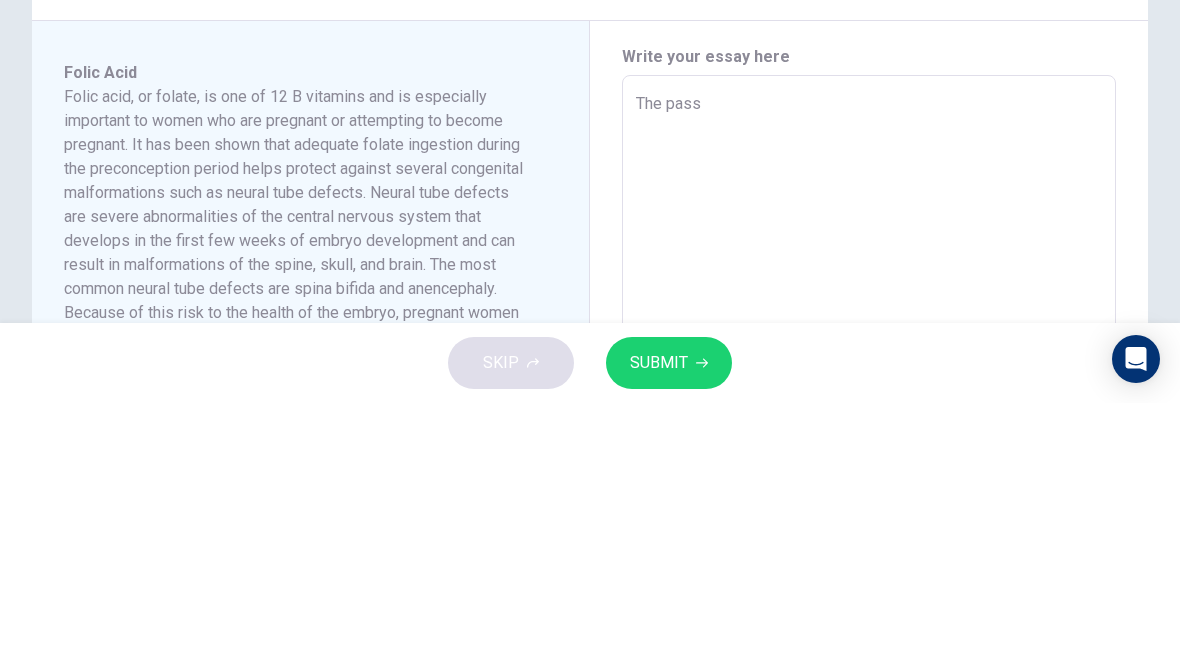 type on "x" 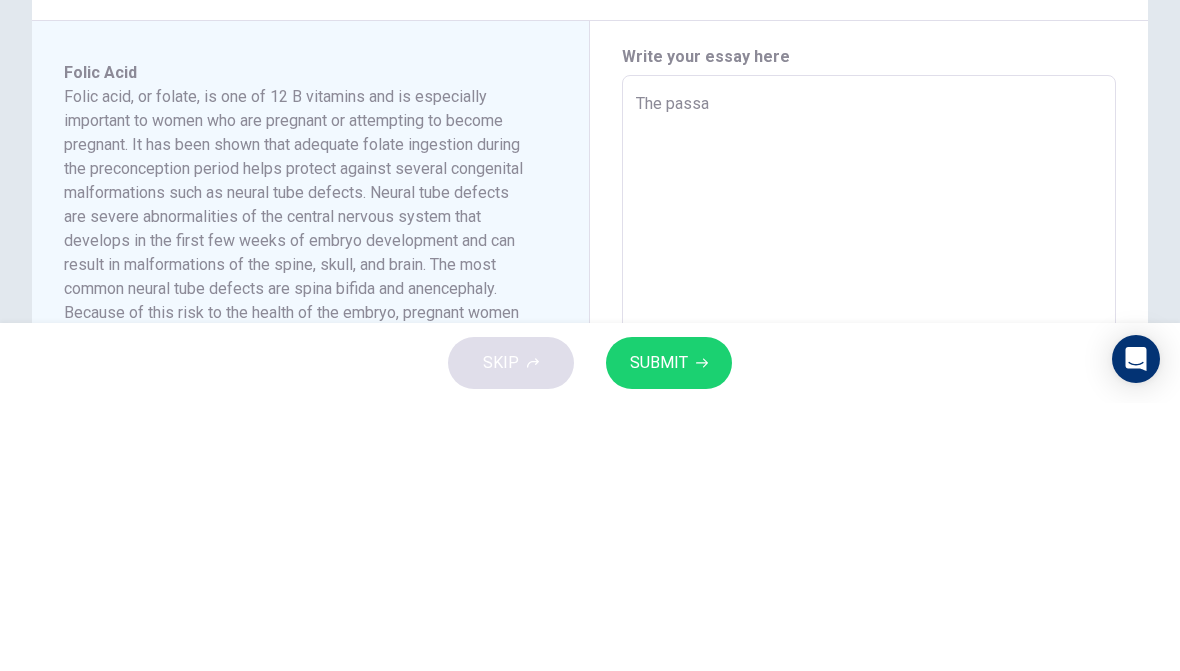 type on "x" 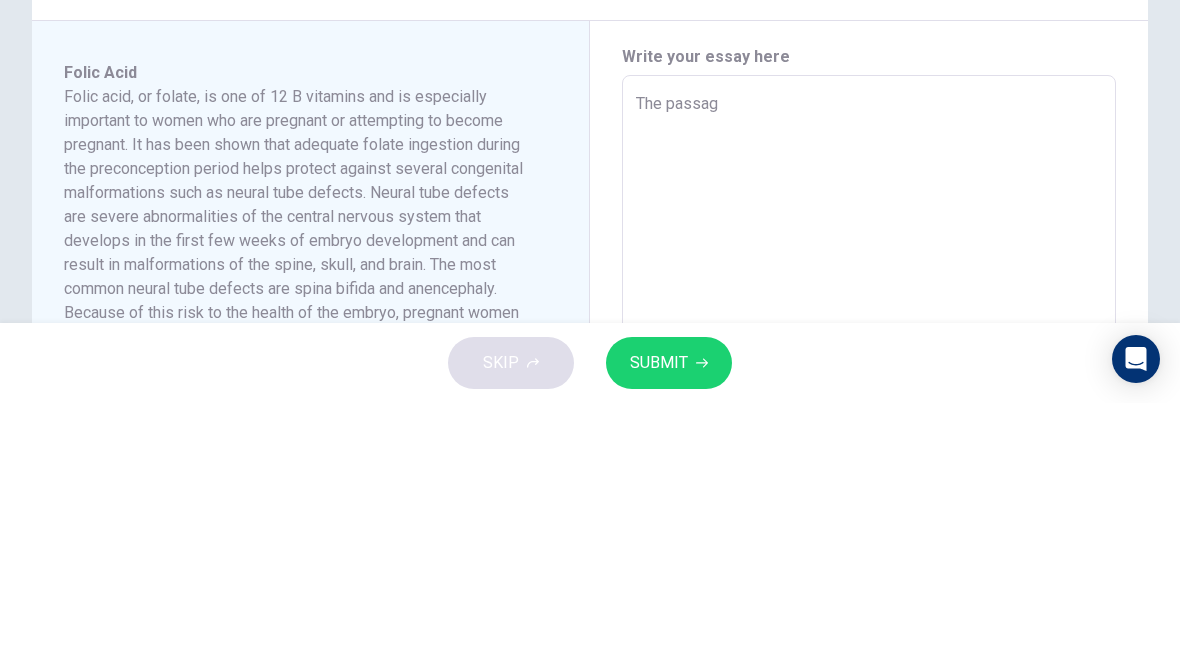 type on "x" 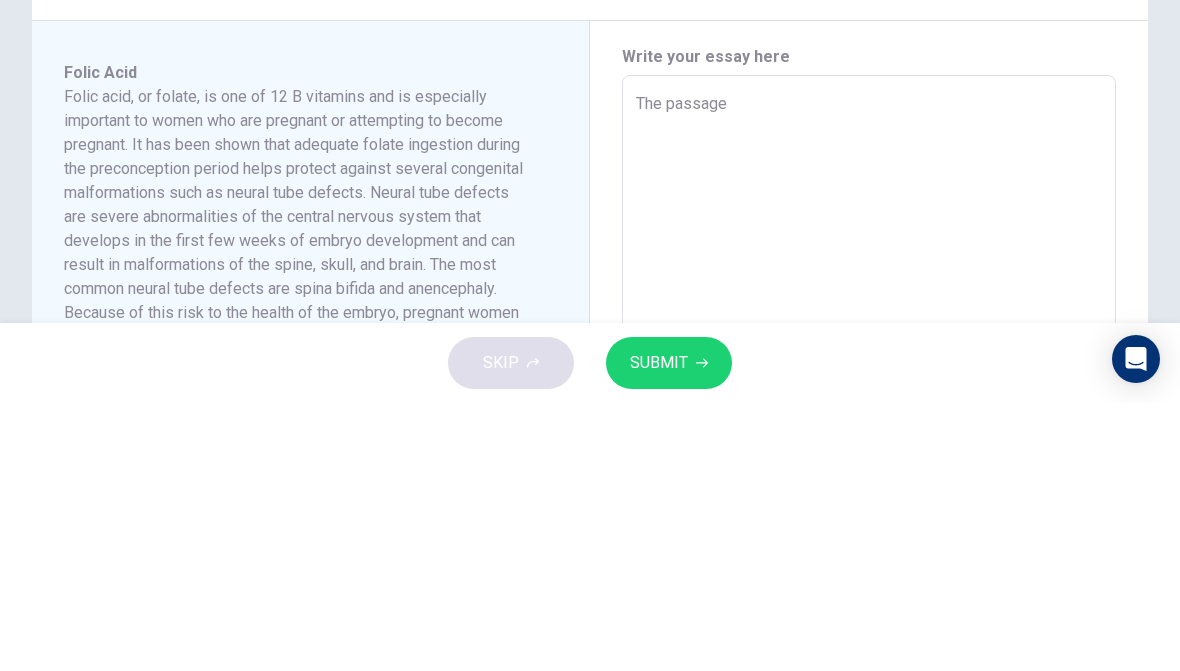 type on "83" 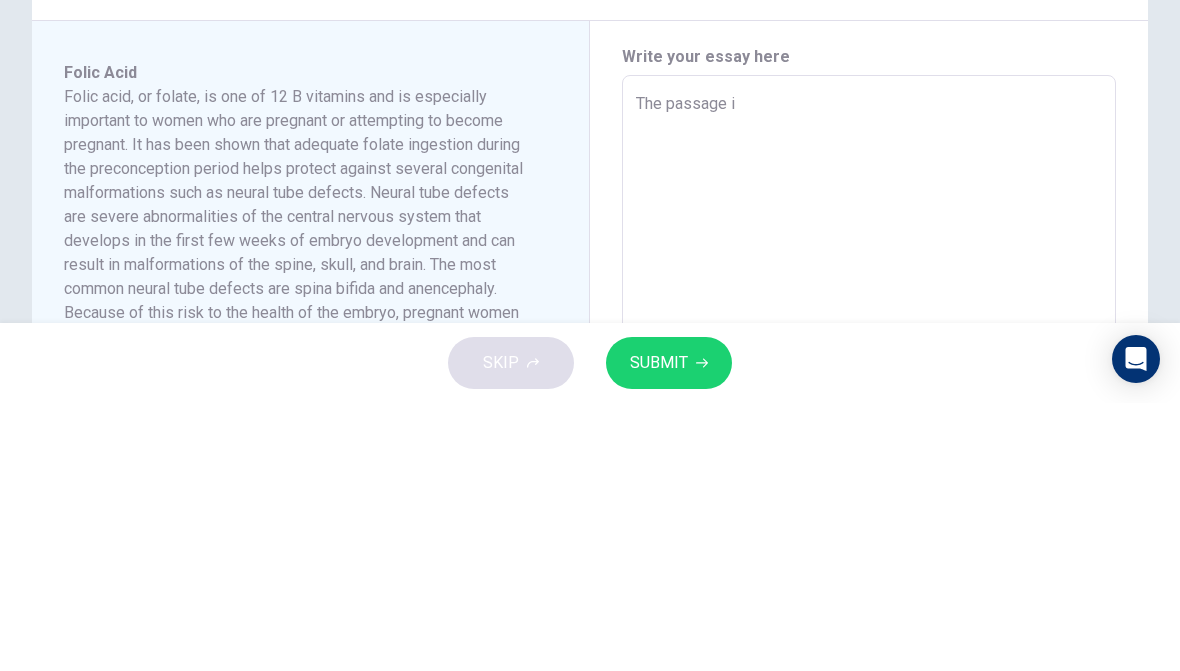 type on "x" 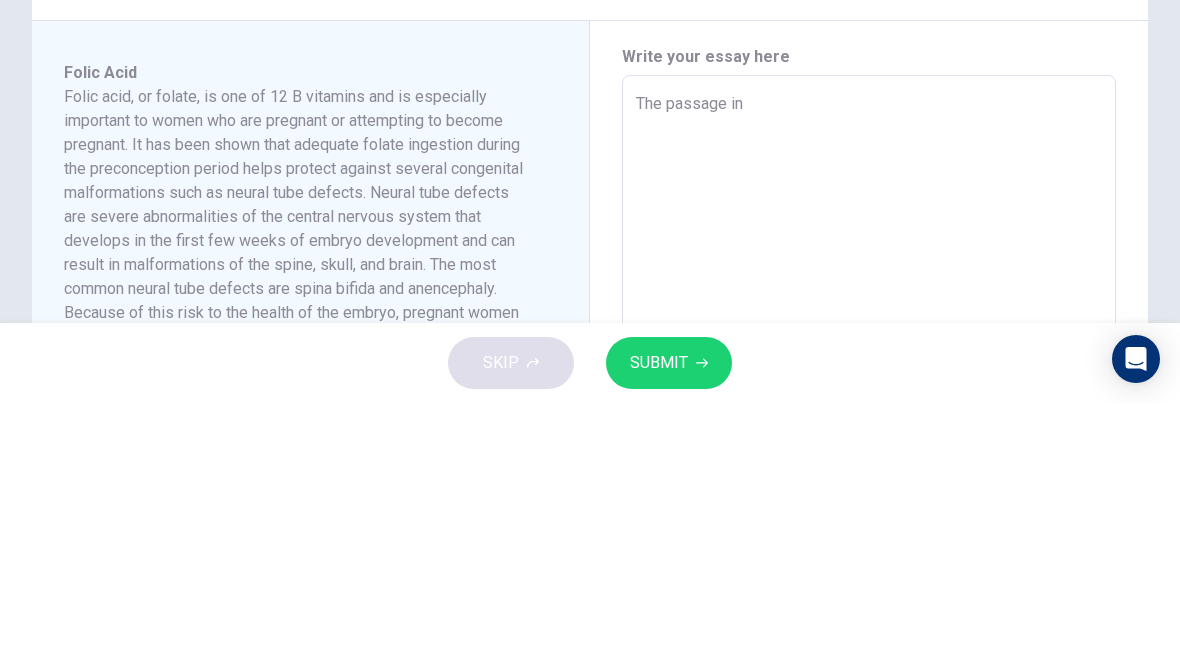 type on "x" 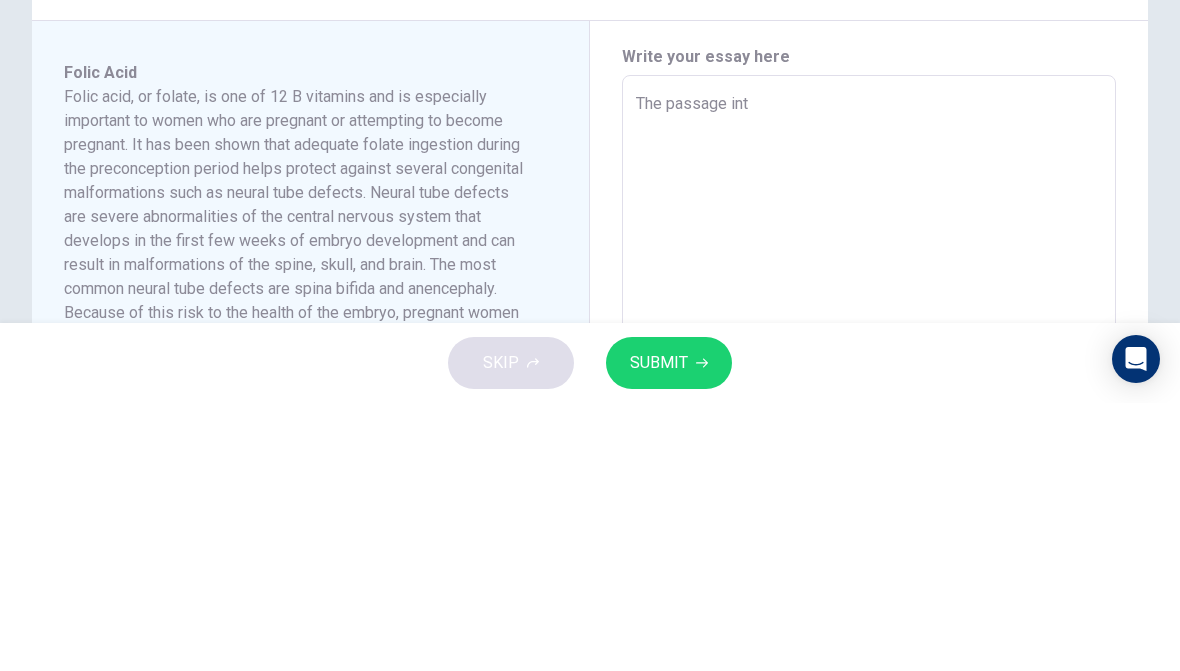 type on "x" 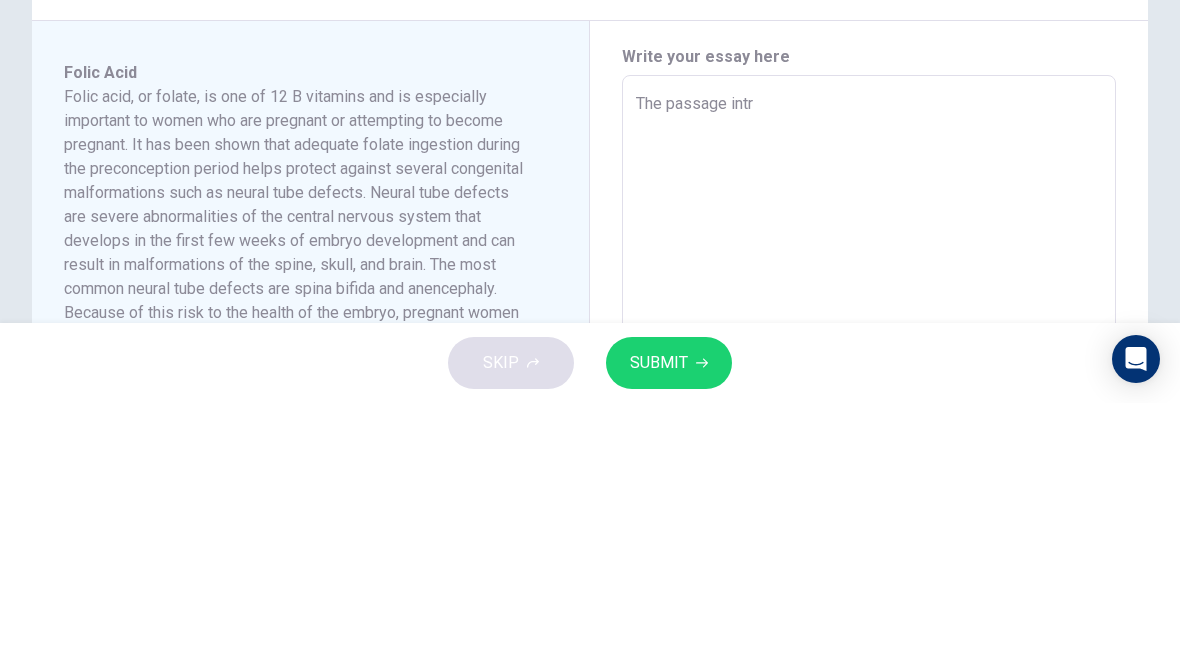 type on "x" 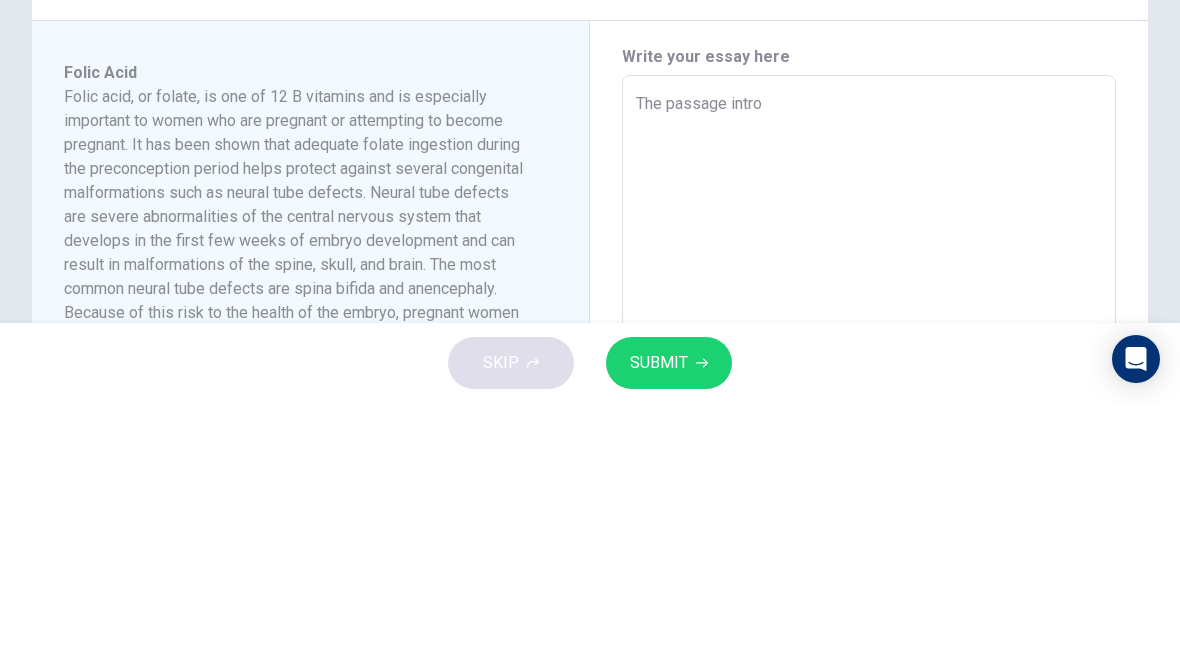 type on "x" 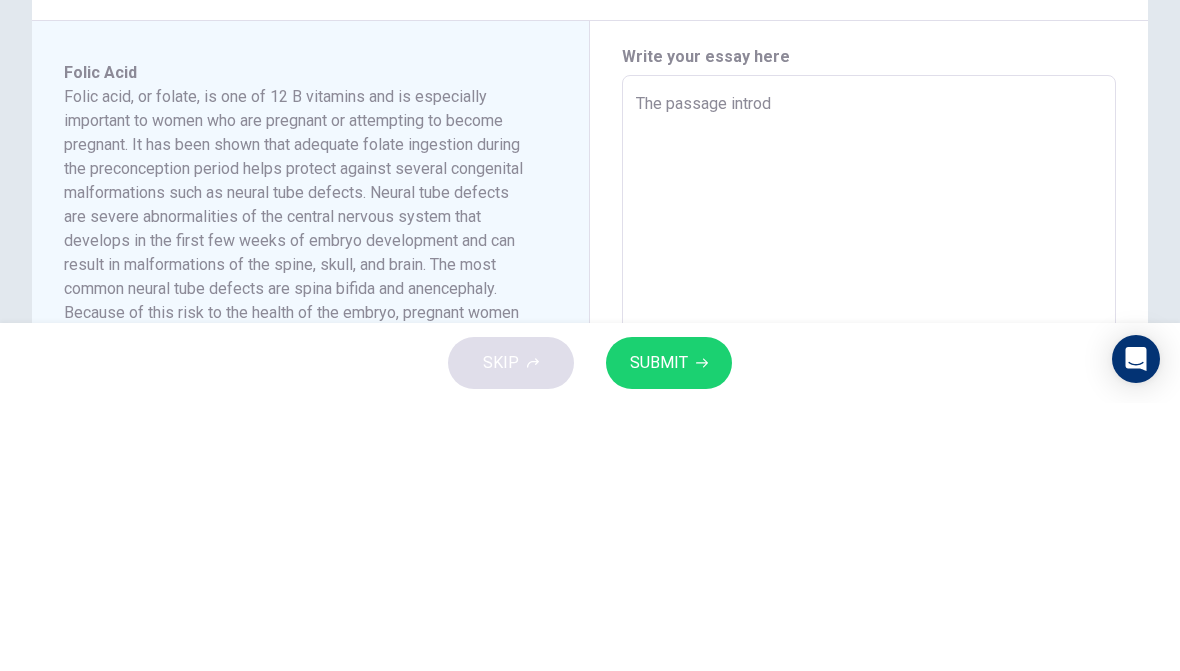 type on "85" 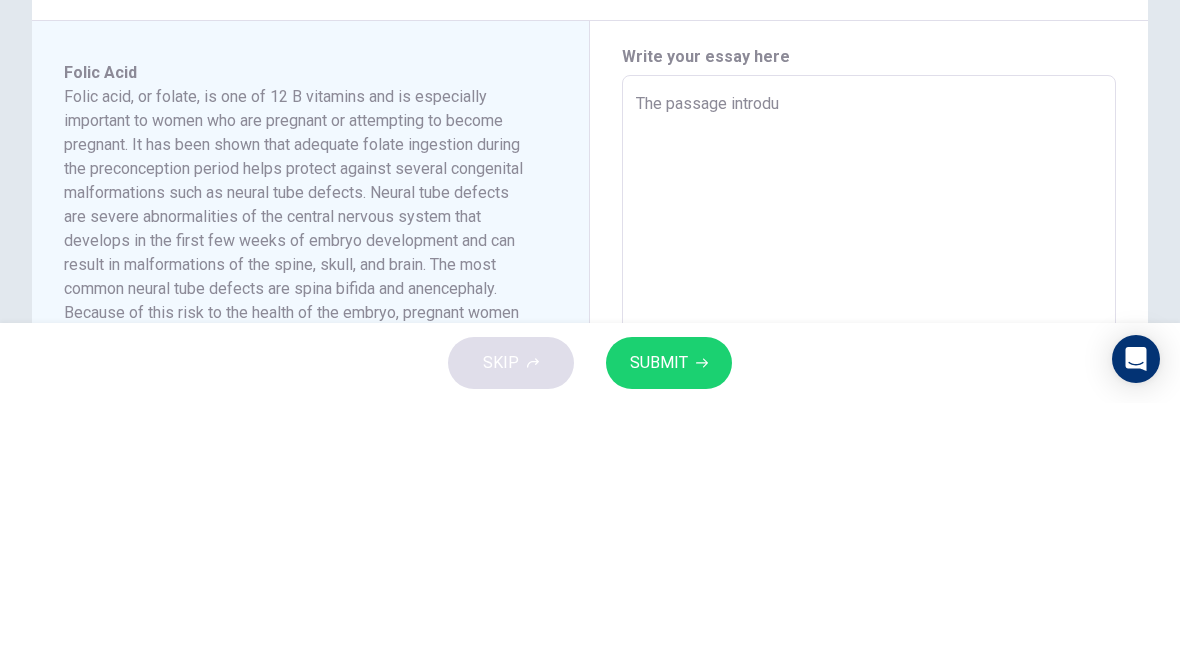 type on "x" 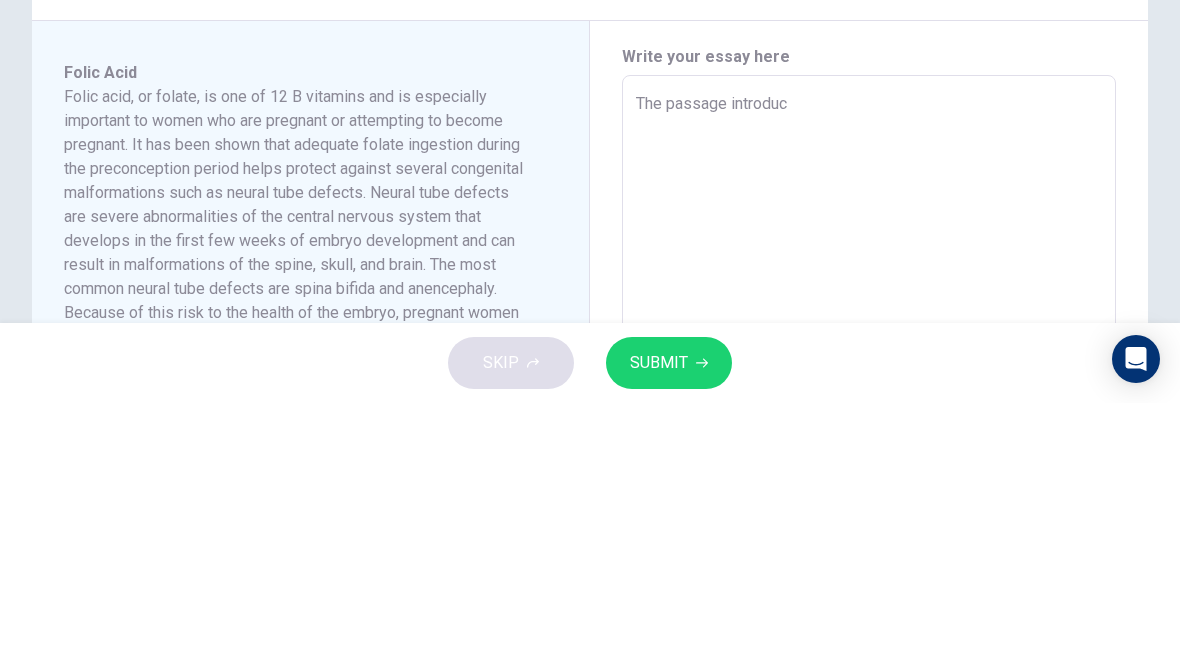 type on "x" 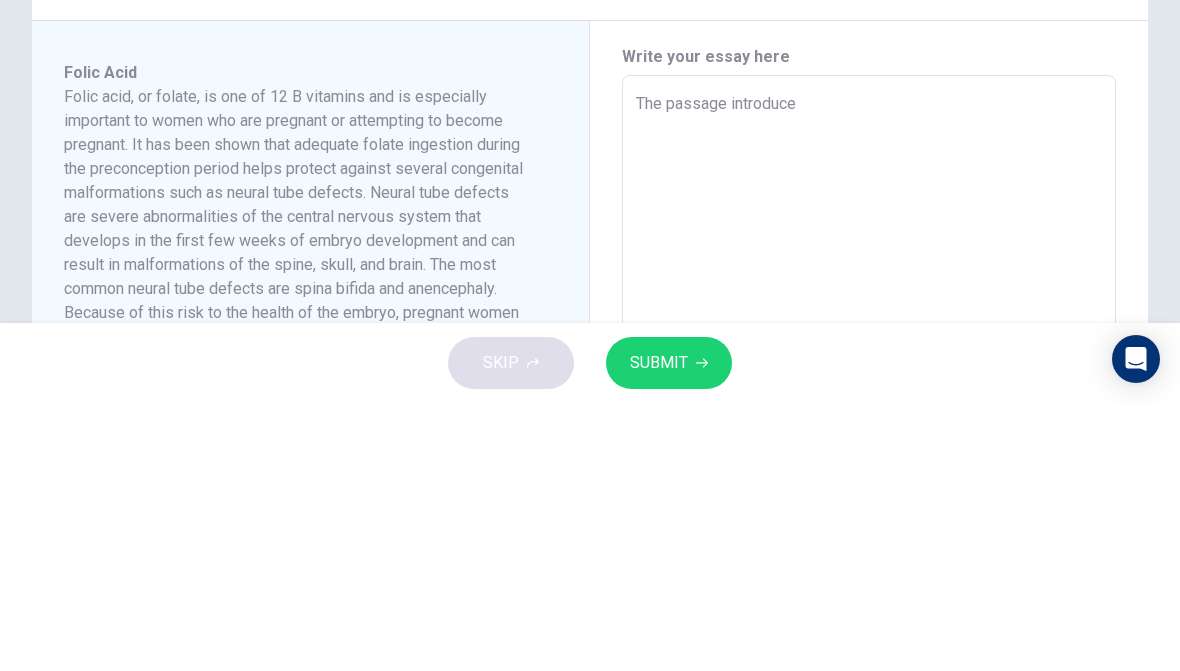 type on "85" 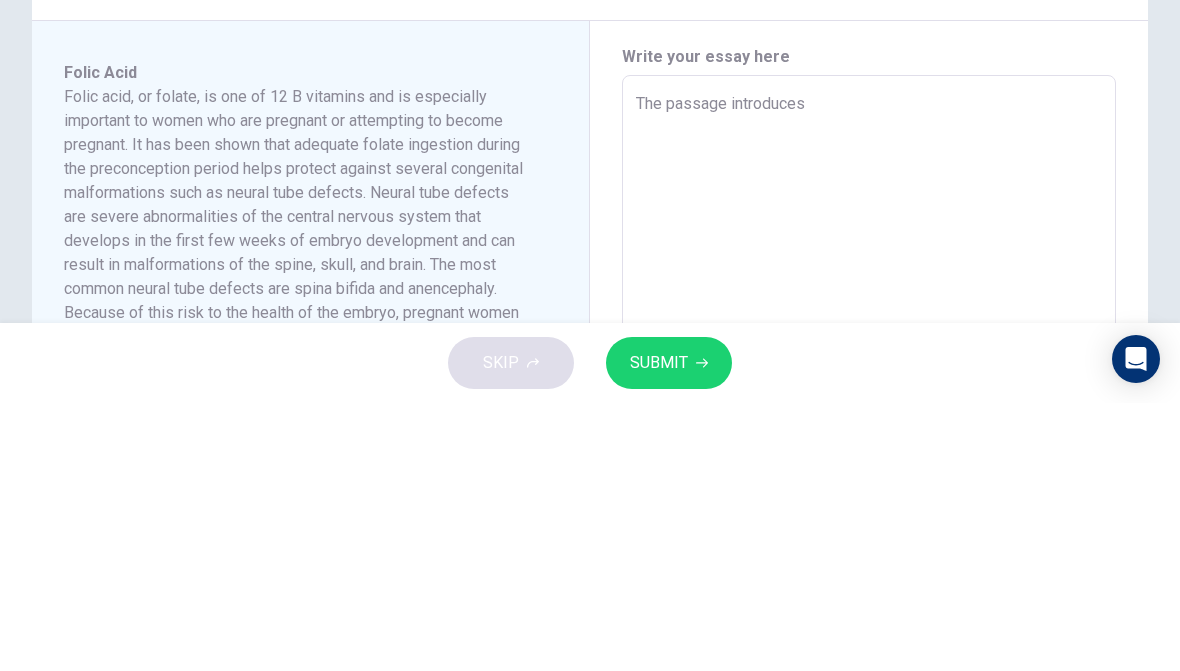 type on "85" 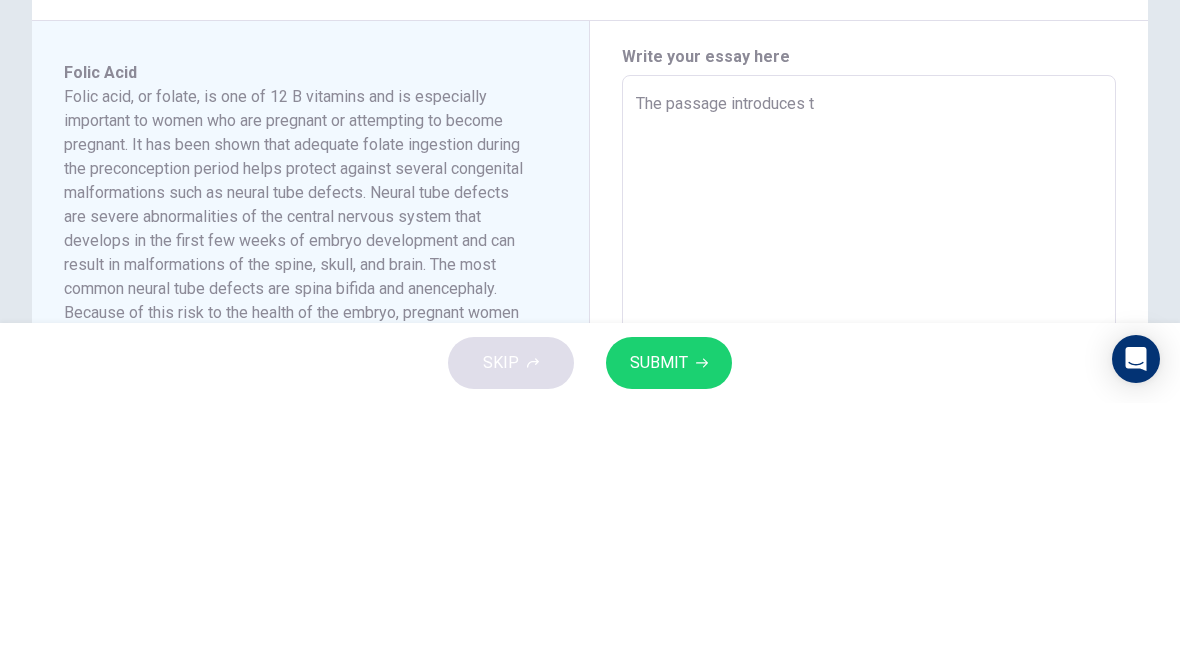 type on "86" 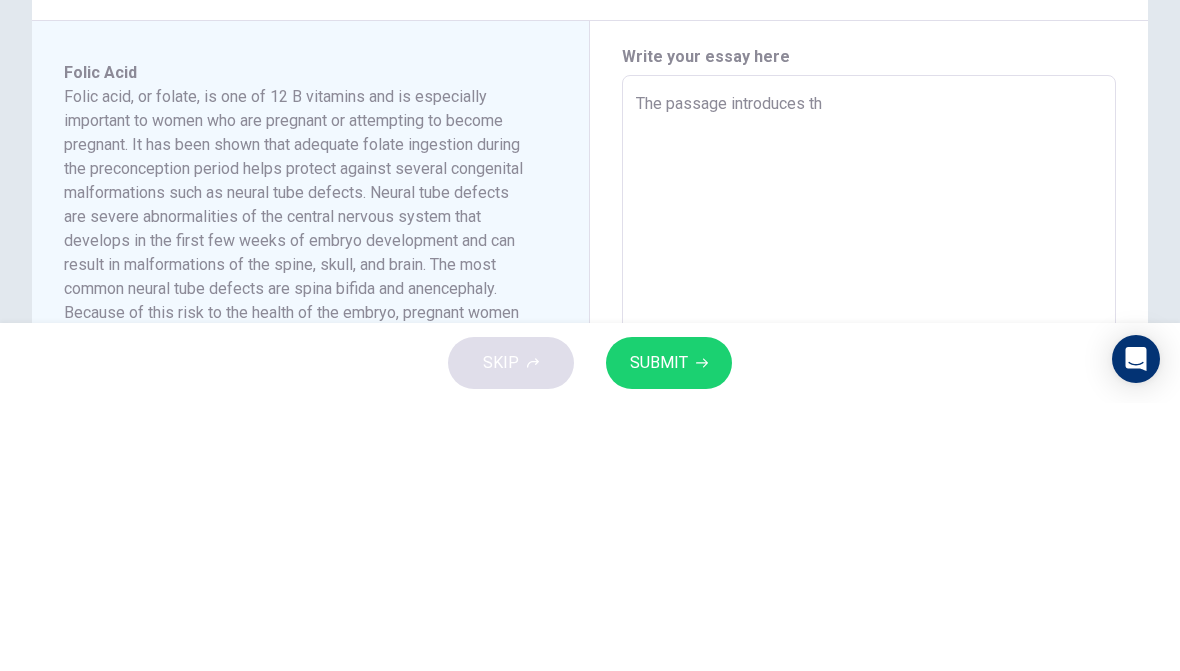 type on "x" 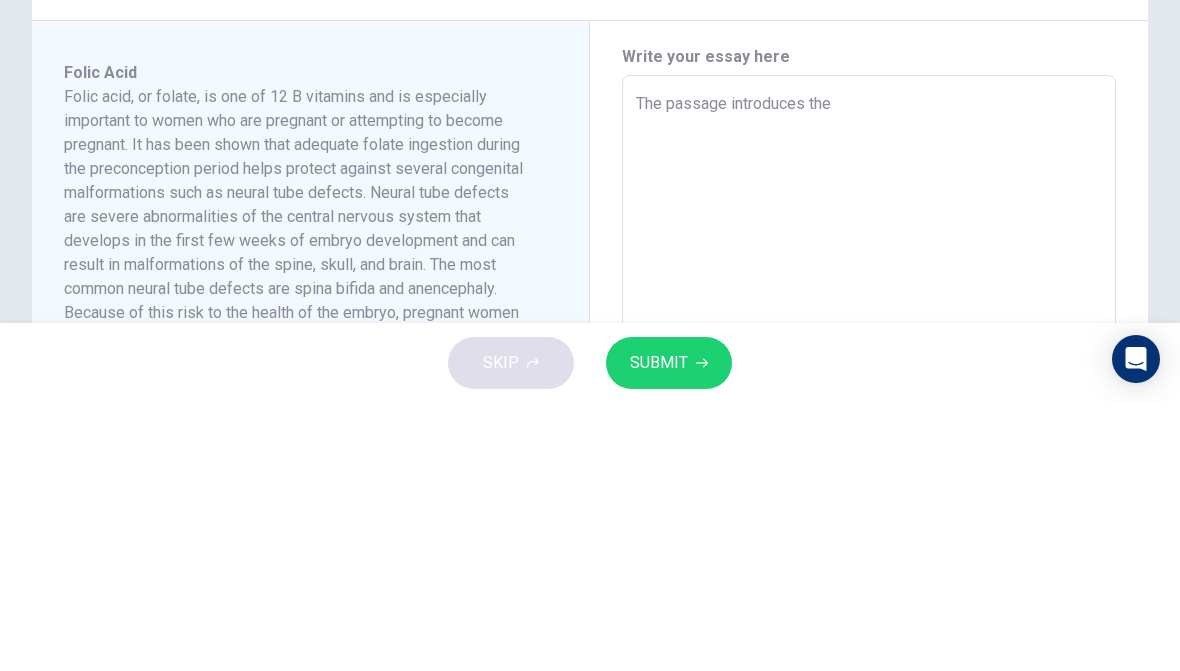 type on "x" 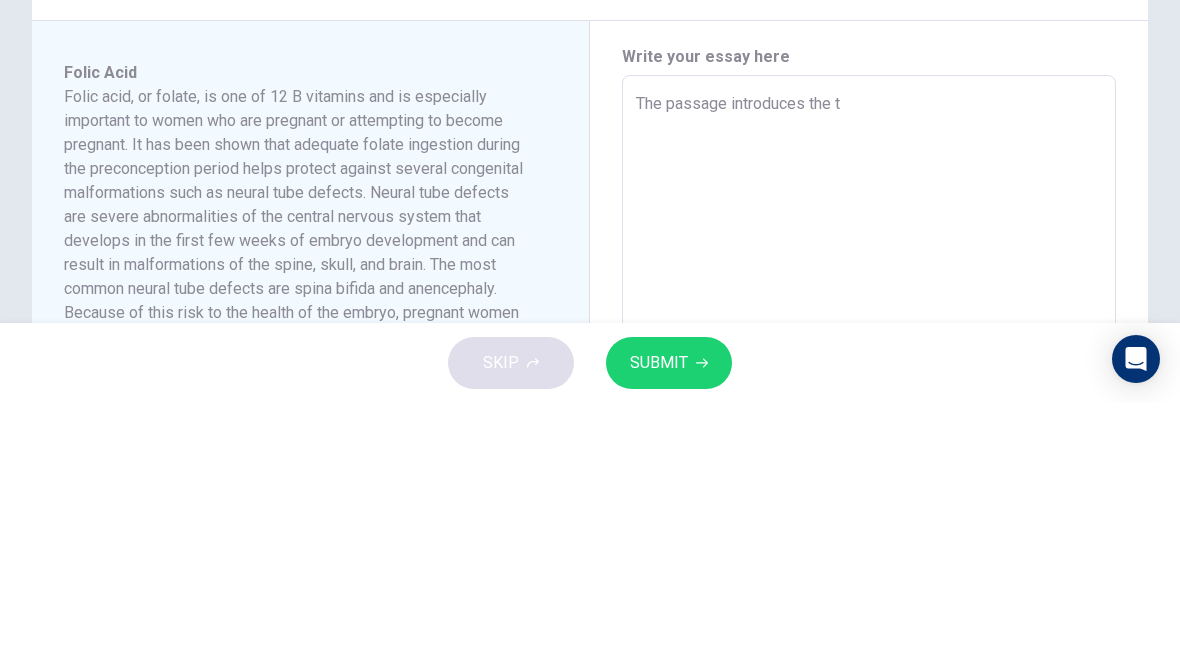 type on "87" 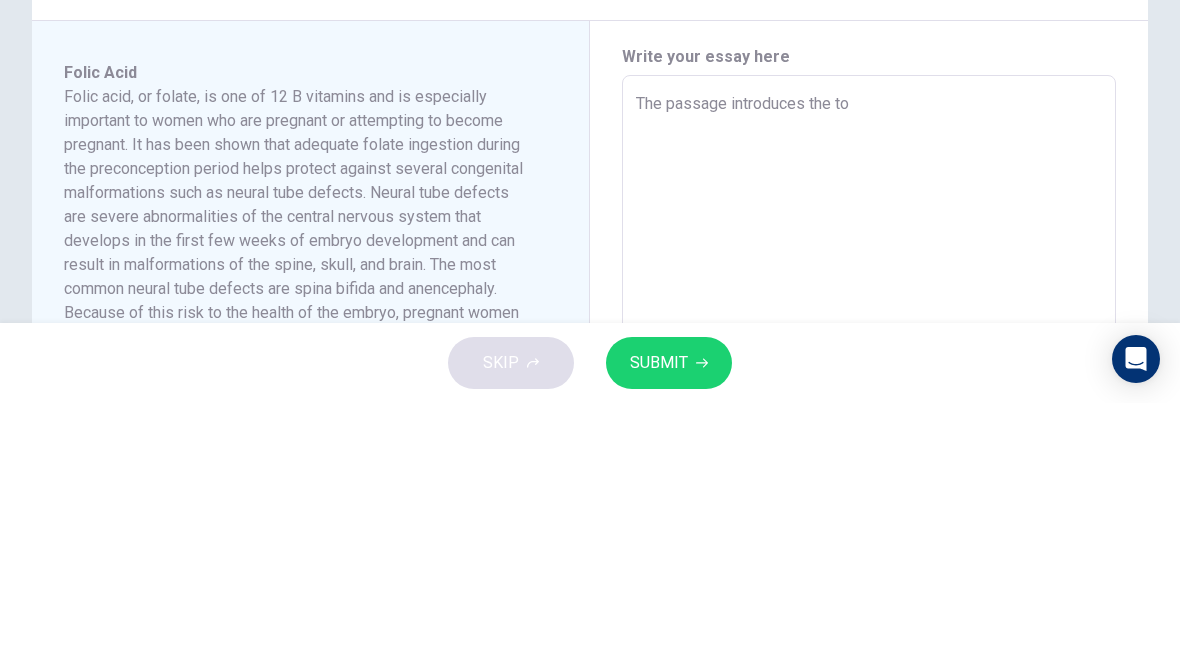 type on "x" 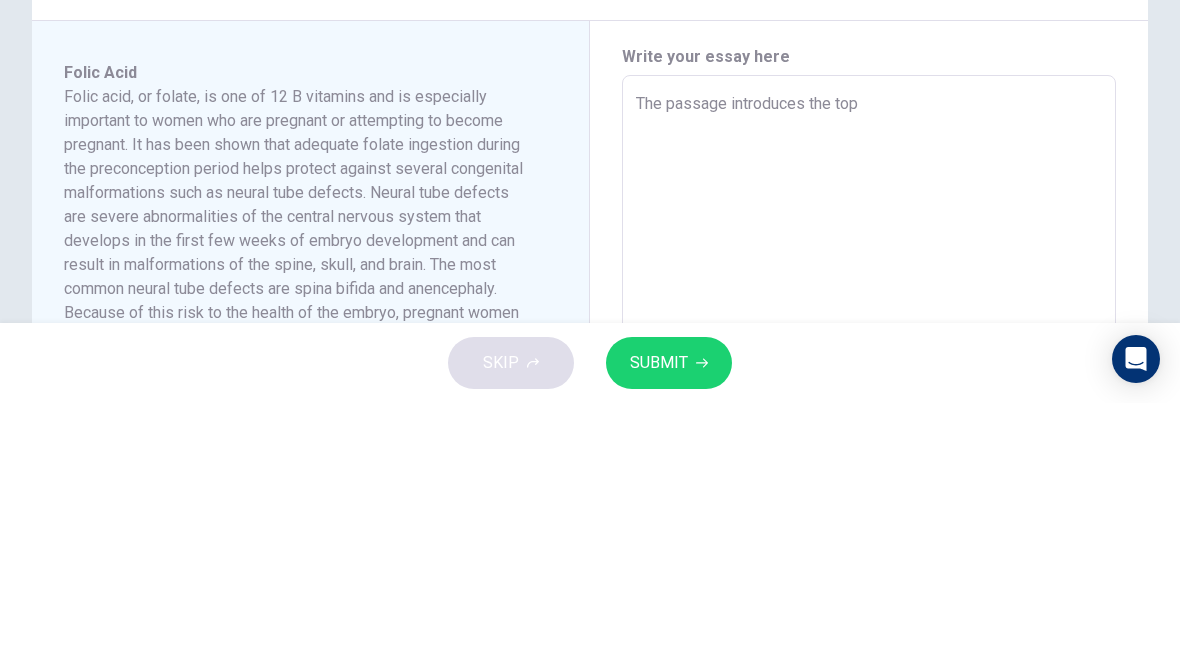 type on "x" 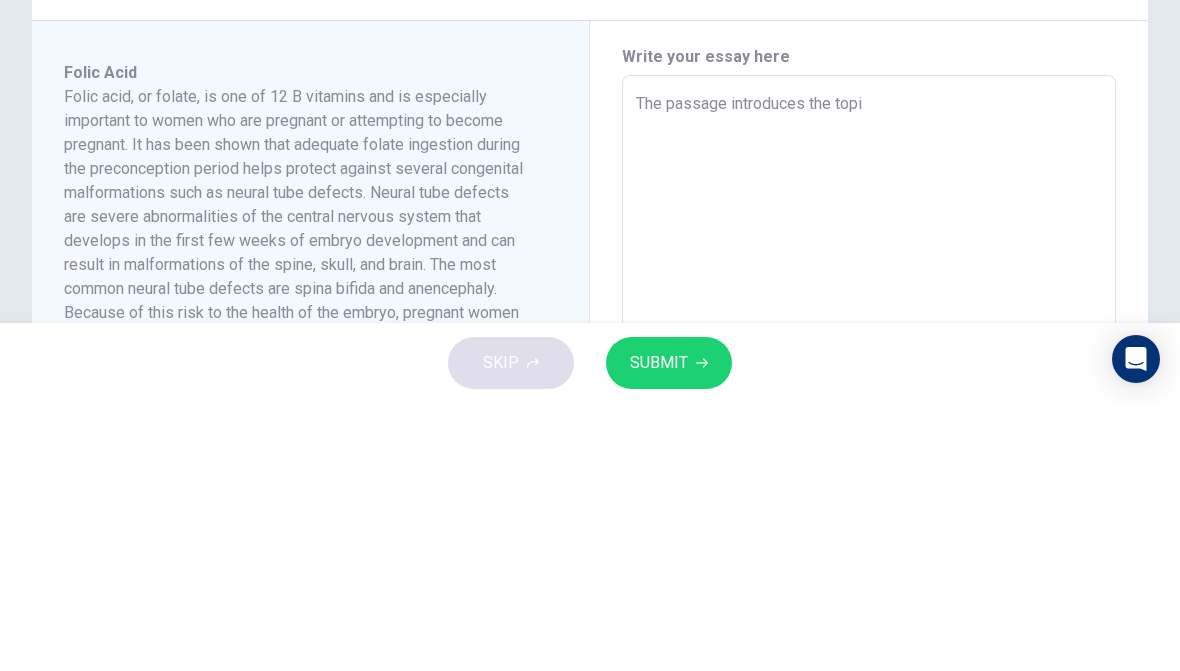 type on "88" 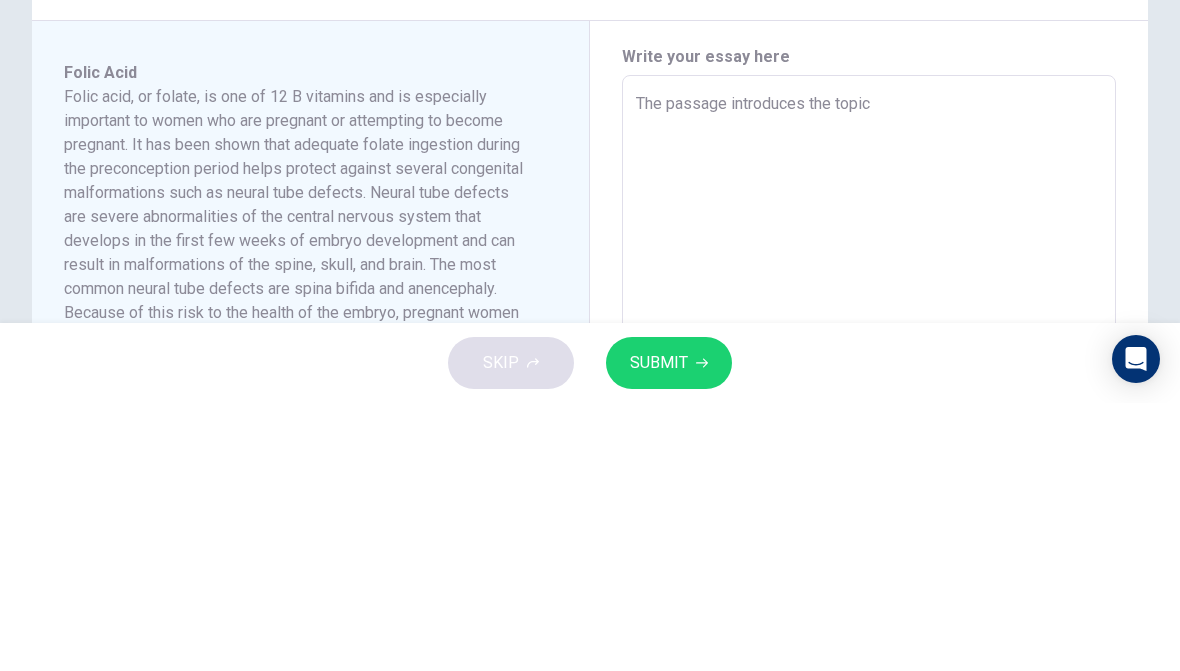 type on "x" 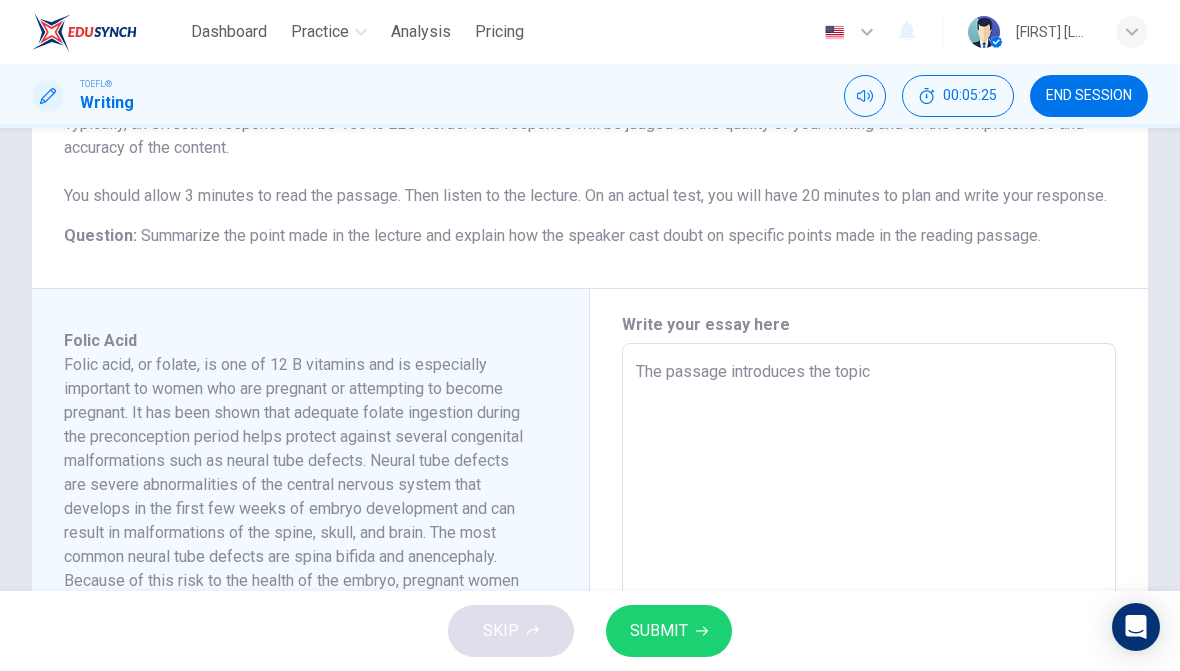 type on "88" 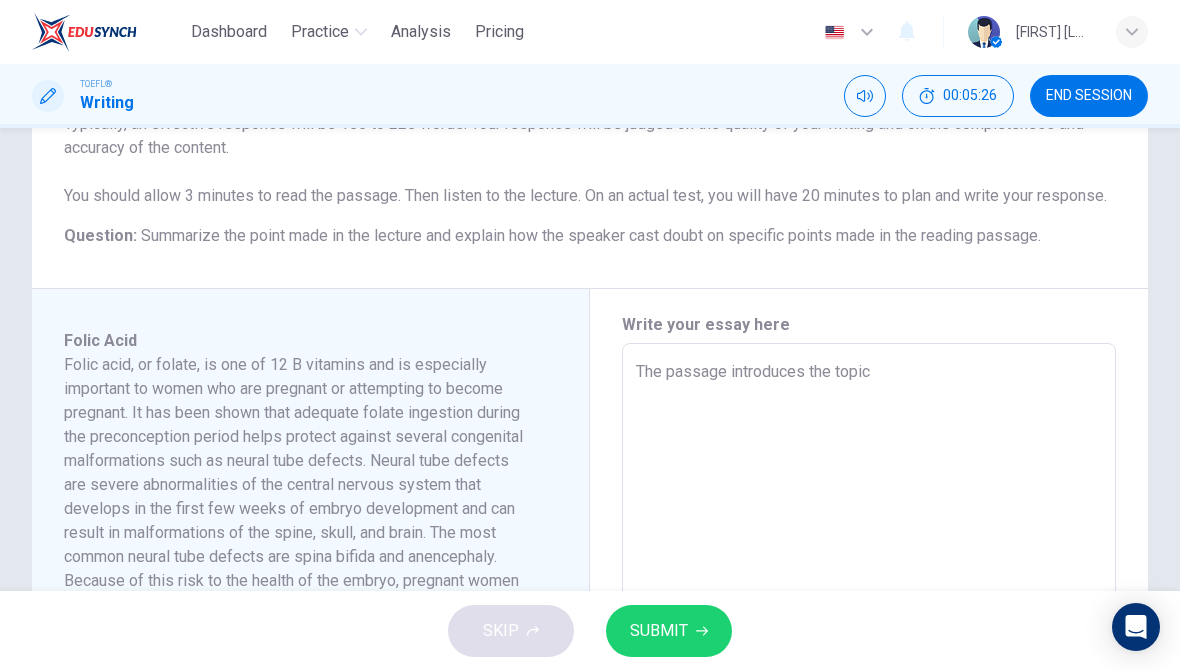 click on "The passage introduces the topic" at bounding box center (869, 628) 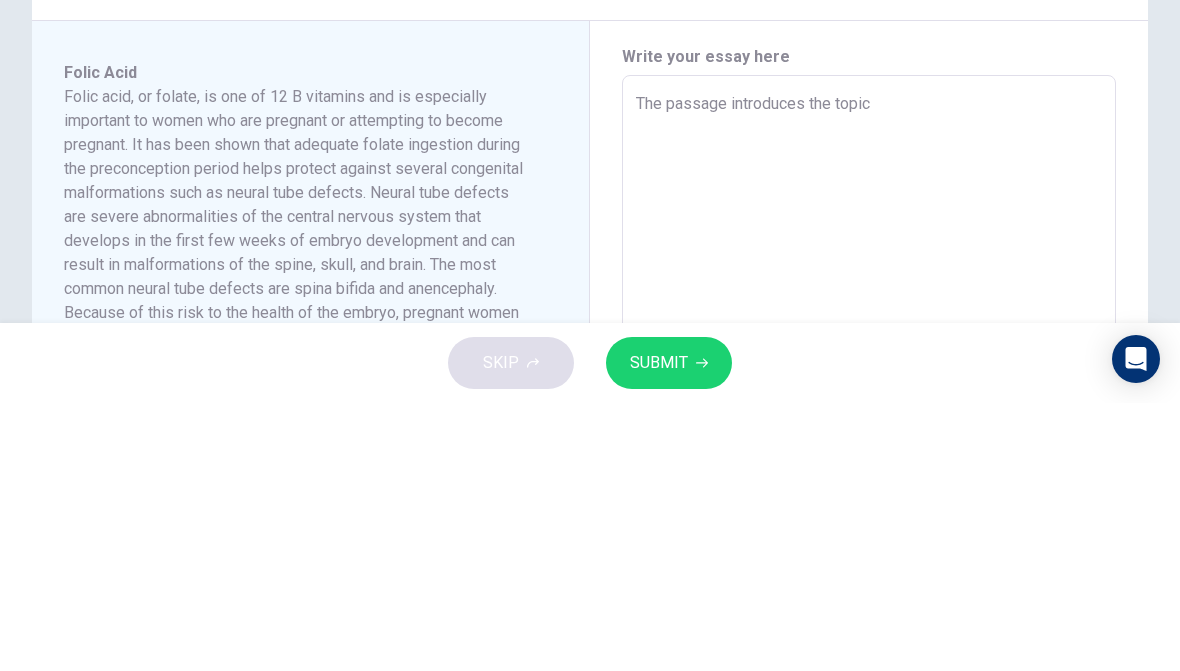 type on "90" 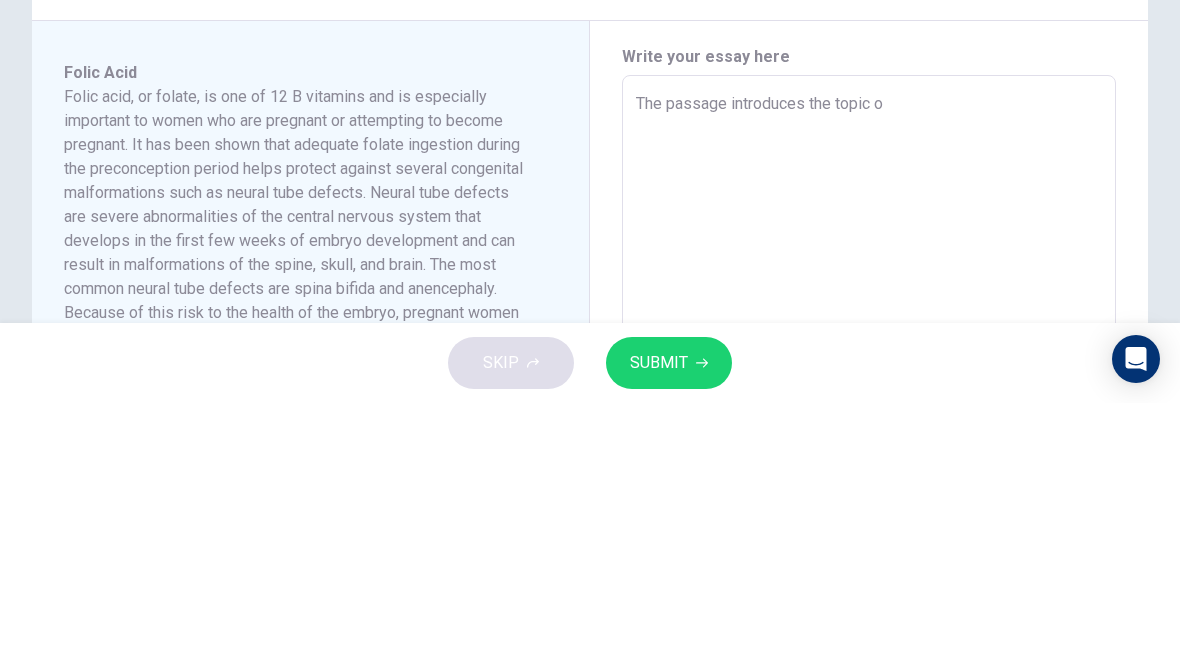 type on "x" 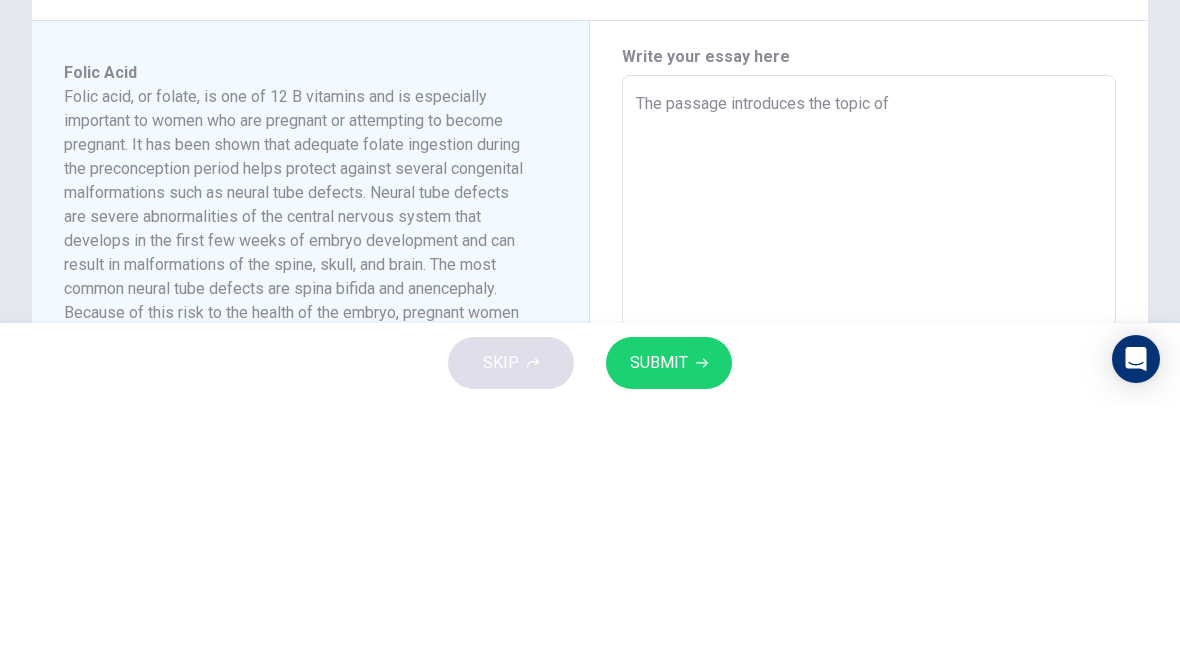 type on "x" 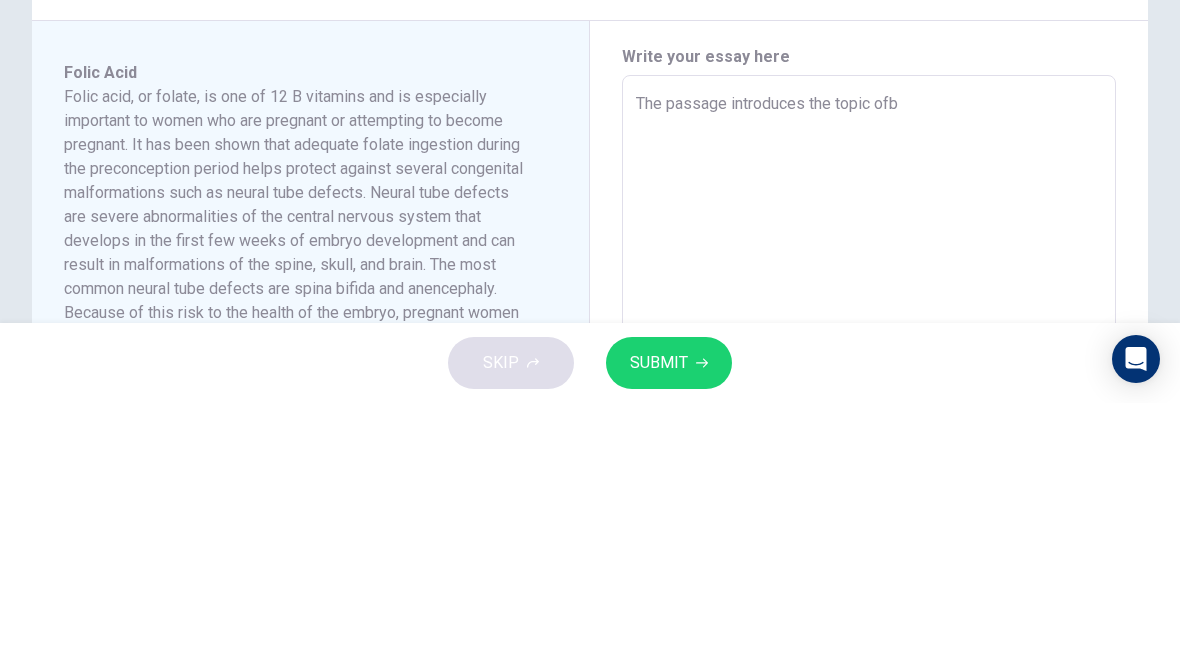 type on "x" 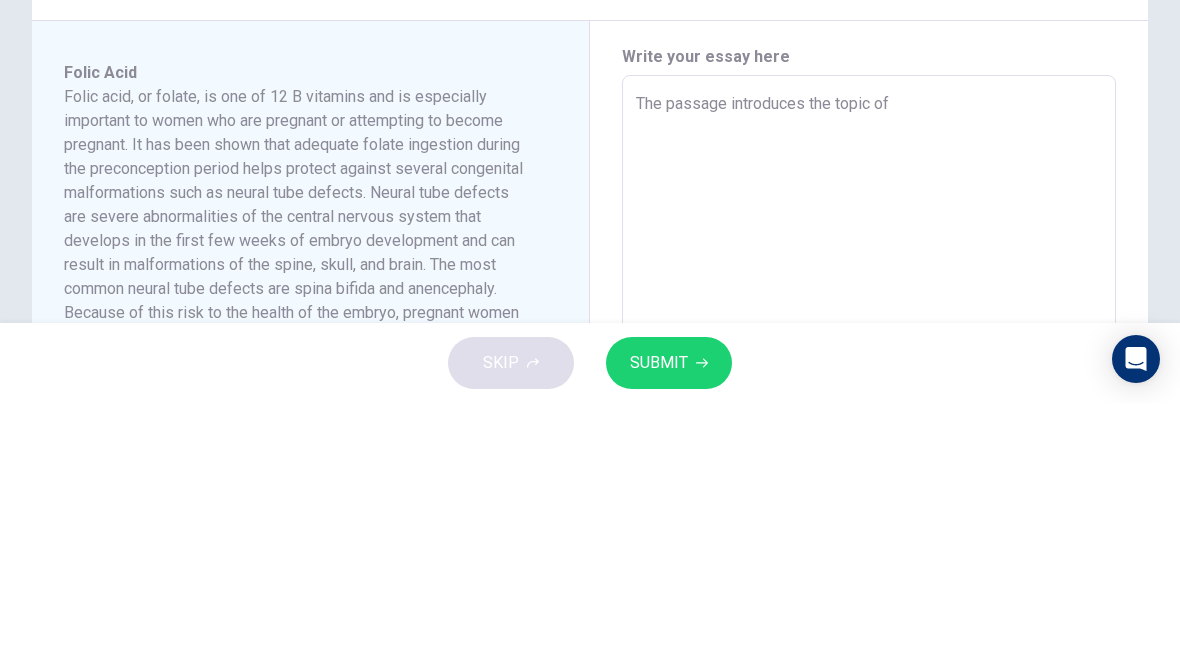 type on "x" 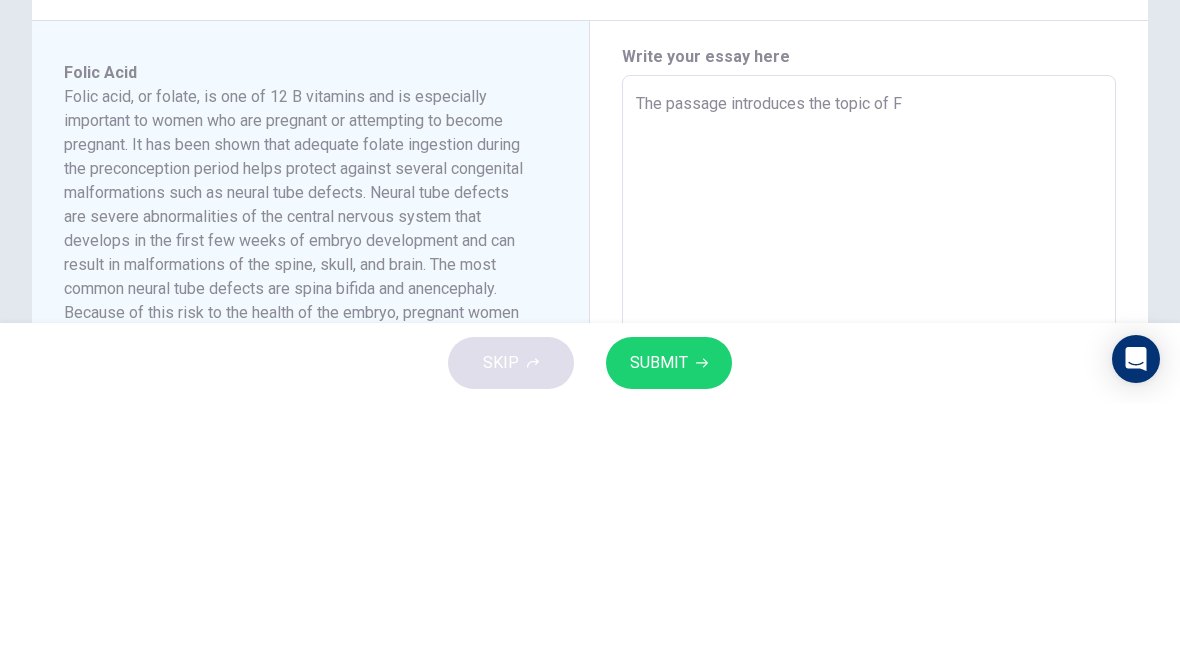 type on "93" 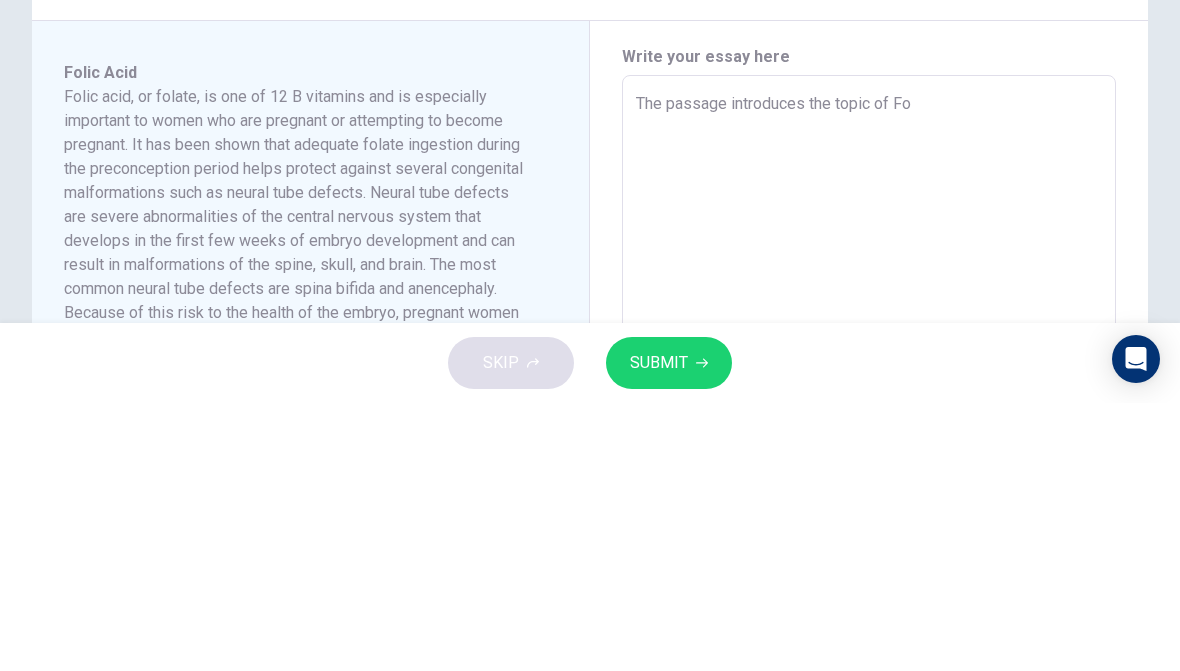 type on "x" 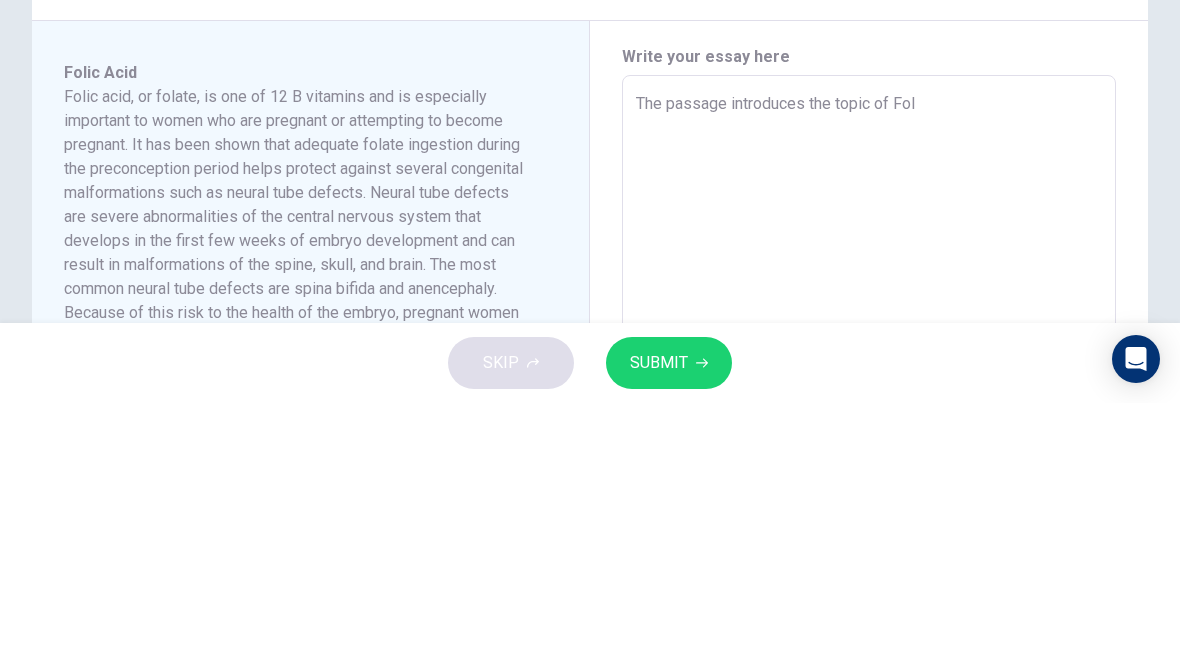 type on "x" 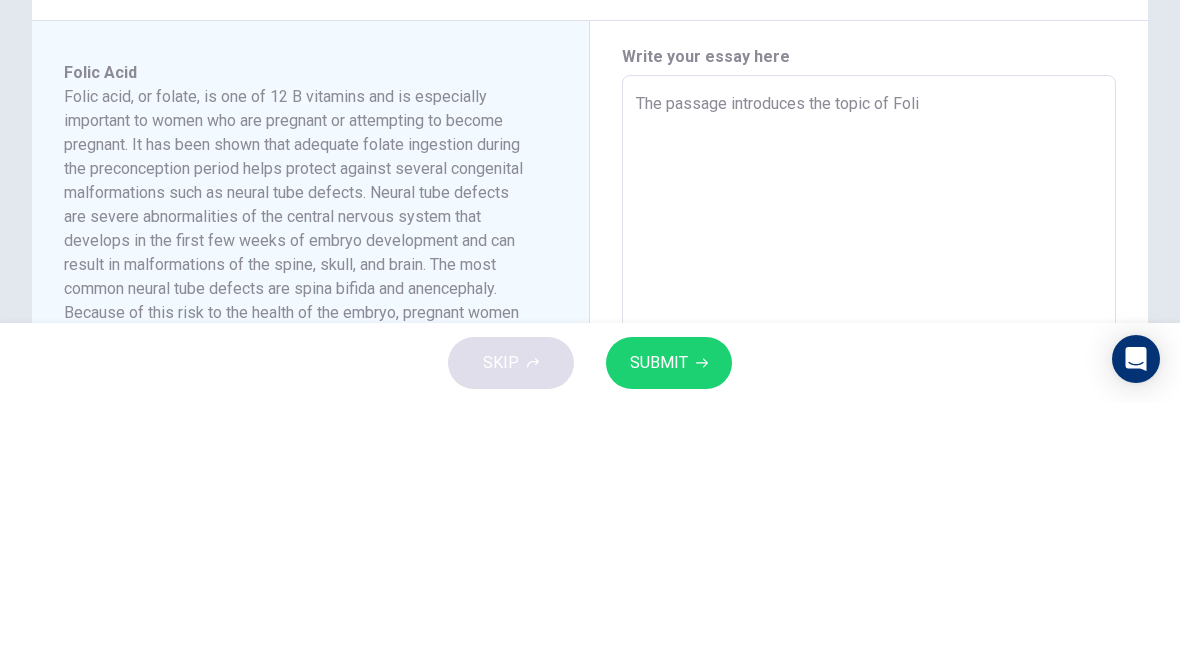 type on "x" 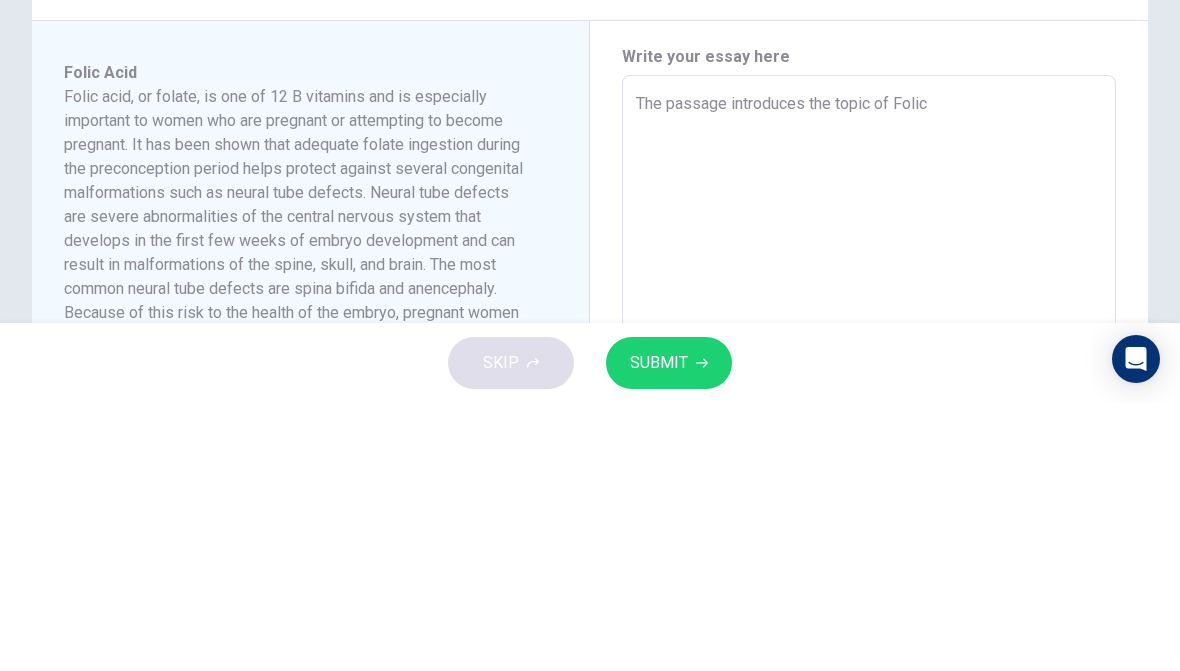 type on "x" 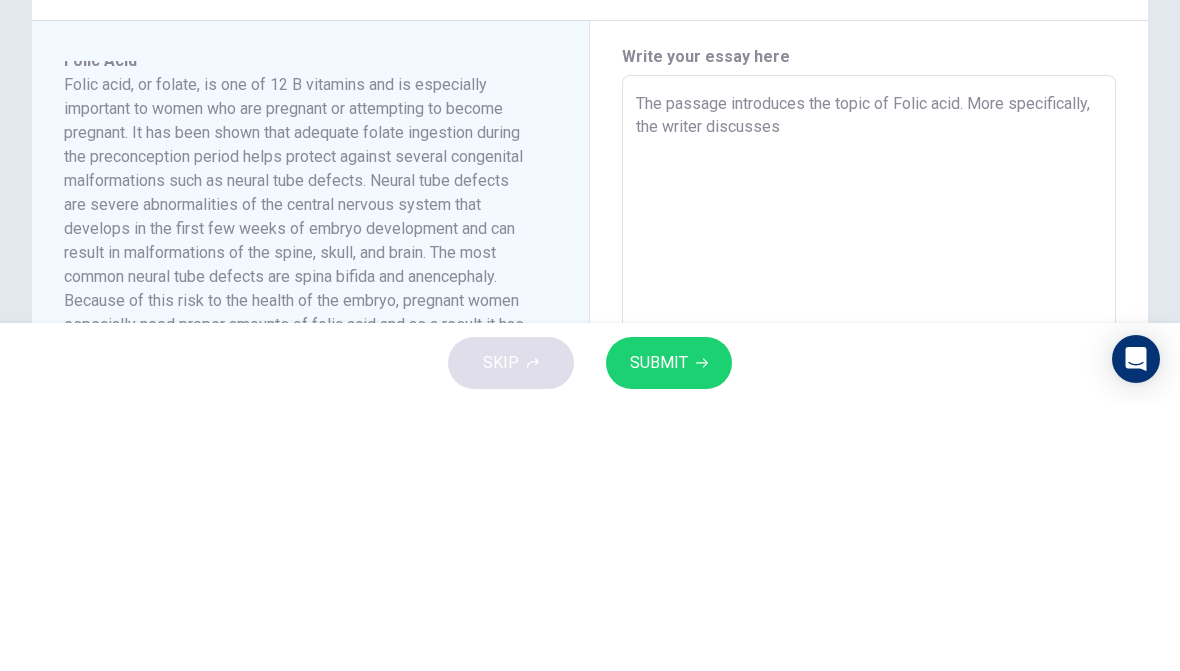 scroll, scrollTop: 10, scrollLeft: 0, axis: vertical 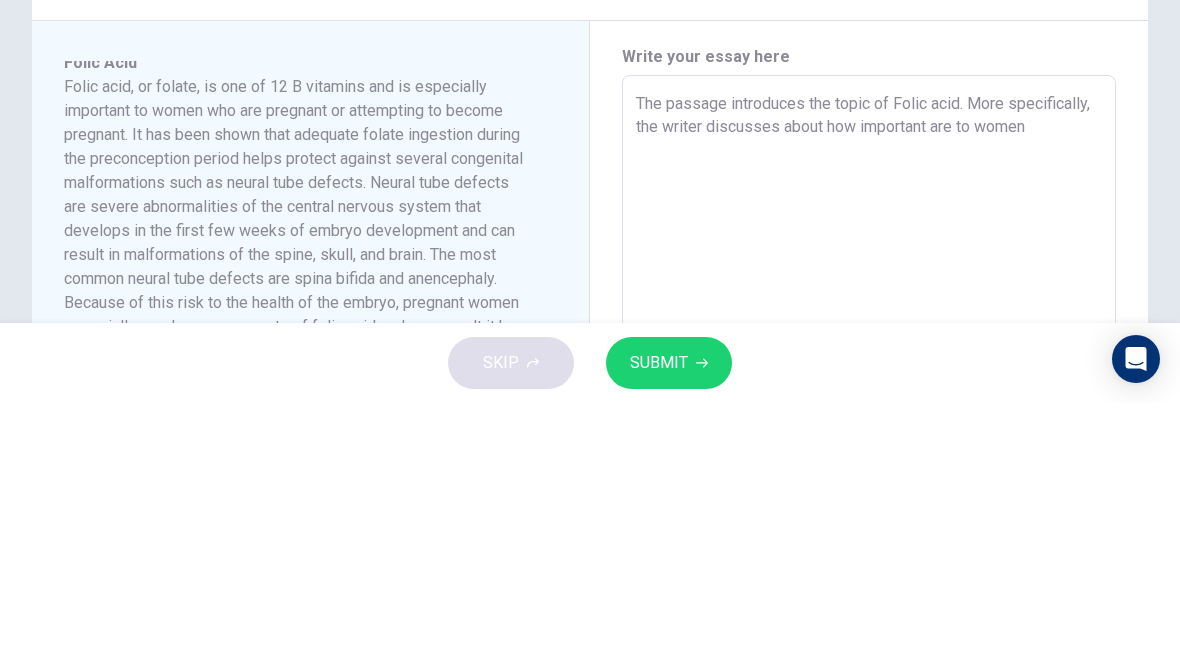 click on "The passage introduces the topic of Folic acid. More specifically, the writer discusses about how important are to women" at bounding box center (869, 628) 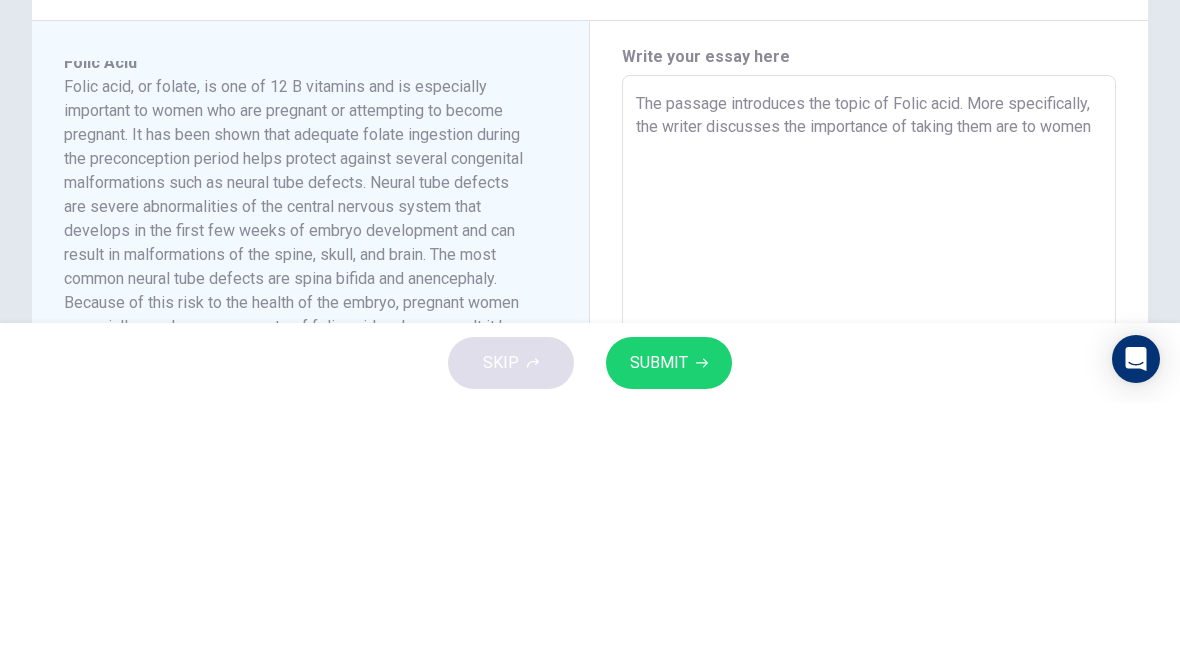 click on "The passage introduces the topic of Folic acid. More specifically, the writer discusses the importance of taking them  are to women" at bounding box center (869, 628) 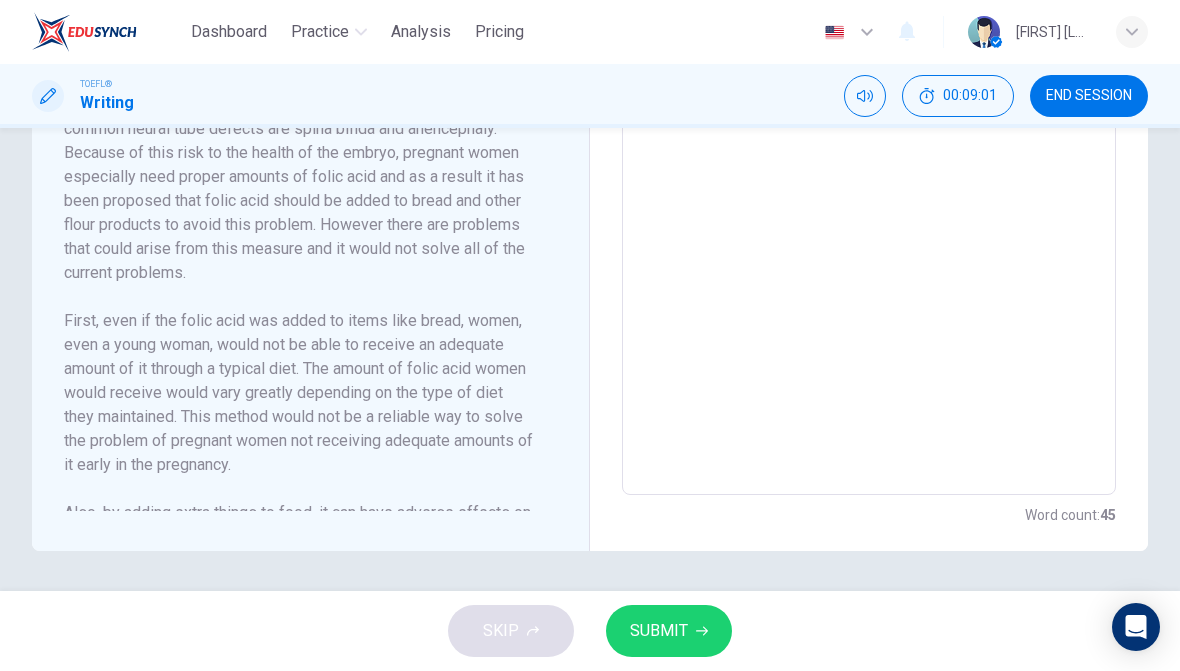 scroll, scrollTop: 730, scrollLeft: 0, axis: vertical 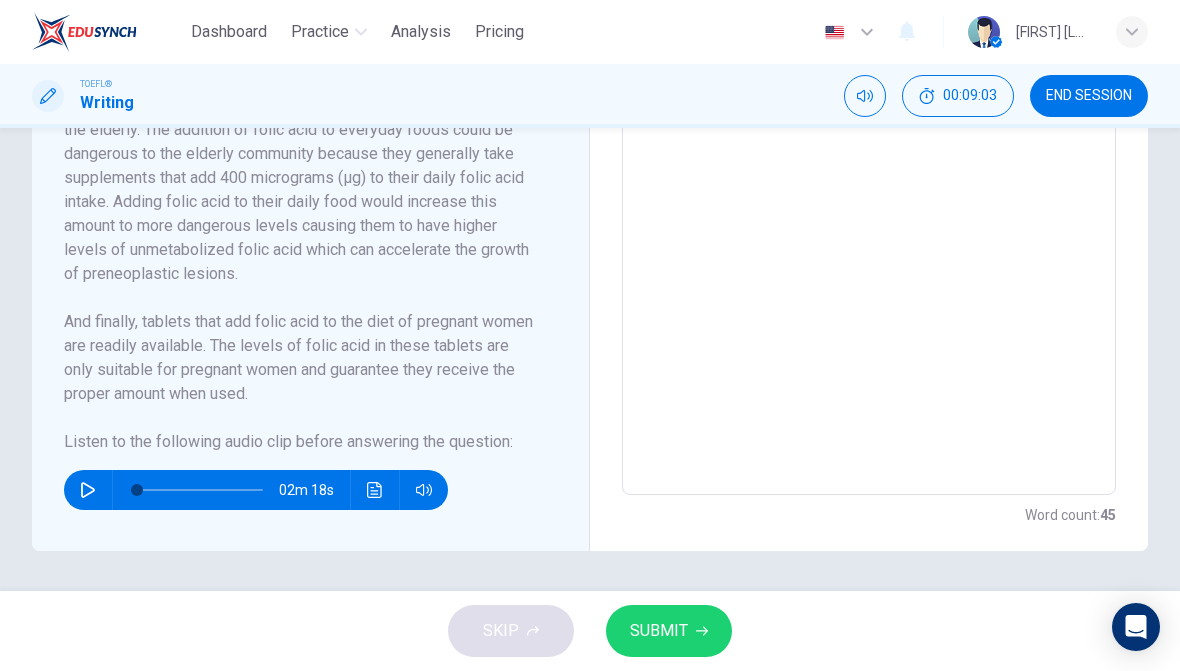 click 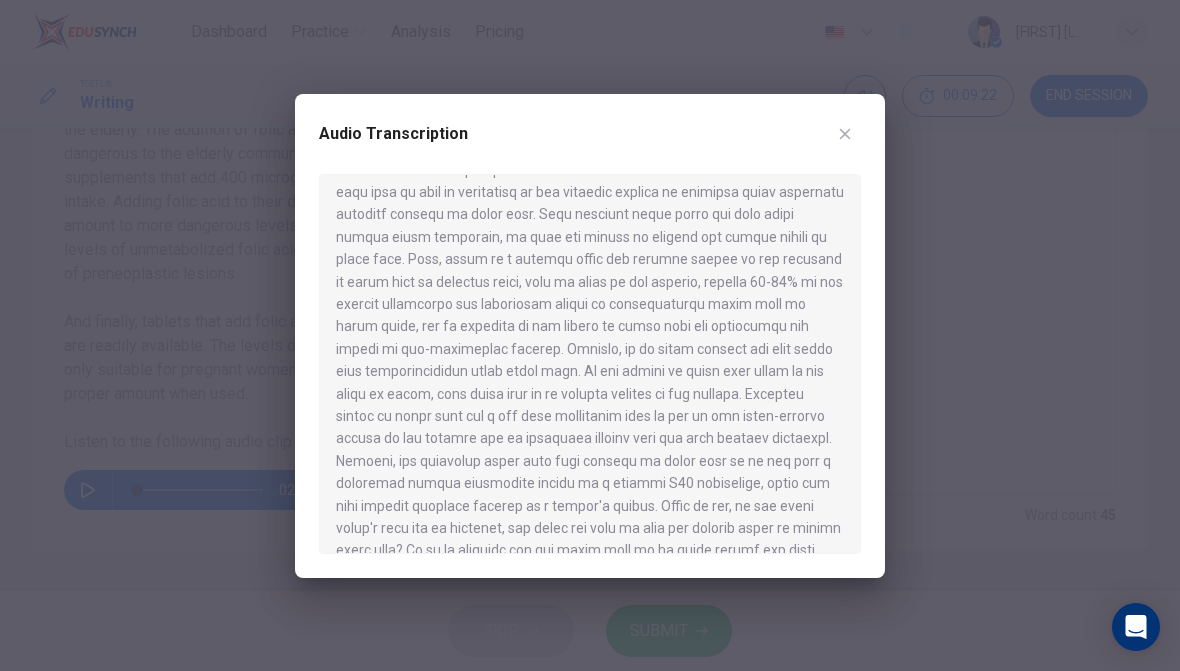 scroll, scrollTop: 100, scrollLeft: 0, axis: vertical 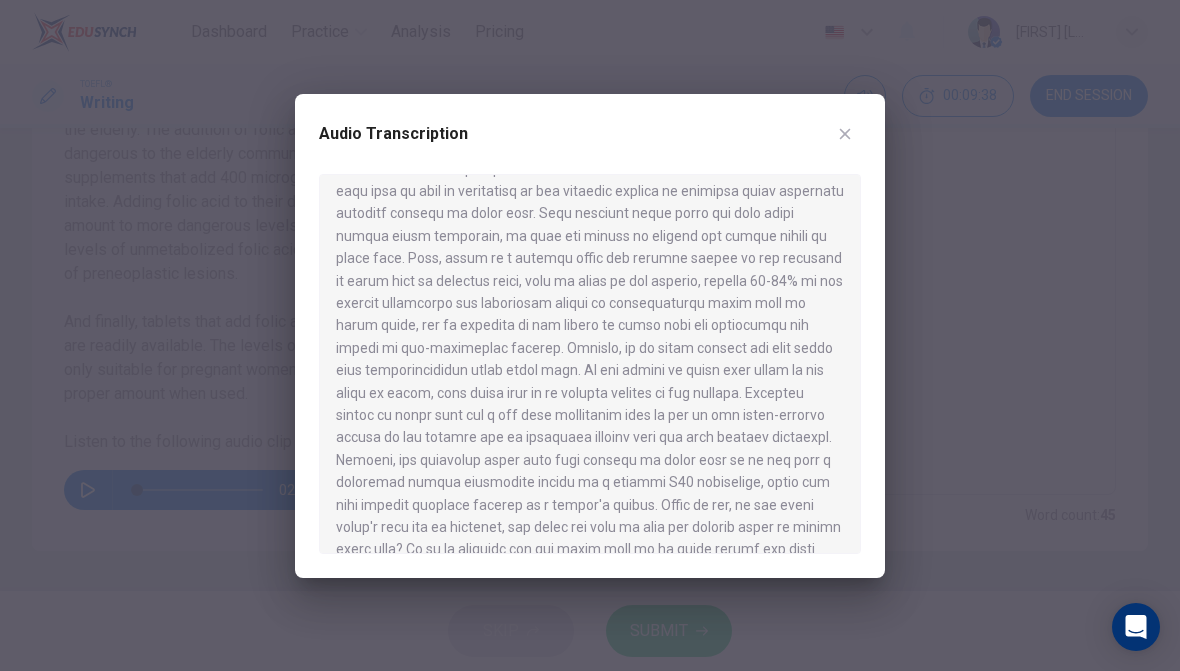 click at bounding box center [845, 134] 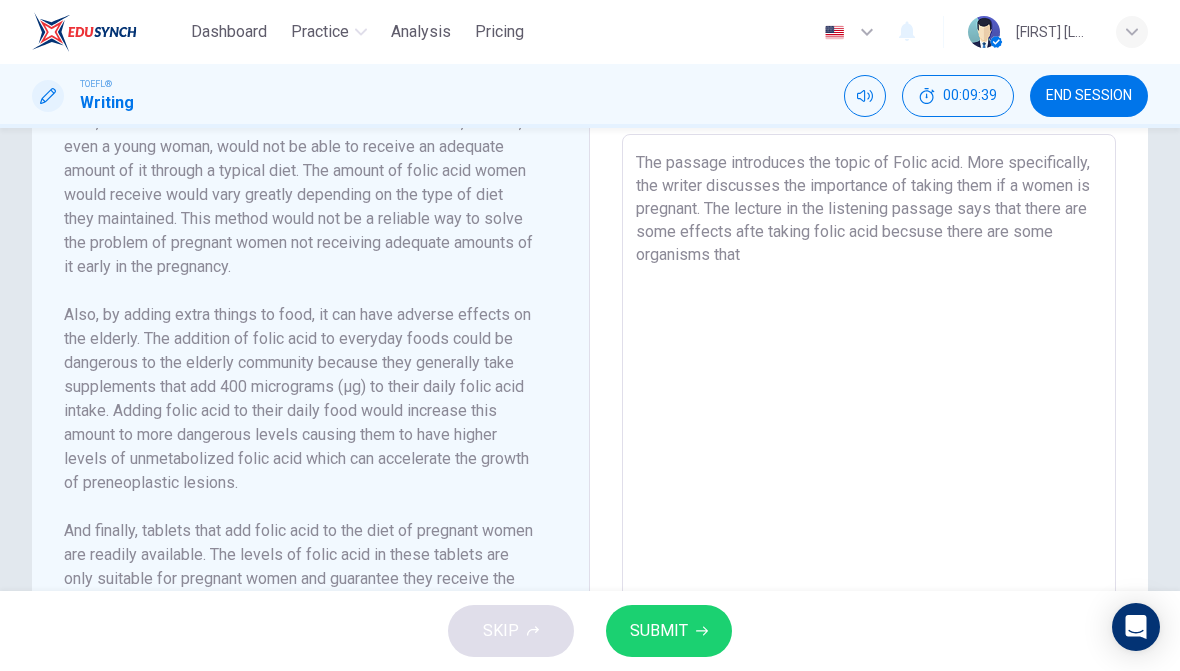 scroll, scrollTop: 496, scrollLeft: 0, axis: vertical 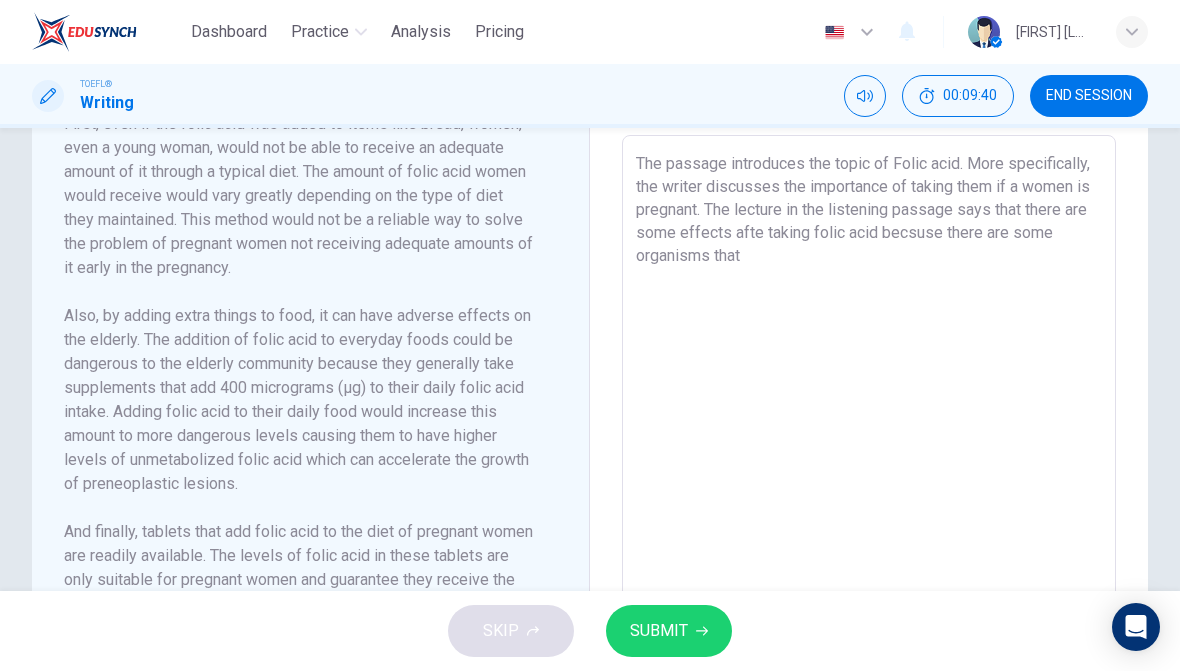 click on "The passage introduces the topic of Folic acid. More specifically, the writer discusses the importance of taking them if a women is pregnant. The lecture in the listening passage says that there are some effects afte taking folic acid becsuse there are some organisms that" at bounding box center [869, 420] 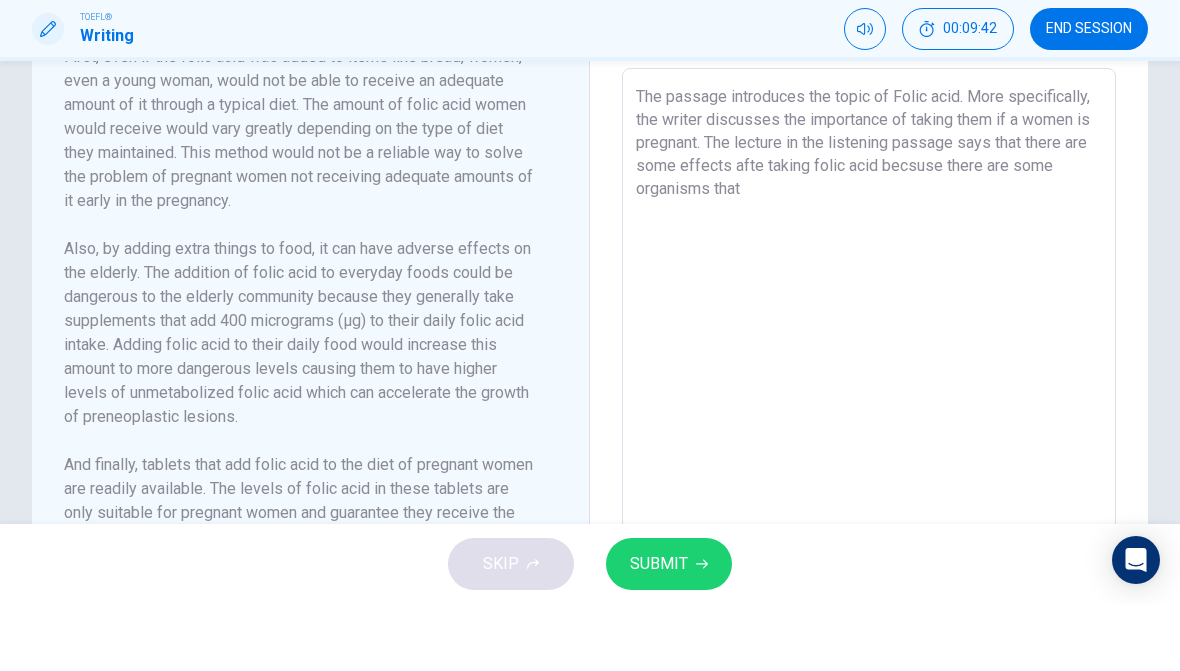 click on "The passage introduces the topic of Folic acid. More specifically, the writer discusses the importance of taking them if a women is pregnant. The lecture in the listening passage says that there are some effects afte taking folic acid becsuse there are some organisms that" at bounding box center [869, 420] 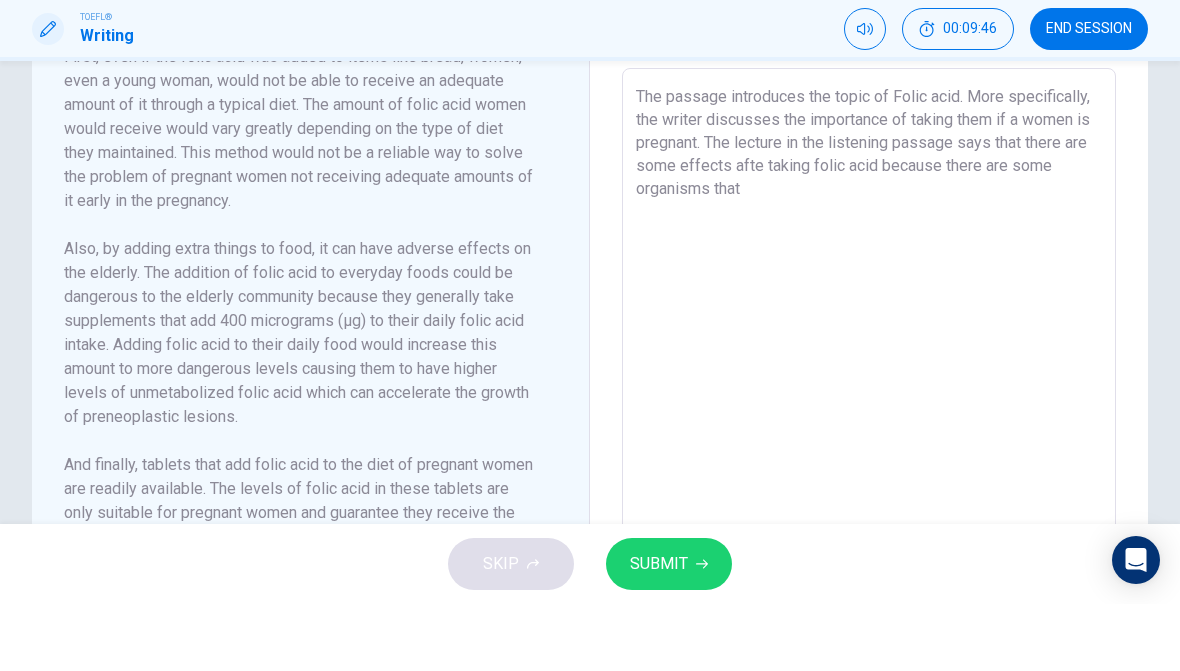 click on "The passage introduces the topic of Folic acid. More specifically, the writer discusses the importance of taking them if a women is pregnant. The lecture in the listening passage says that there are some effects afte taking folic acid because there are some organisms that" at bounding box center [869, 420] 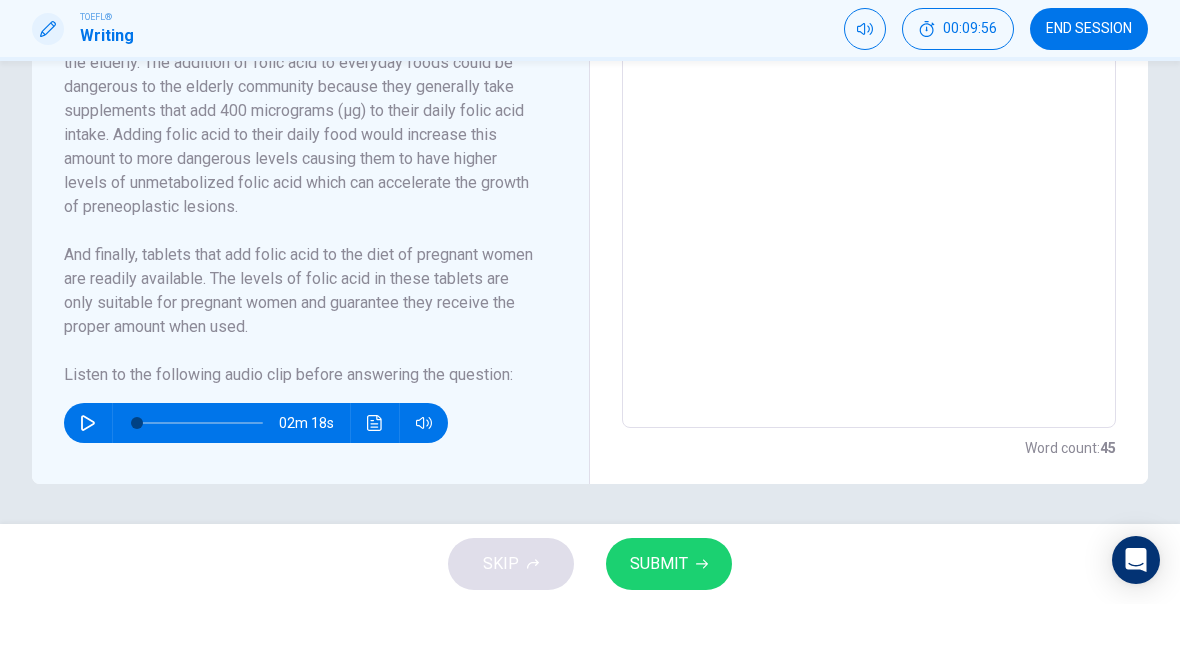 scroll, scrollTop: 730, scrollLeft: 0, axis: vertical 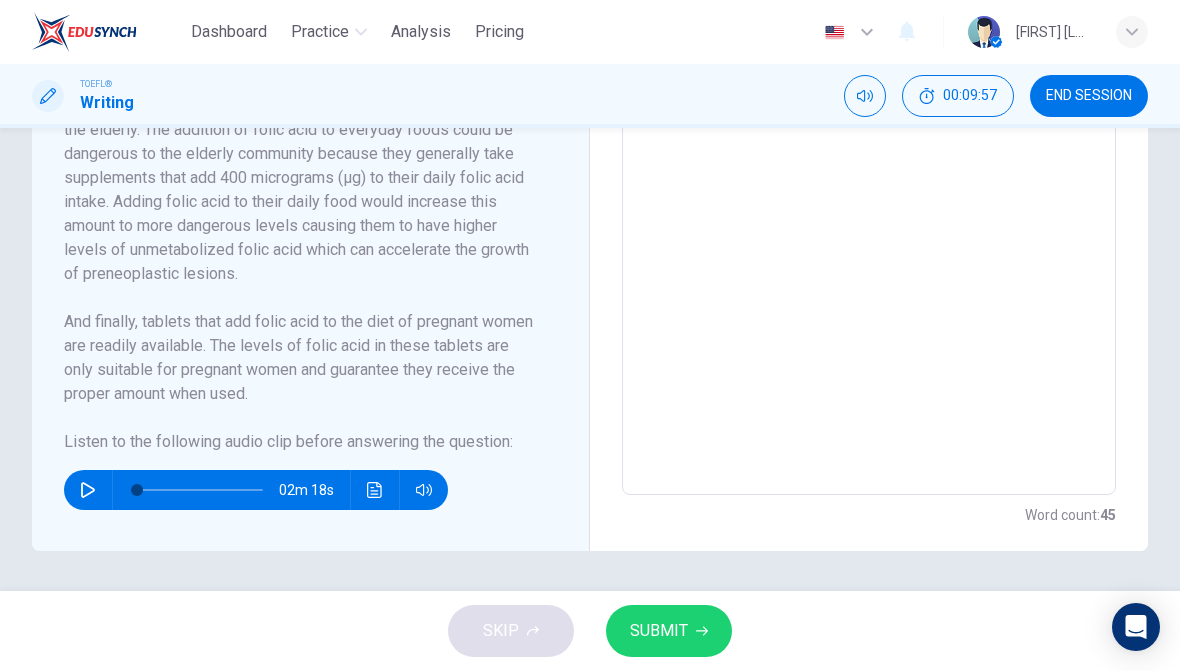 click 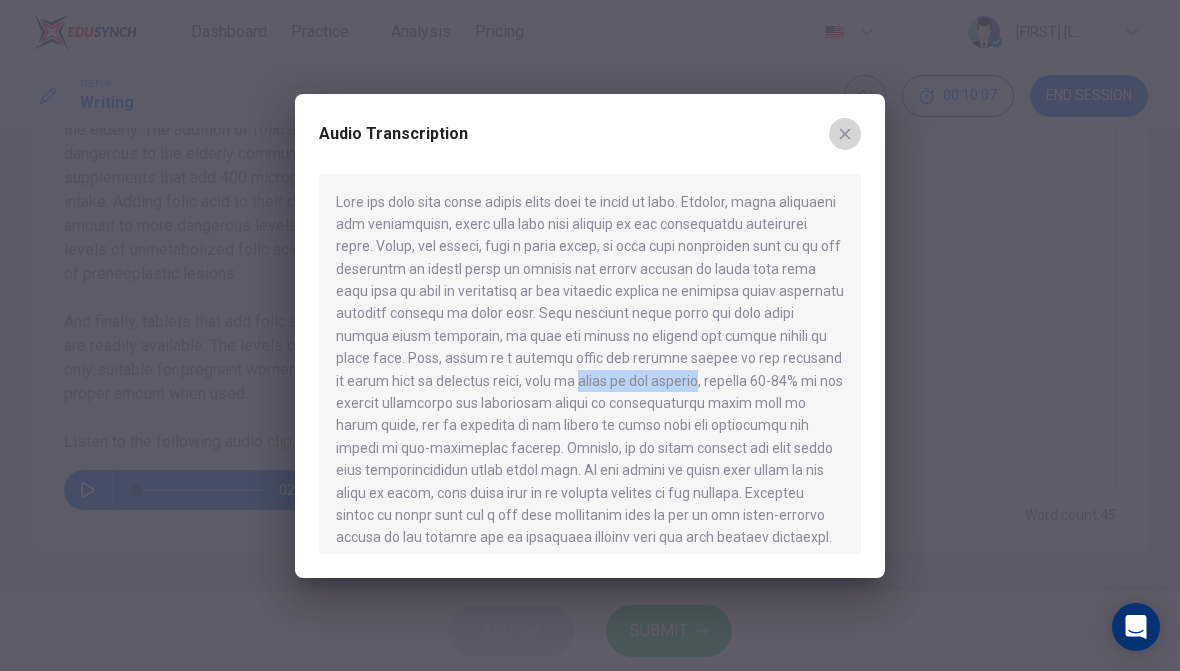 click at bounding box center [845, 134] 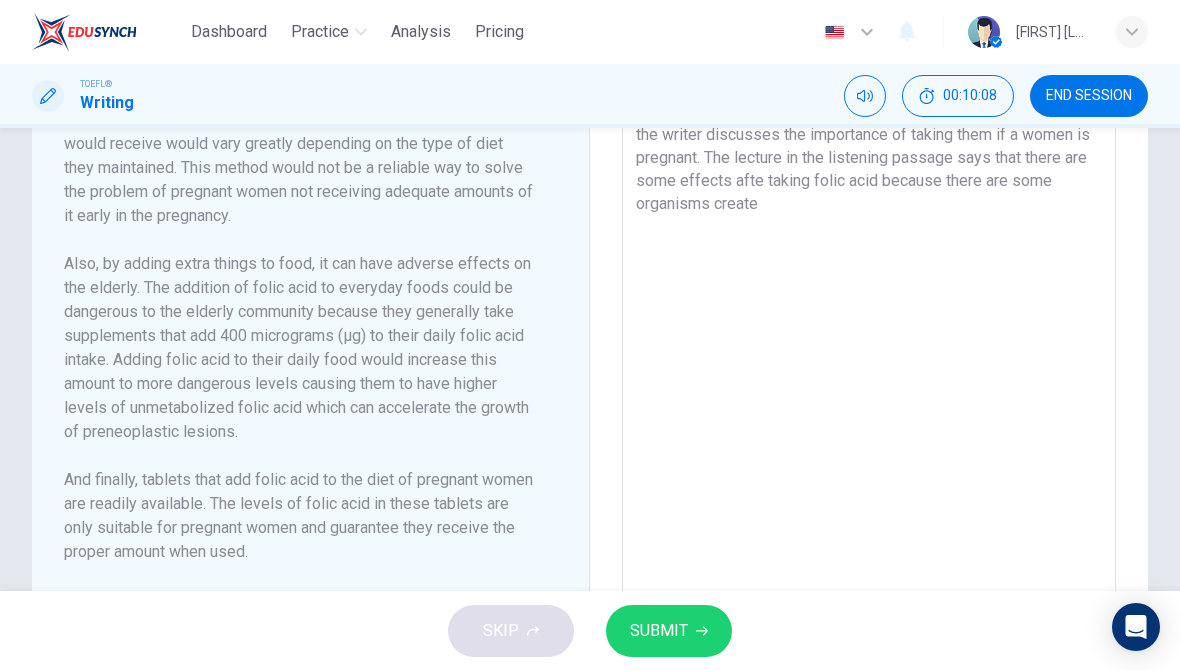 scroll, scrollTop: 538, scrollLeft: 0, axis: vertical 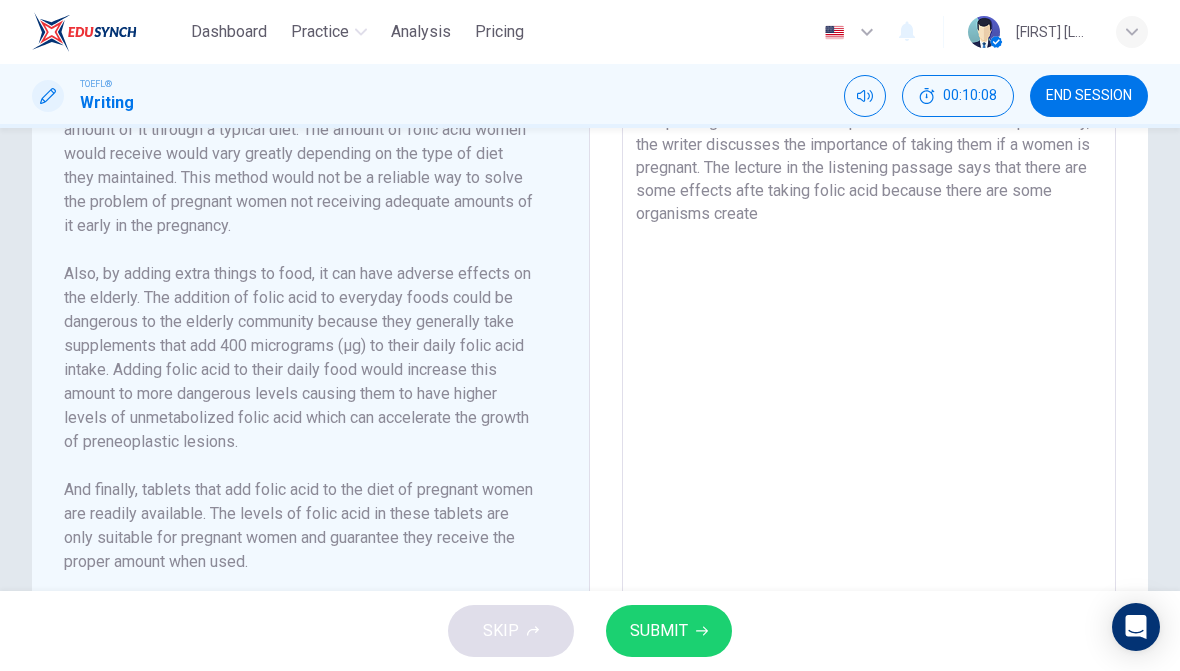 click on "The passage introduces the topic of Folic acid. More specifically, the writer discusses the importance of taking them if a women is pregnant. The lecture in the listening passage says that there are some effects afte taking folic acid because there are some organisms create" at bounding box center [869, 378] 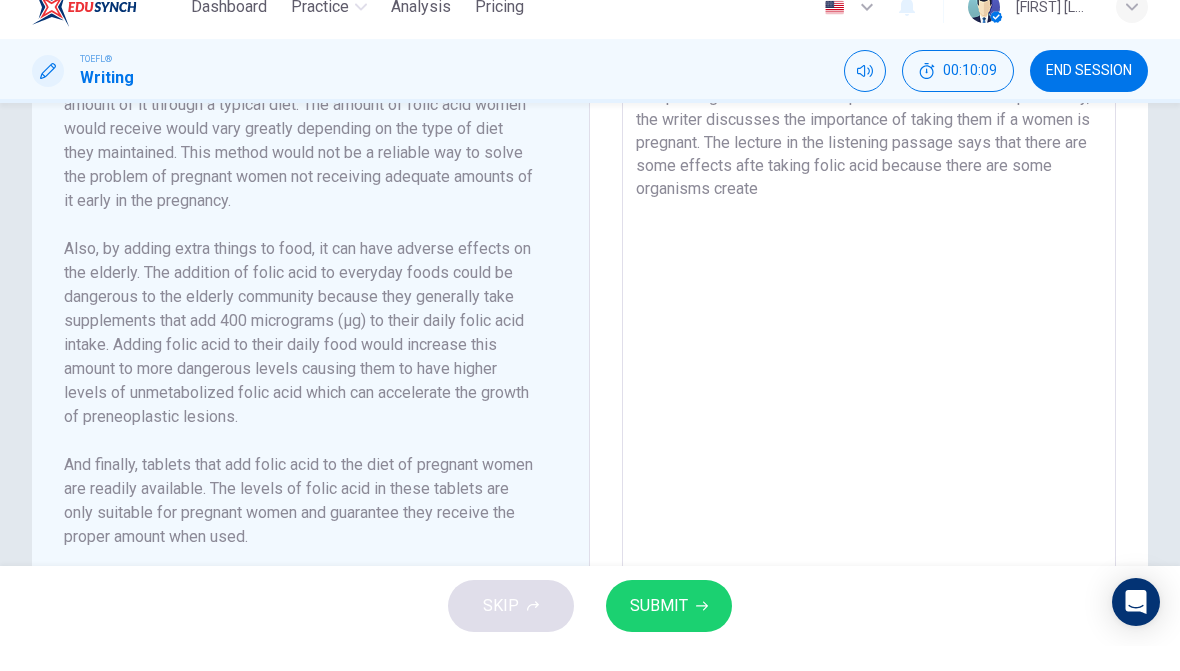 click on "The passage introduces the topic of Folic acid. More specifically, the writer discusses the importance of taking them if a women is pregnant. The lecture in the listening passage says that there are some effects afte taking folic acid because there are some organisms create" at bounding box center [869, 378] 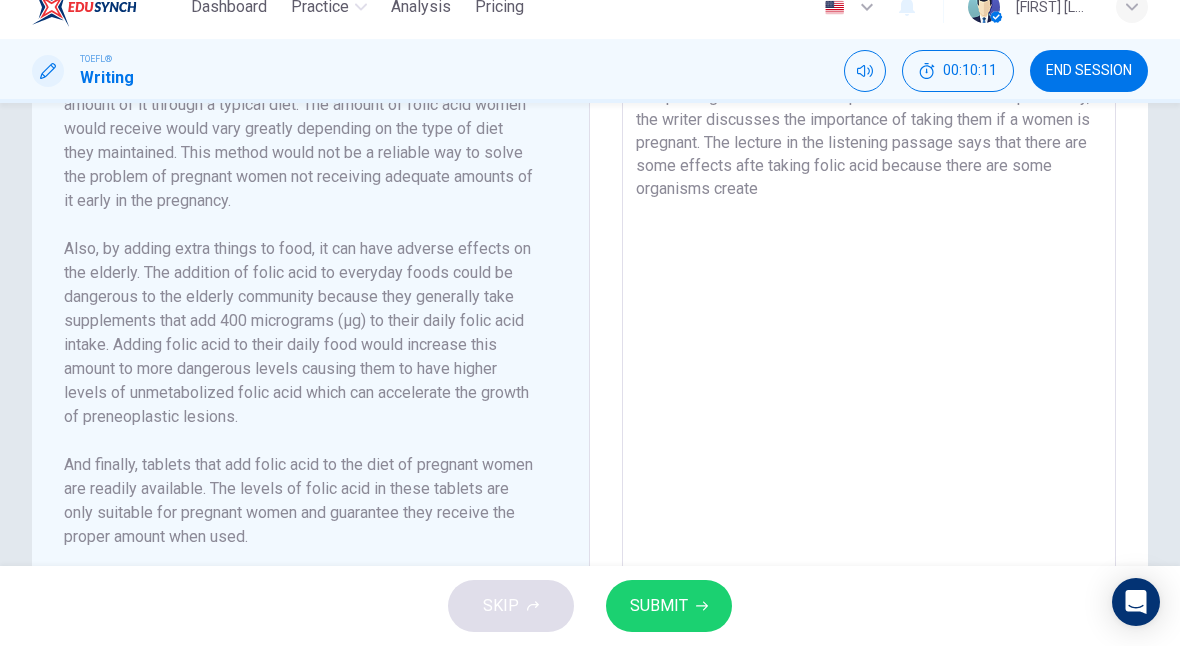 click on "The passage introduces the topic of Folic acid. More specifically, the writer discusses the importance of taking them if a women is pregnant. The lecture in the listening passage says that there are some effects afte taking folic acid because there are some organisms create" at bounding box center [869, 378] 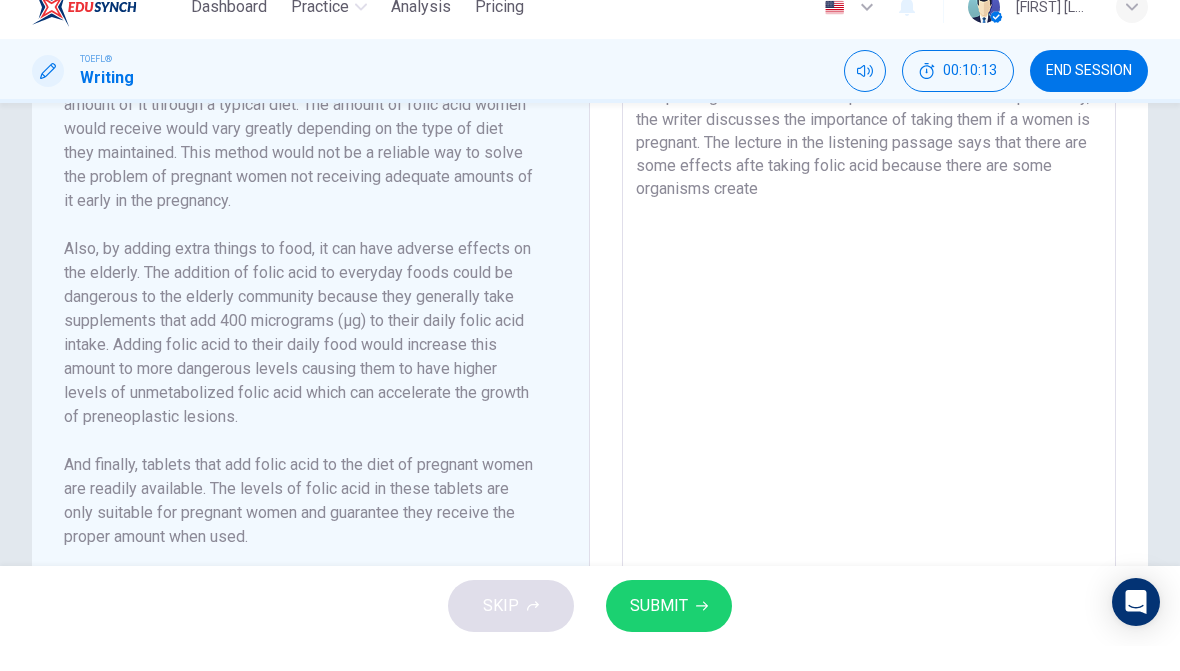 paste on "b" 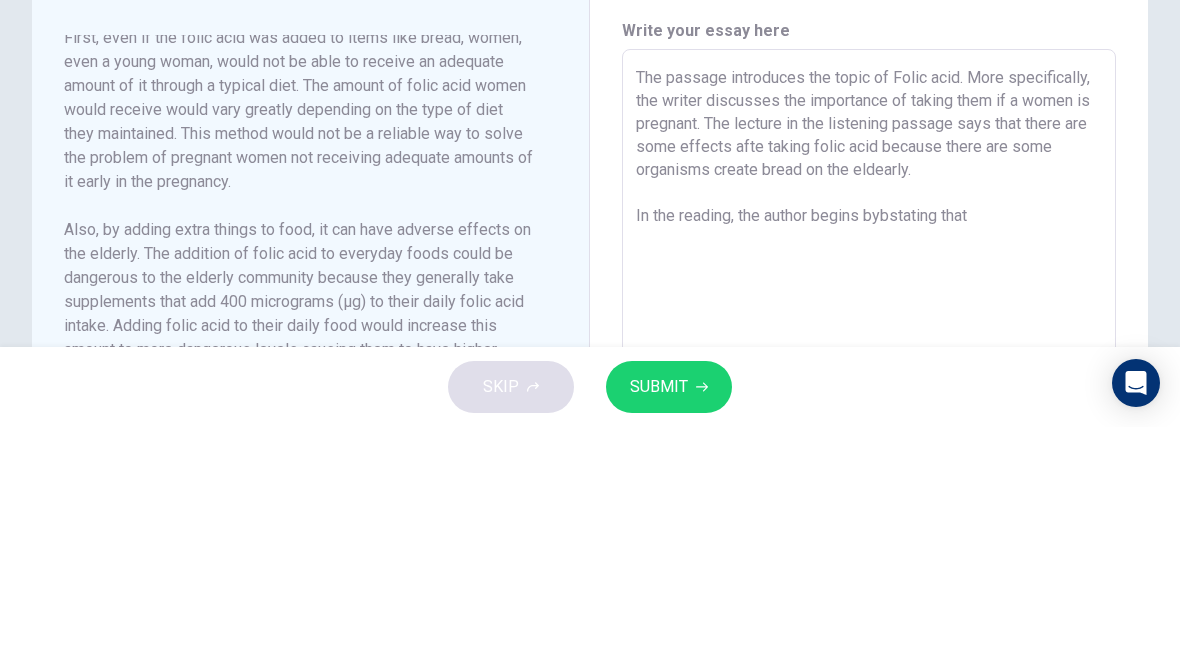scroll, scrollTop: 339, scrollLeft: 0, axis: vertical 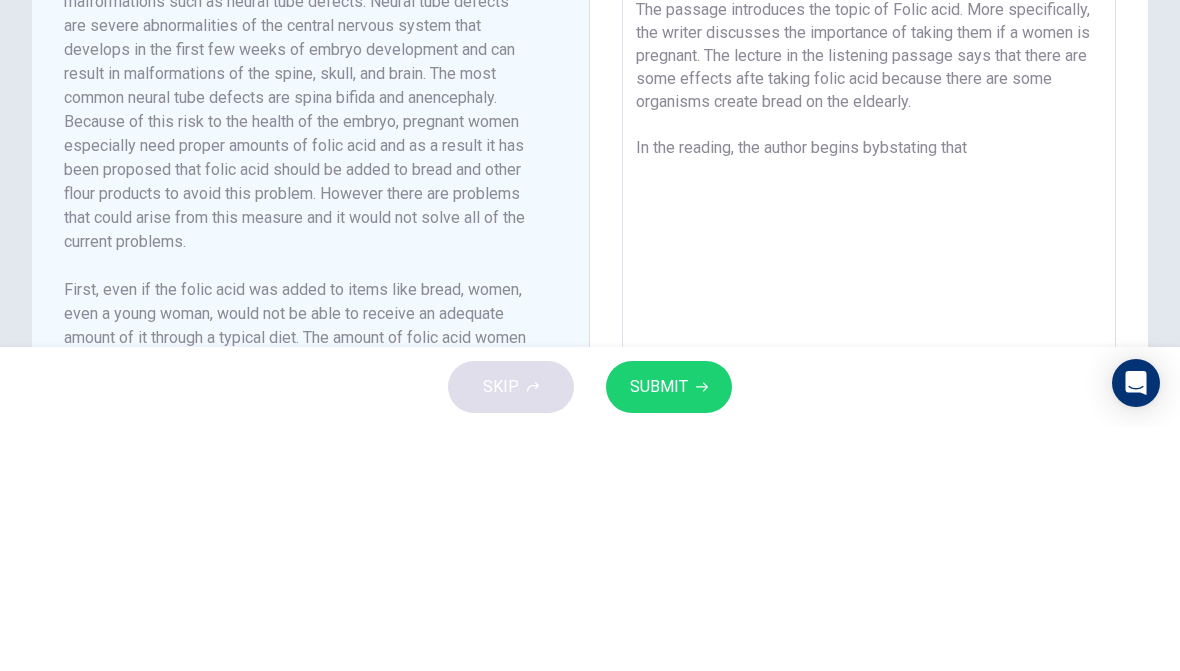 click on "The passage introduces the topic of Folic acid. More specifically, the writer discusses the importance of taking them if a women is pregnant. The lecture in the listening passage says that there are some effects afte taking folic acid because there are some organisms create bread on the eldearly.
In the reading, the author begins bybstating that" at bounding box center [869, 510] 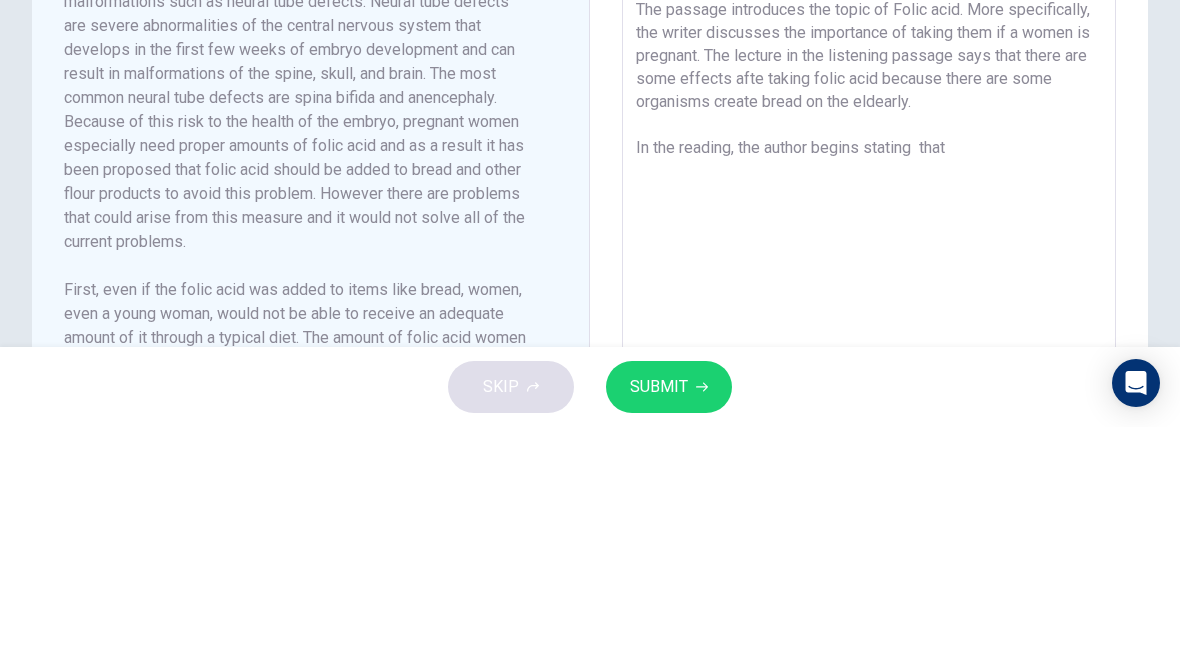 click on "The passage introduces the topic of Folic acid. More specifically, the writer discusses the importance of taking them if a women is pregnant. The lecture in the listening passage says that there are some effects afte taking folic acid because there are some organisms create bread on the eldearly.
In the reading, the author begins stating  that" at bounding box center (869, 510) 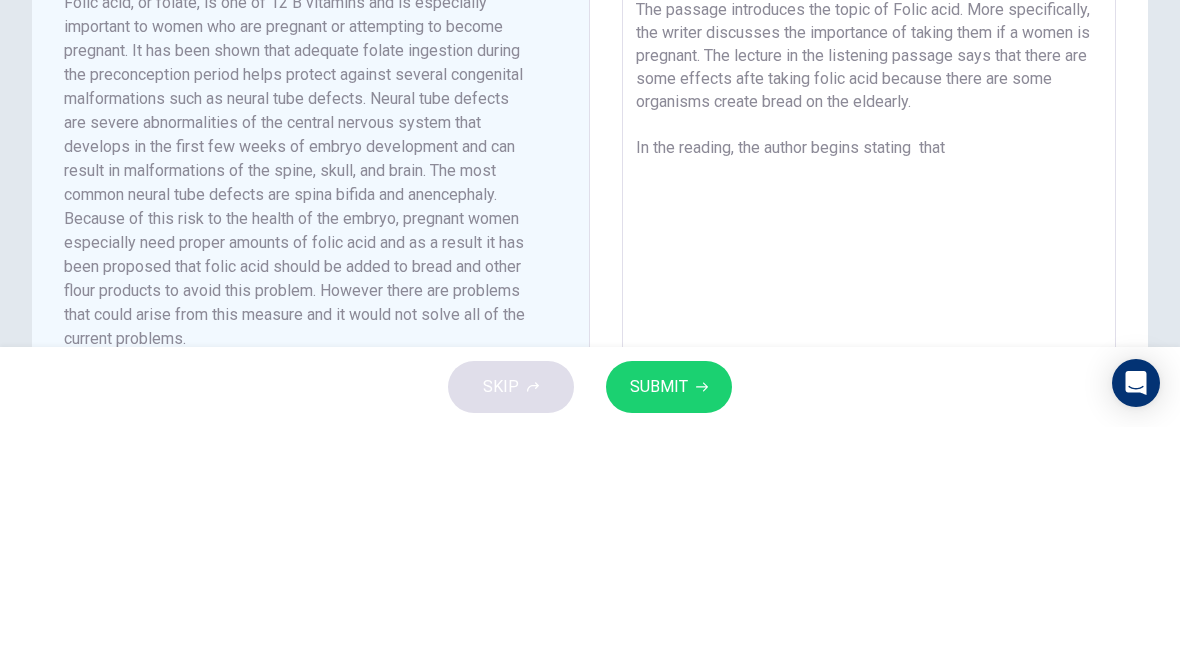 scroll, scrollTop: 0, scrollLeft: 0, axis: both 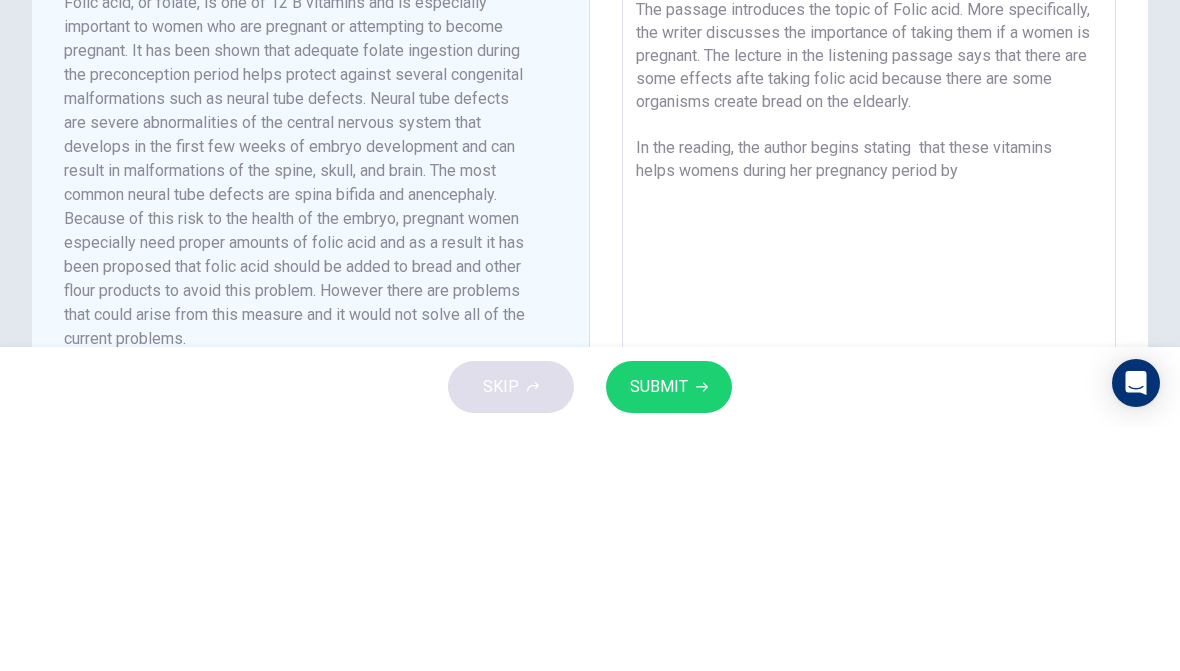 click on "The passage introduces the topic of Folic acid. More specifically, the writer discusses the importance of taking them if a women is pregnant. The lecture in the listening passage says that there are some effects afte taking folic acid because there are some organisms create bread on the eldearly.
In the reading, the author begins stating  that these vitamins helps womens during her pregnancy period by" at bounding box center [869, 510] 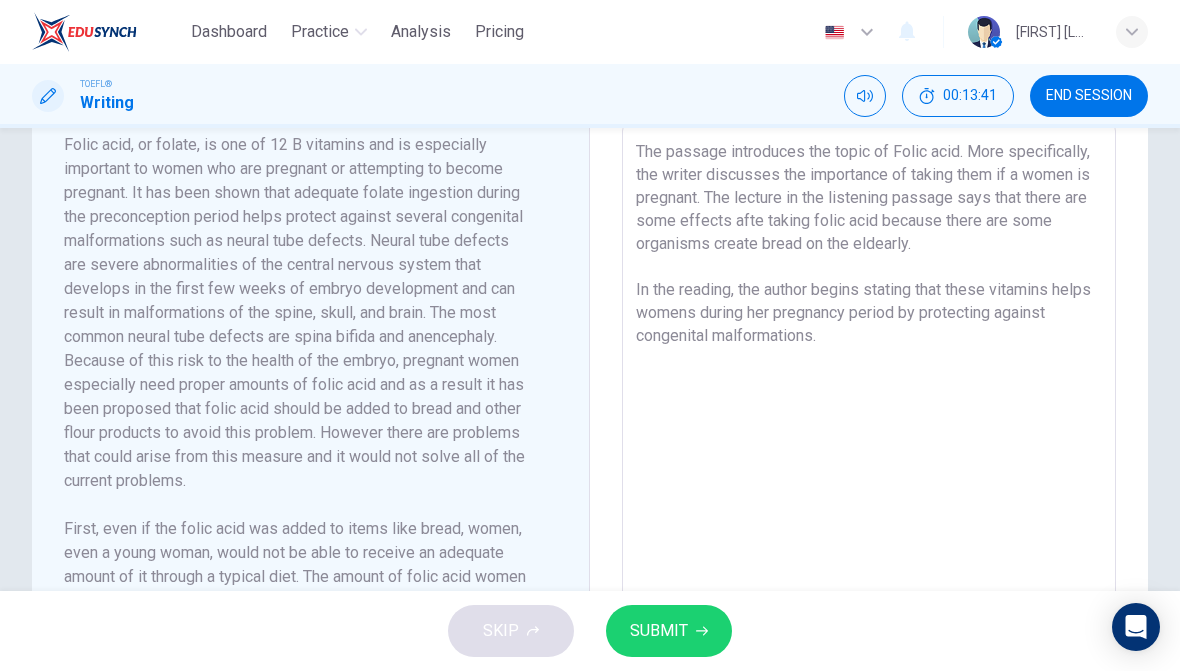 scroll, scrollTop: 519, scrollLeft: 0, axis: vertical 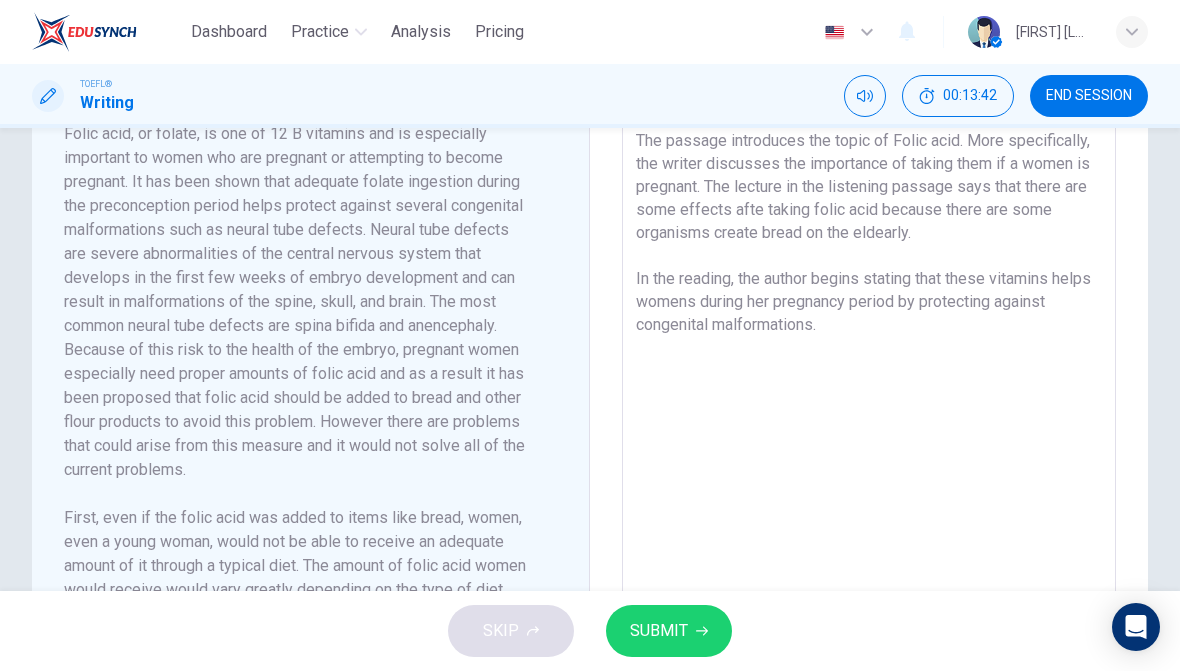 click on "SUBMIT" at bounding box center (659, 631) 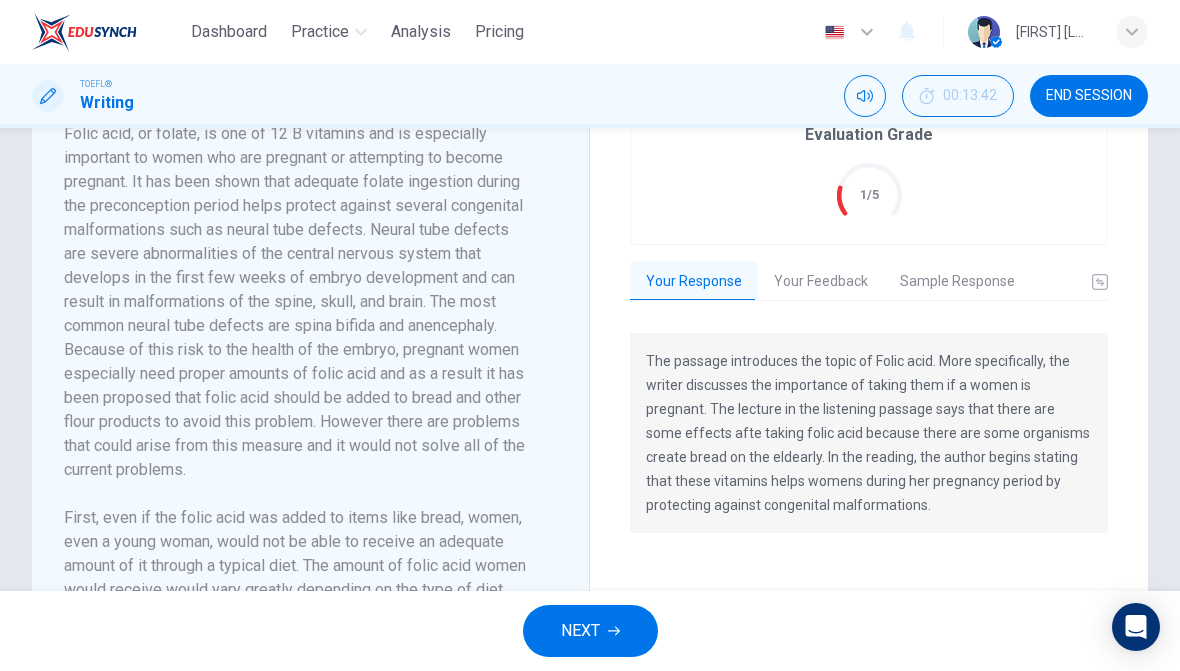 click on "Your Feedback" at bounding box center [821, 282] 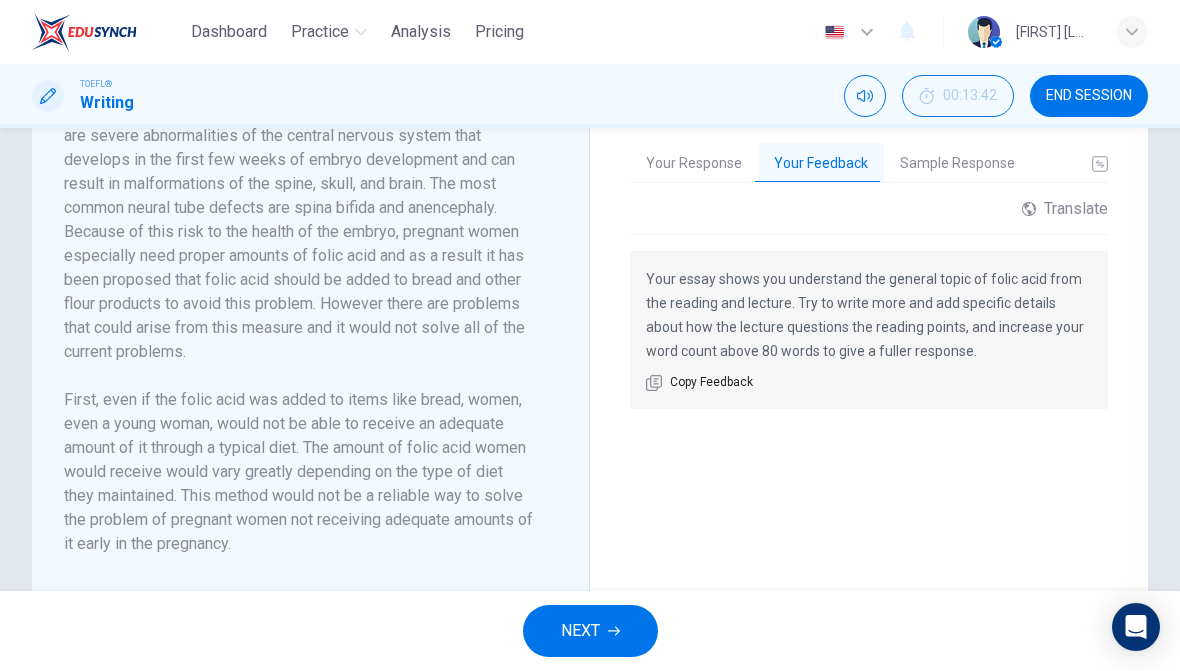 scroll, scrollTop: 638, scrollLeft: 0, axis: vertical 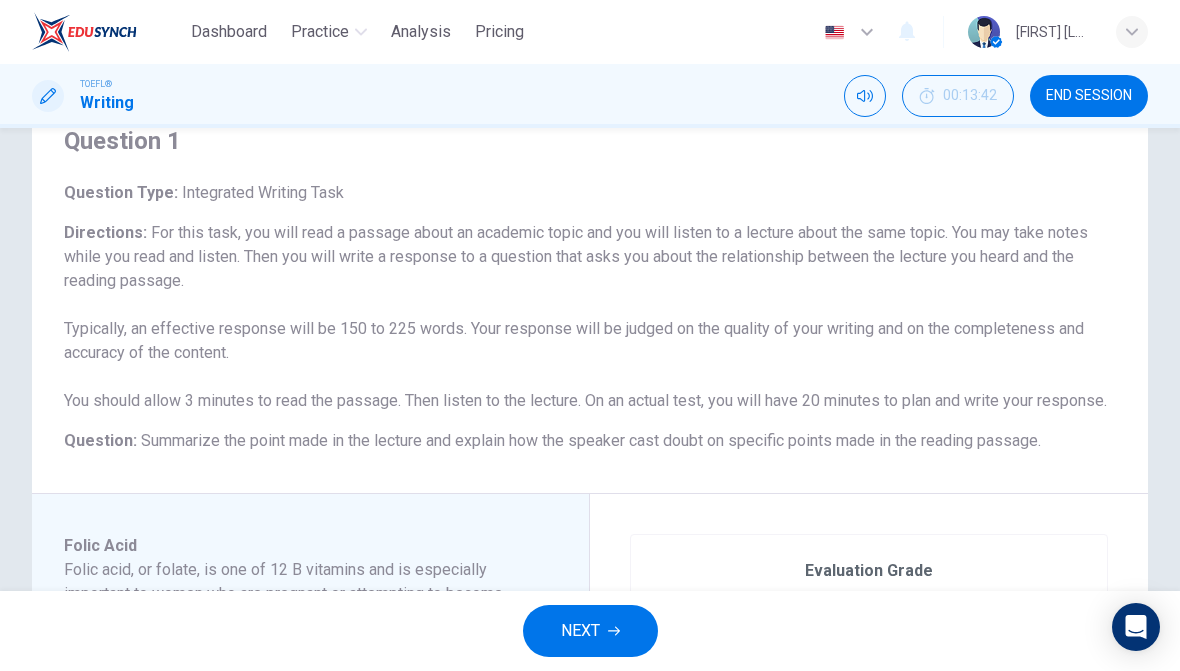 click on "Writing" at bounding box center (107, 103) 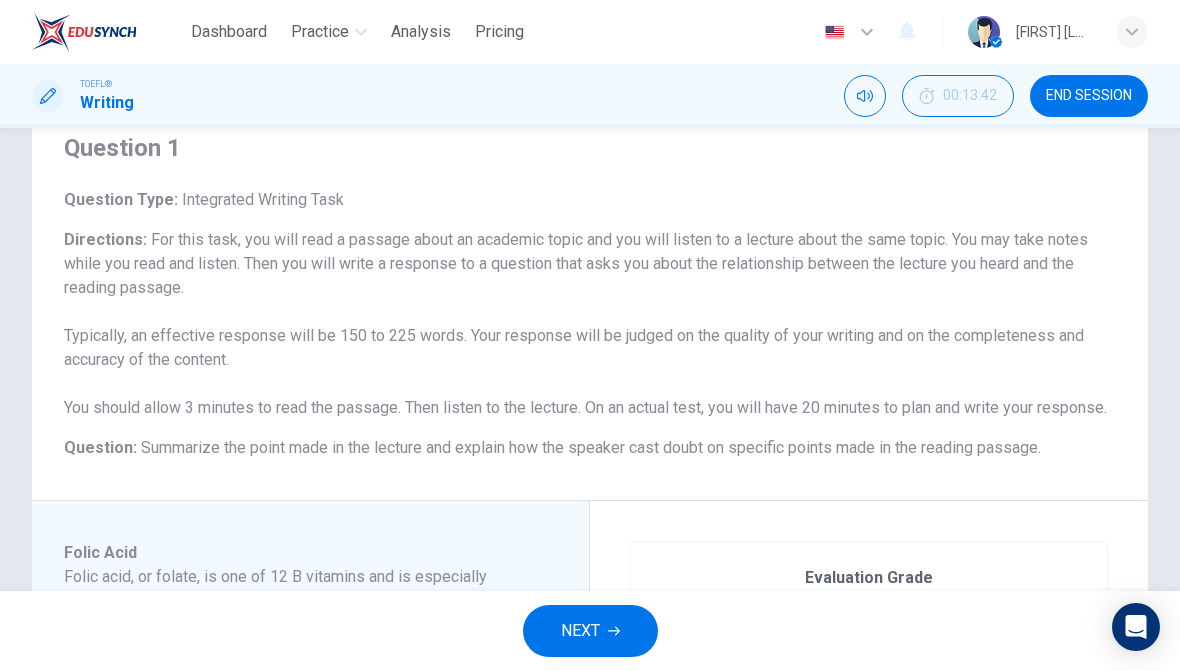 scroll, scrollTop: 75, scrollLeft: 0, axis: vertical 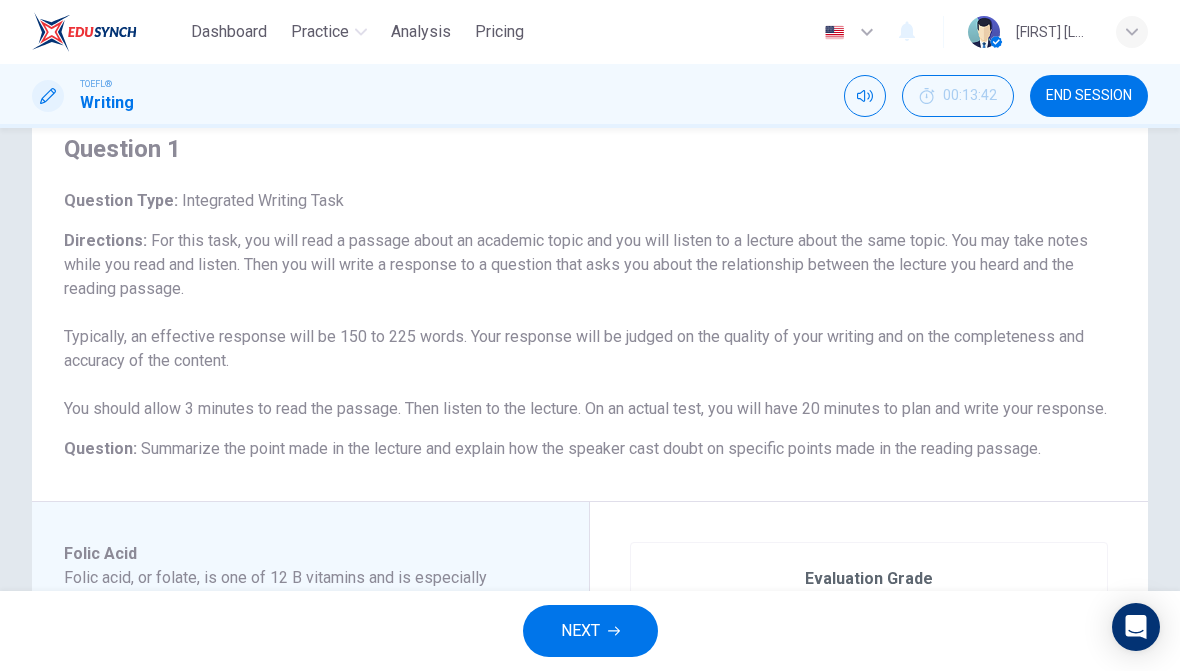 click on "Dashboard" at bounding box center [229, 32] 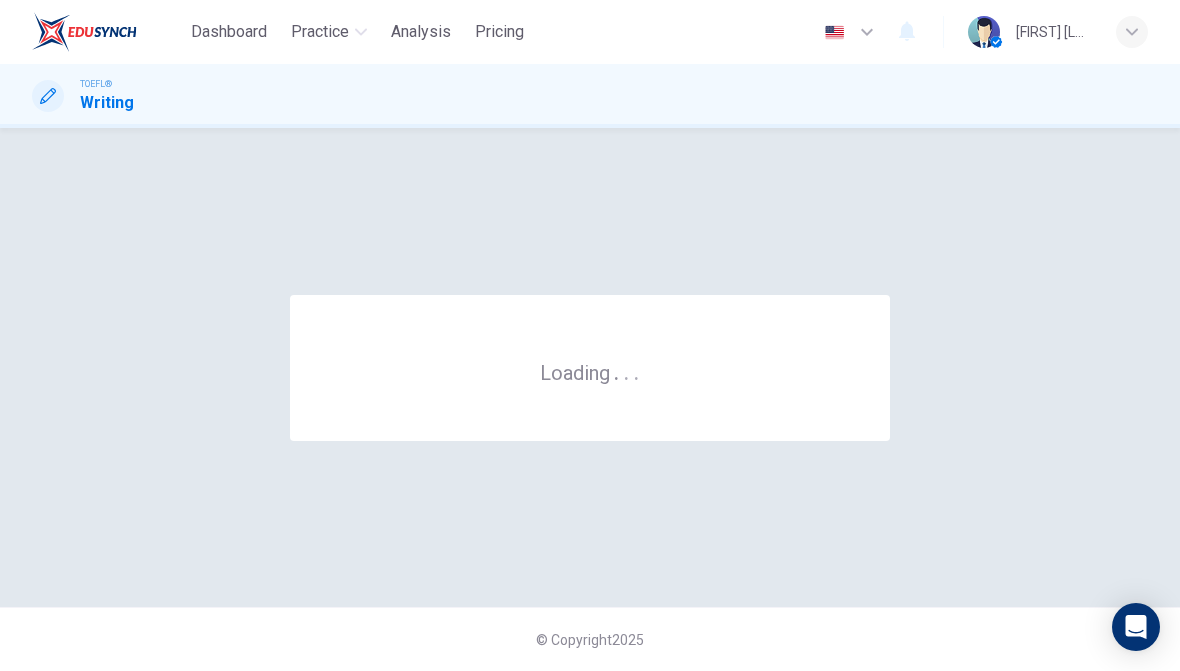 scroll, scrollTop: 0, scrollLeft: 0, axis: both 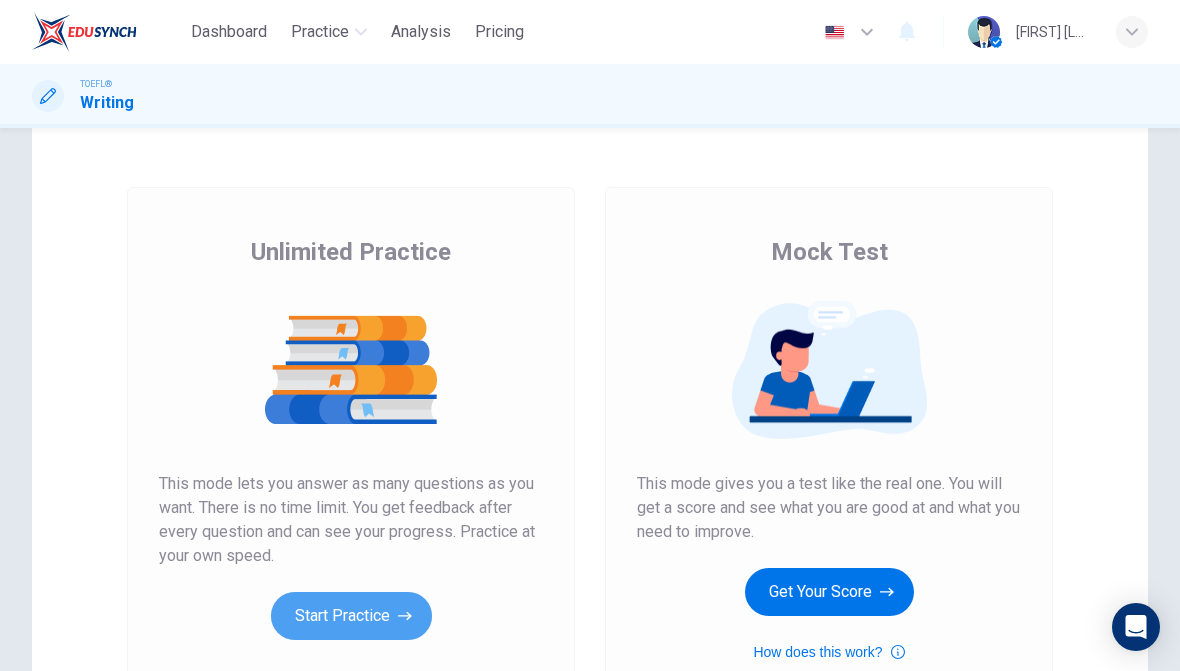 click on "Start Practice" at bounding box center (351, 616) 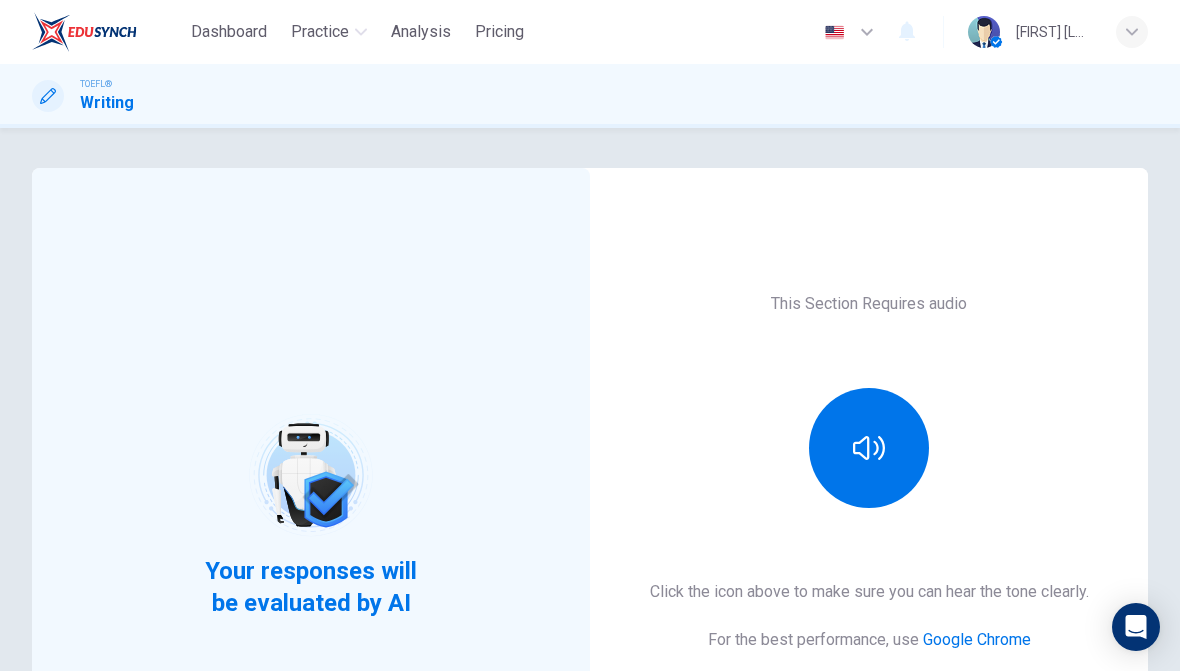 click at bounding box center (869, 448) 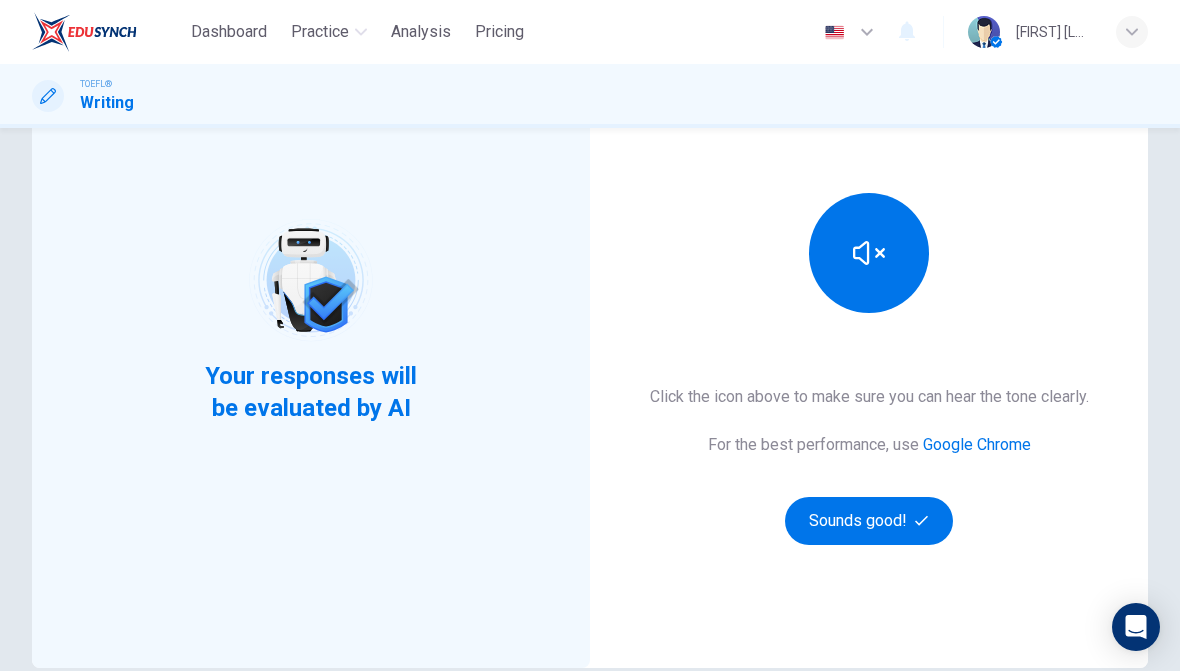 scroll, scrollTop: 196, scrollLeft: 0, axis: vertical 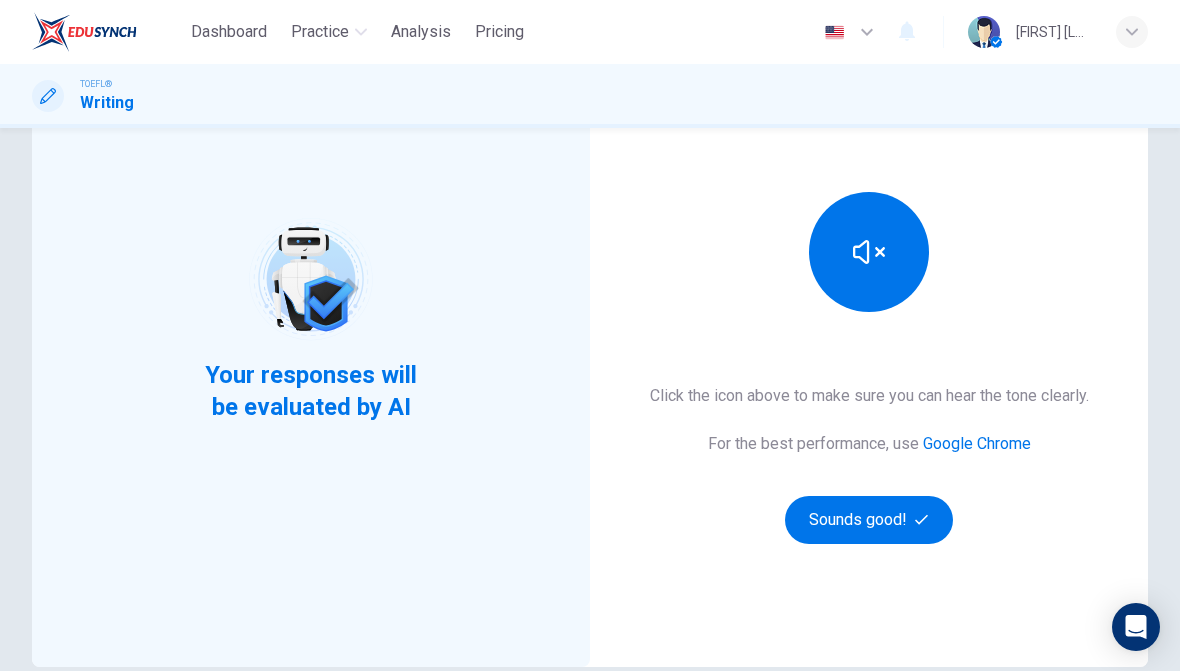 click on "Sounds good!" at bounding box center [869, 520] 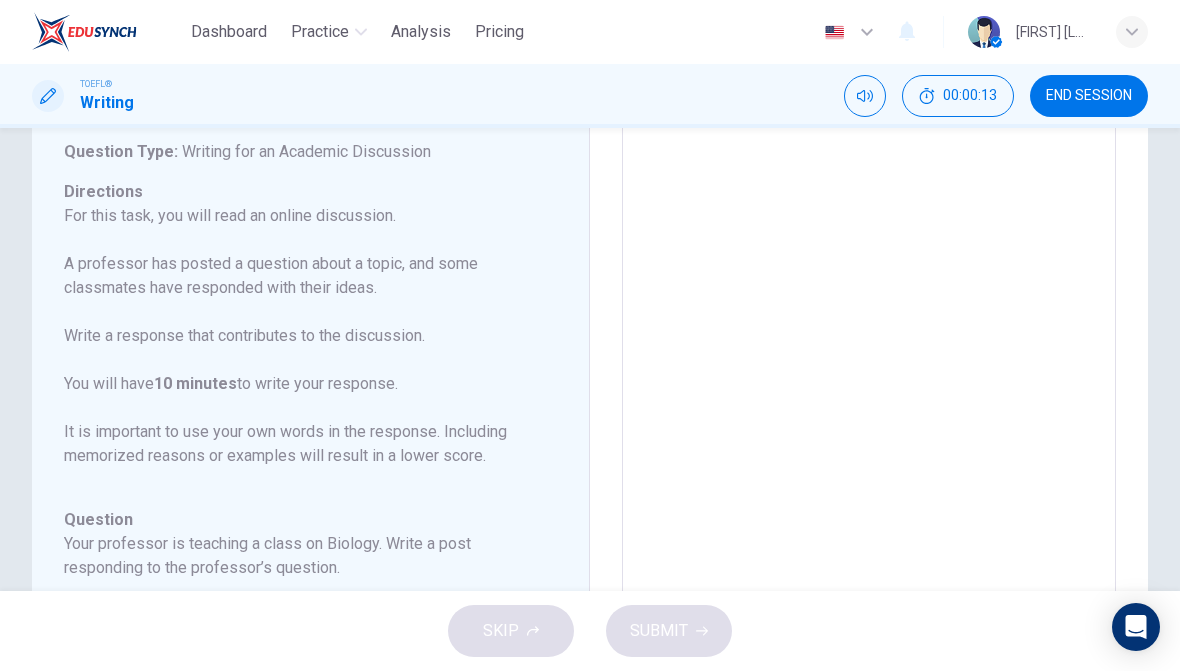 scroll, scrollTop: 125, scrollLeft: 0, axis: vertical 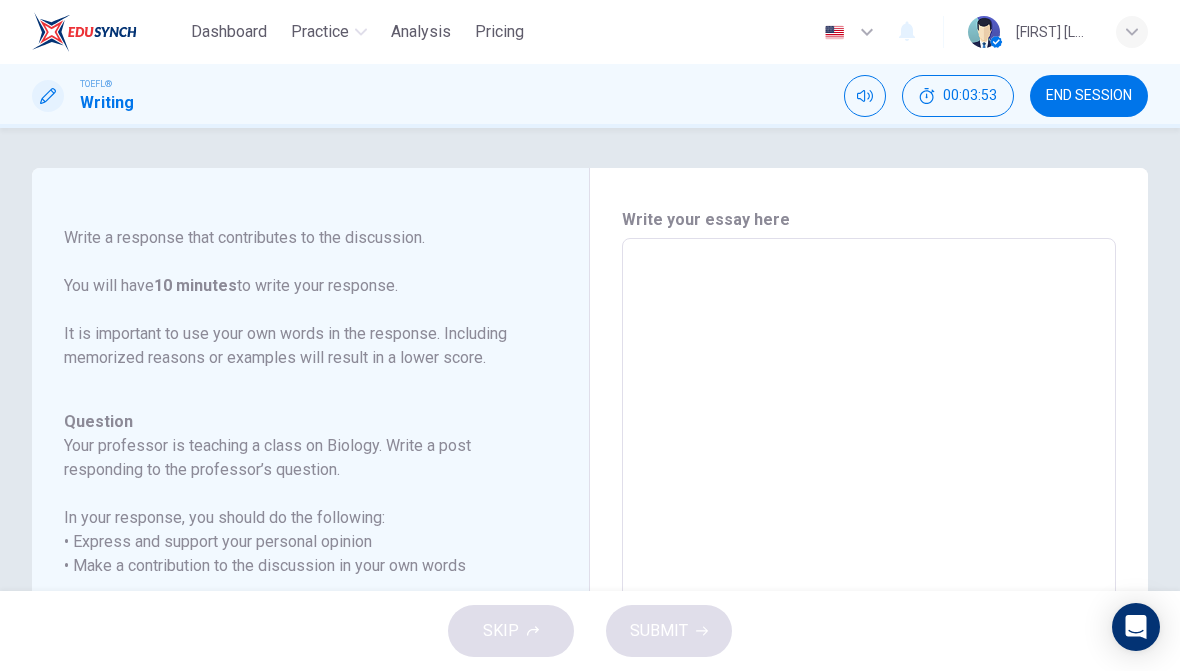 click at bounding box center (869, 572) 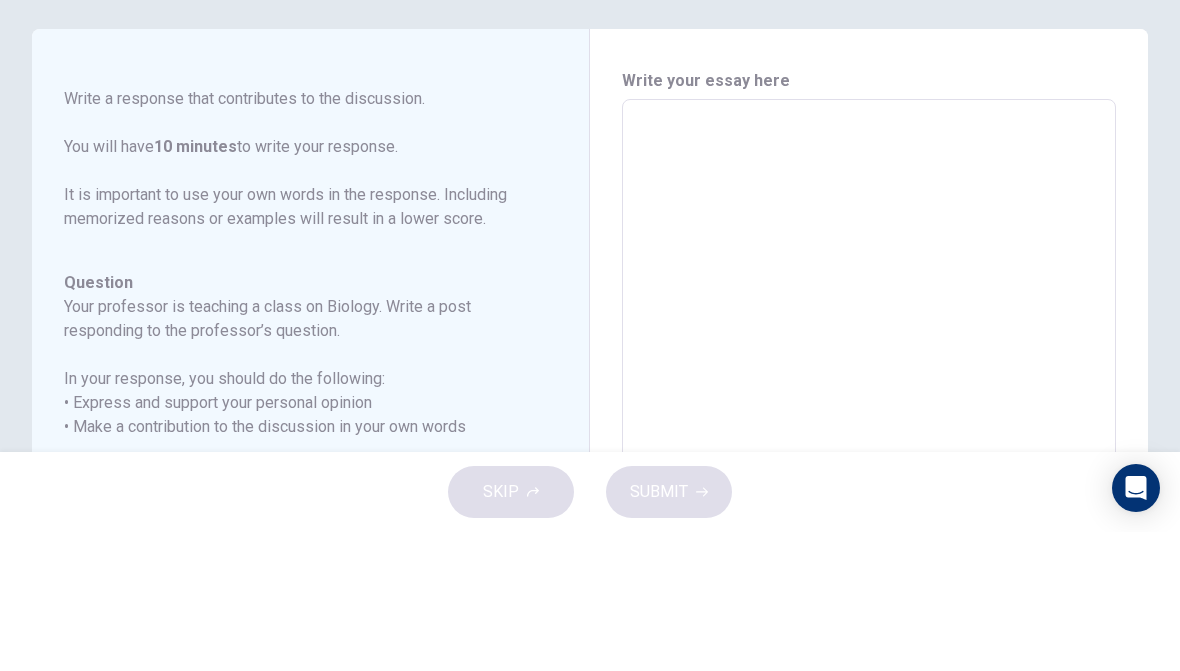 type on "I" 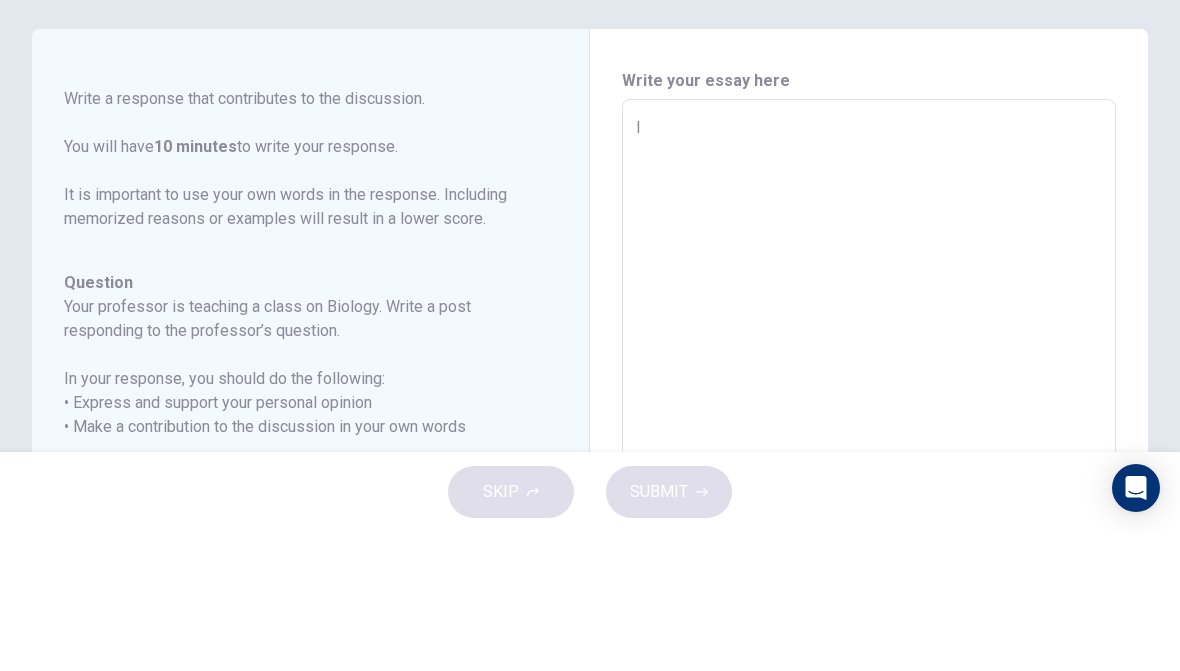 type on "x" 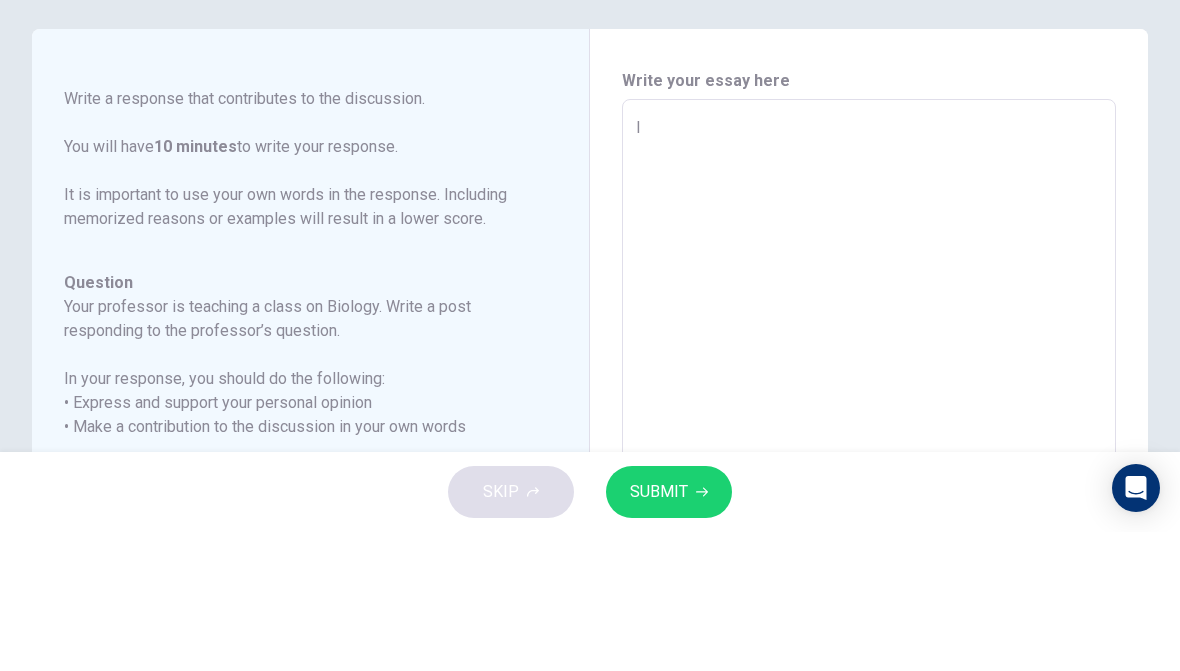 type on "I" 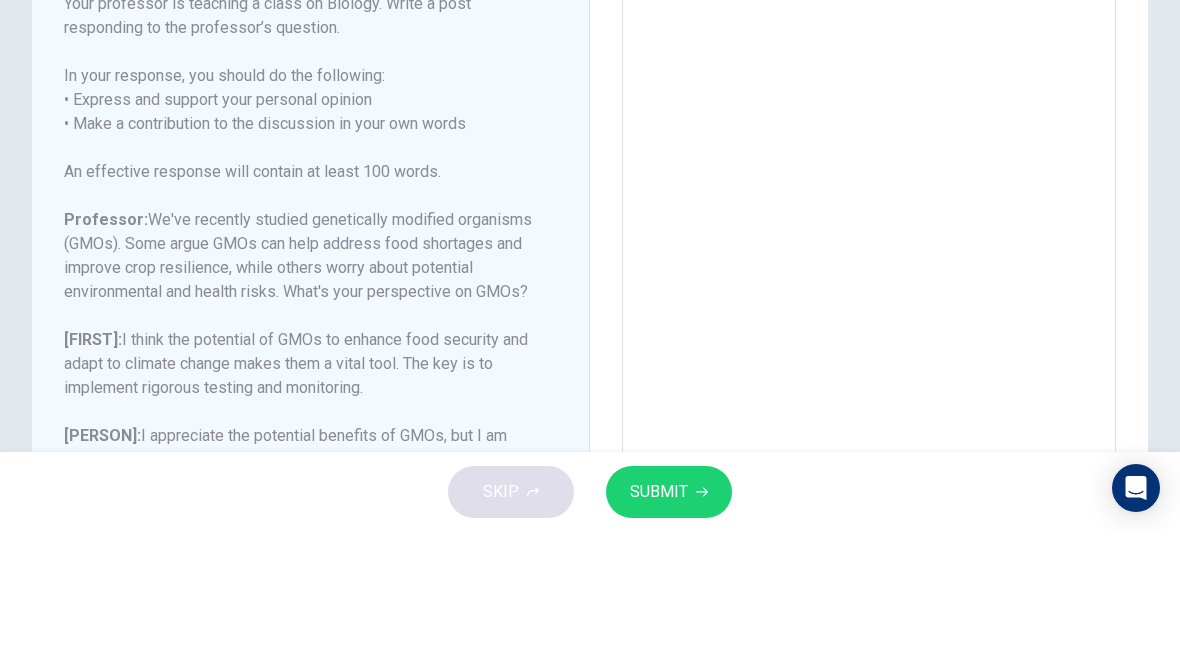 scroll, scrollTop: 304, scrollLeft: 0, axis: vertical 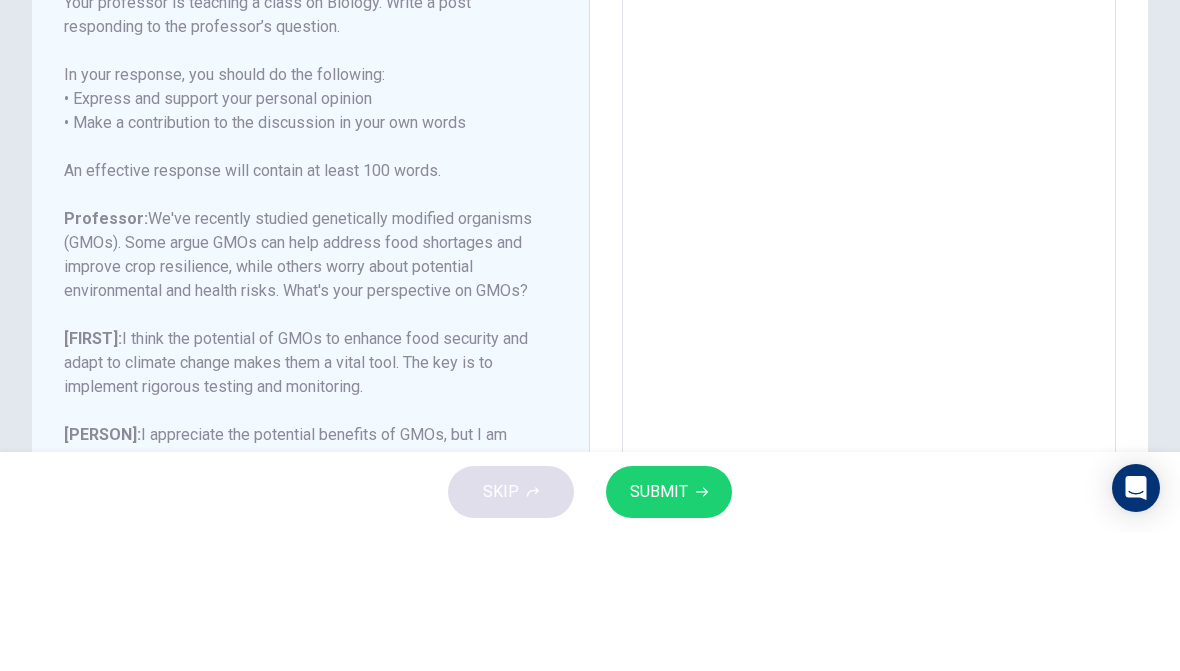 type on "I t" 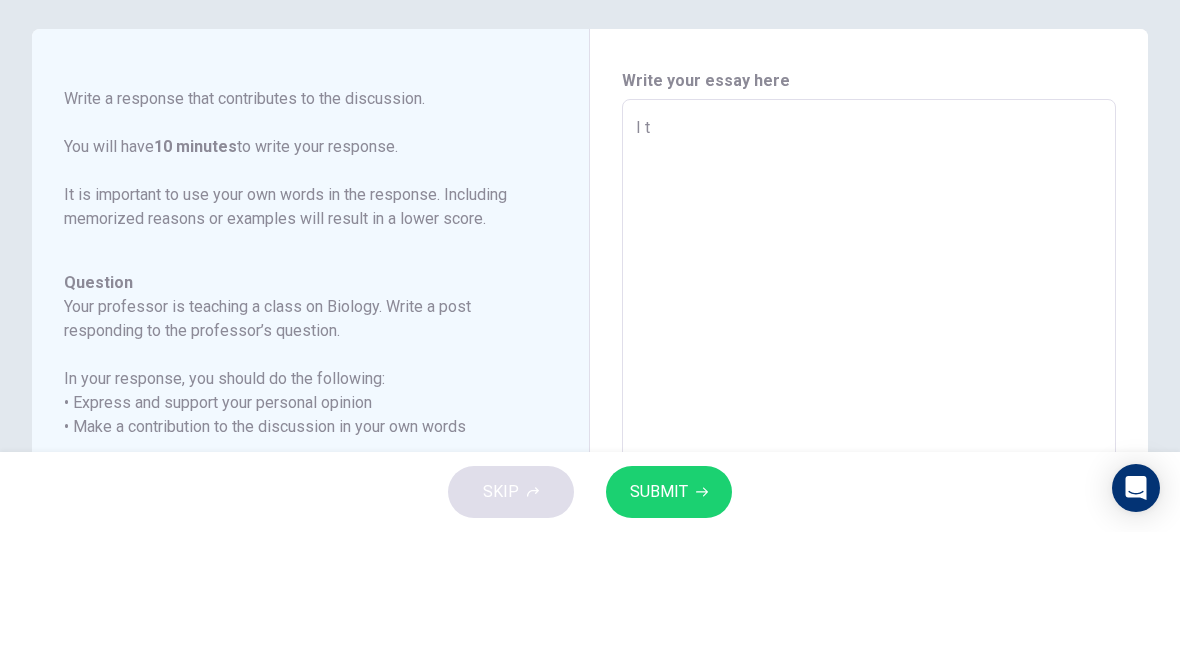 type on "I th" 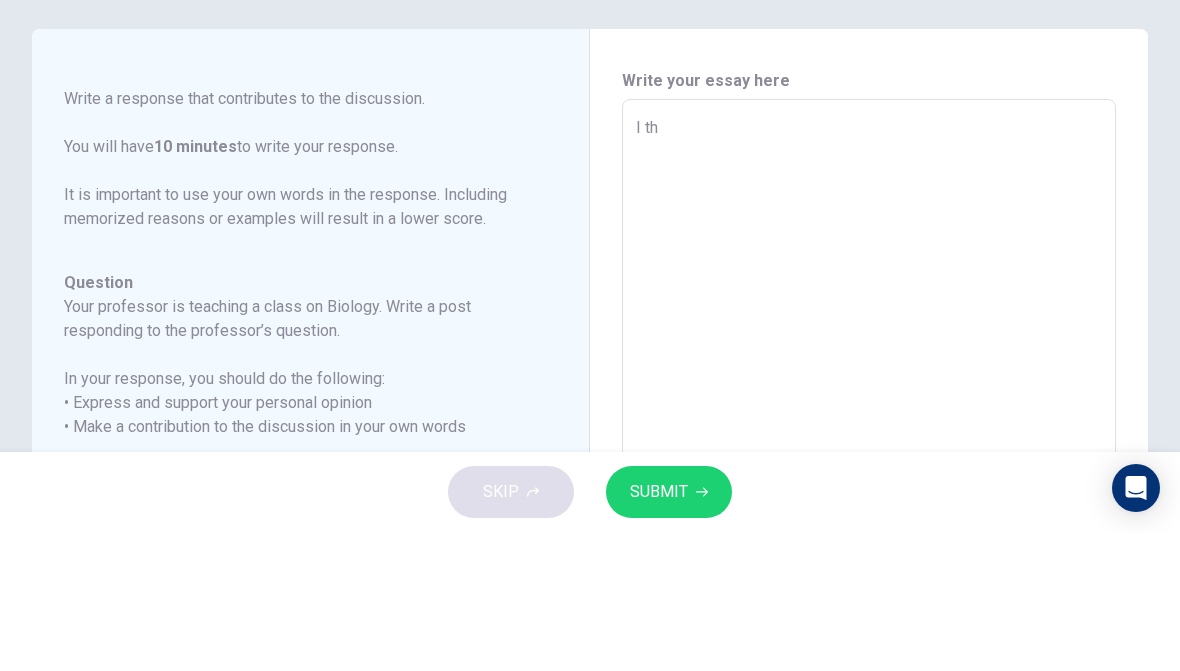 type on "x" 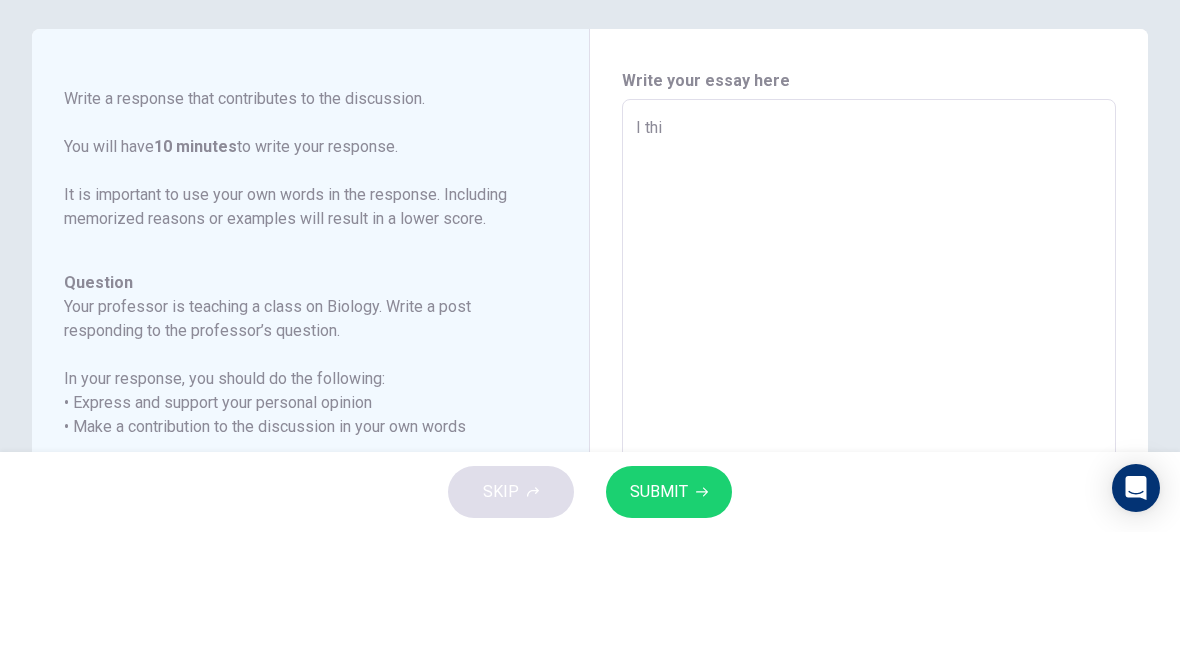 type on "x" 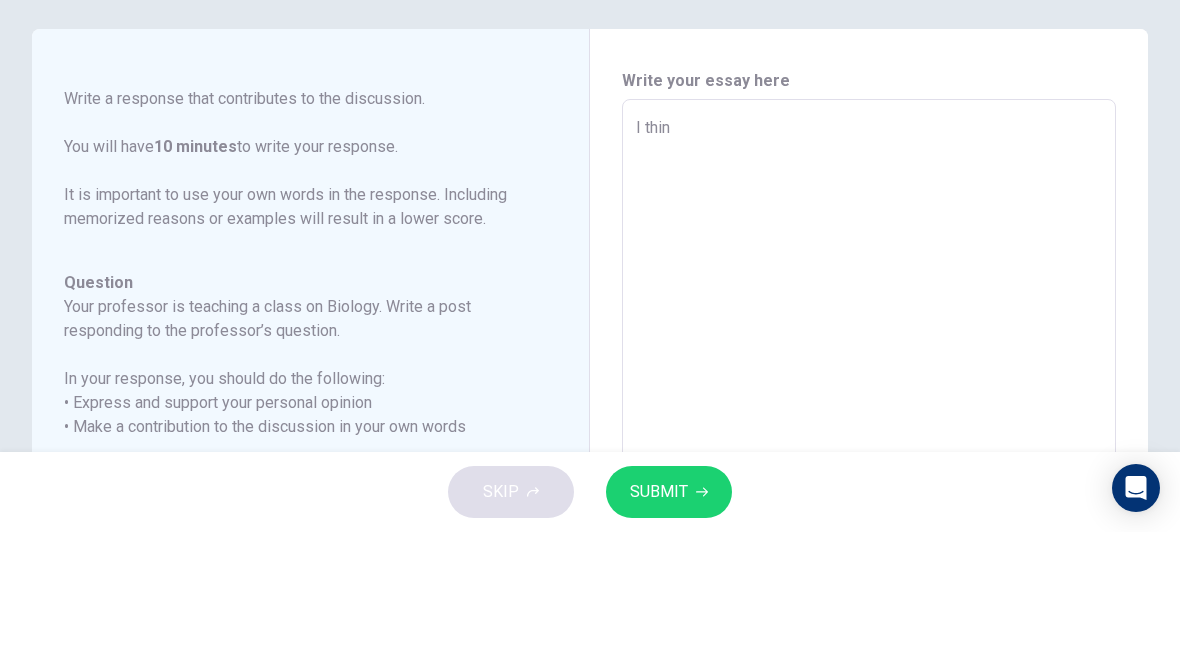 type on "x" 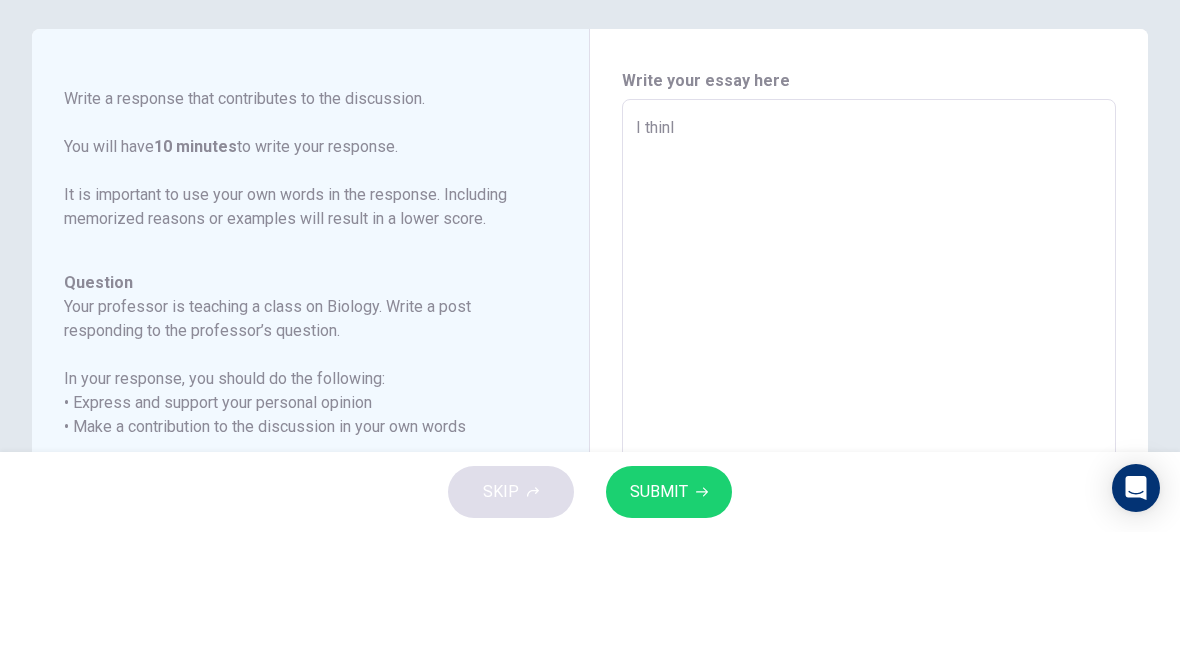 type on "x" 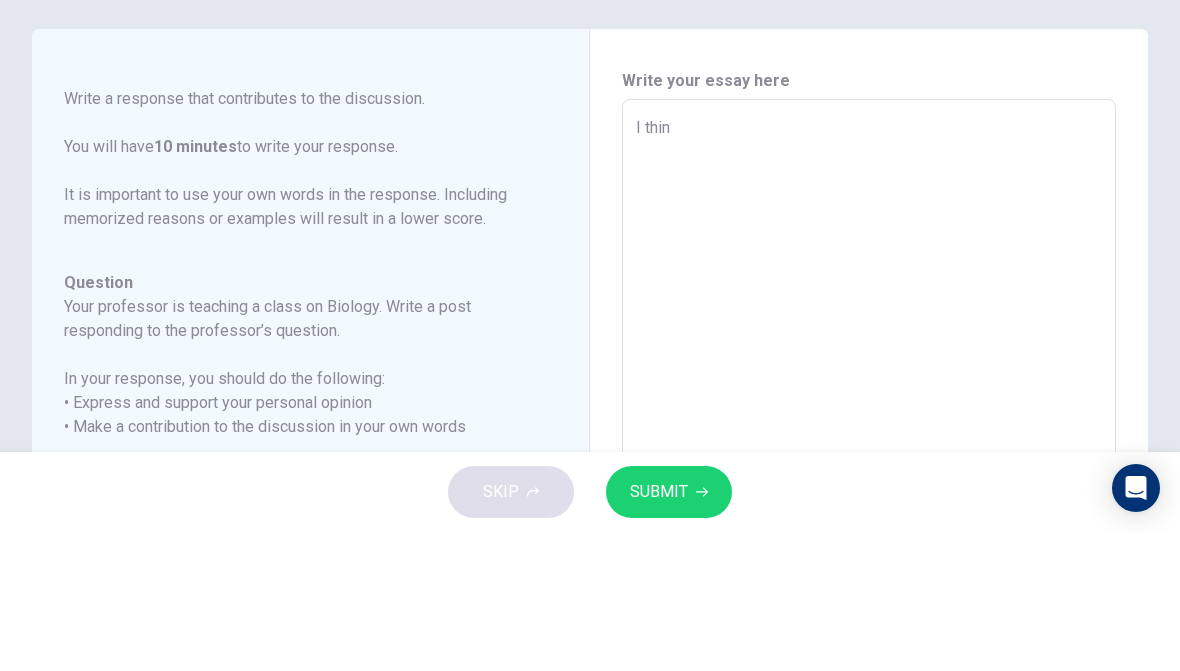 type on "x" 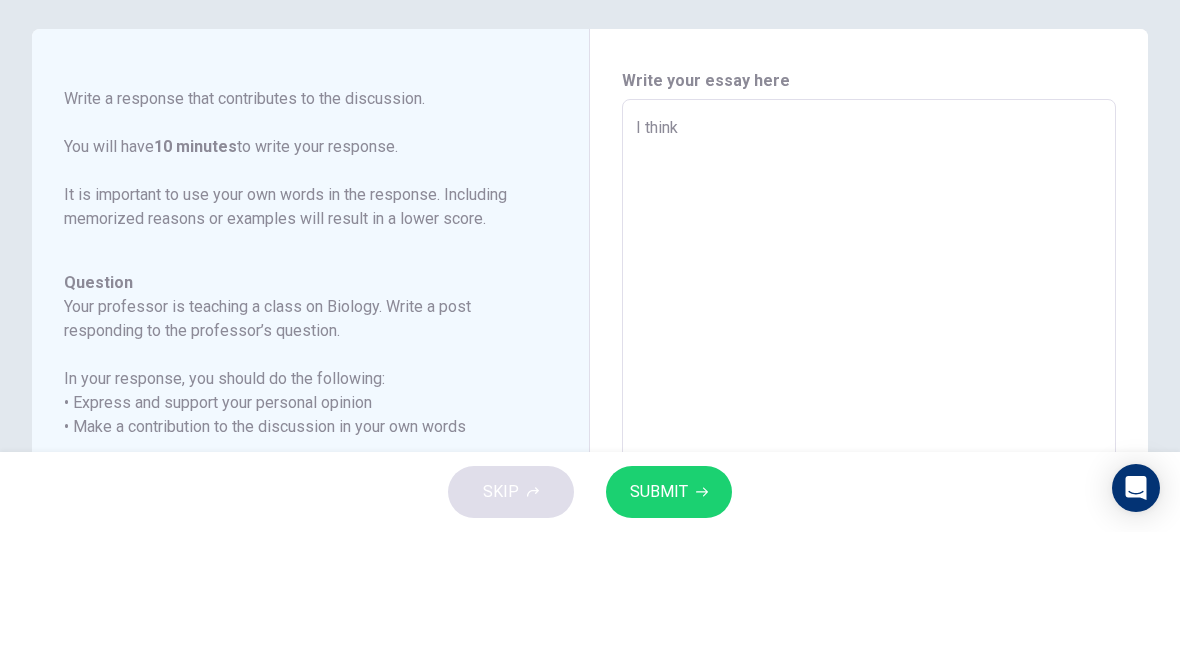 type on "x" 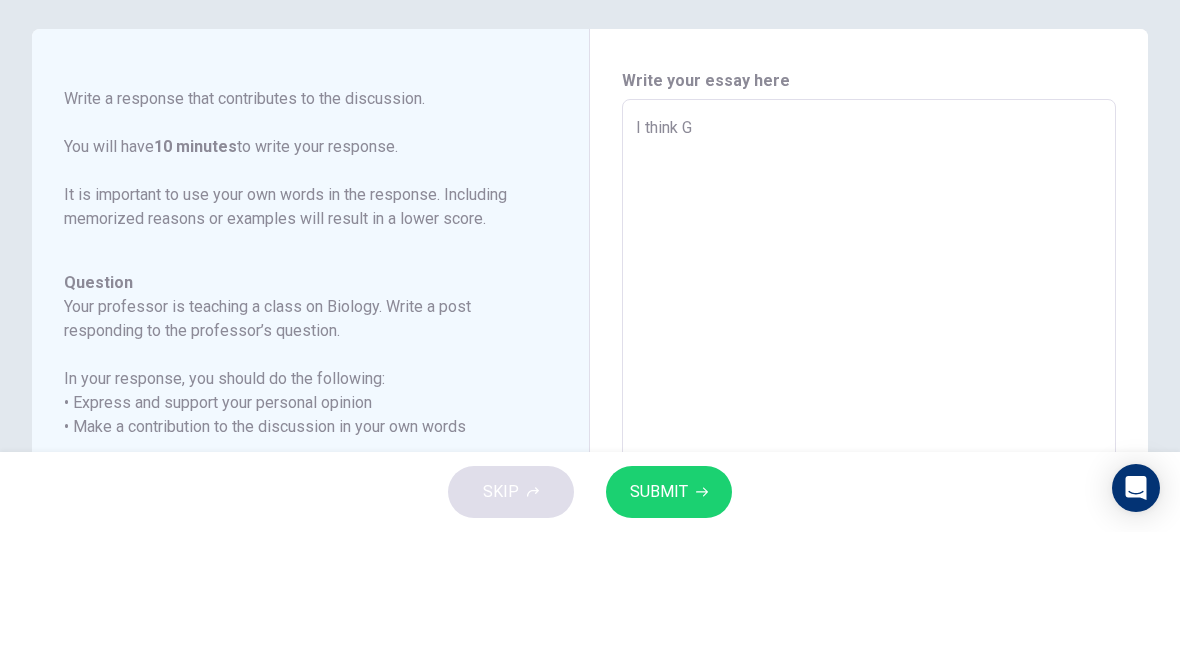 type on "x" 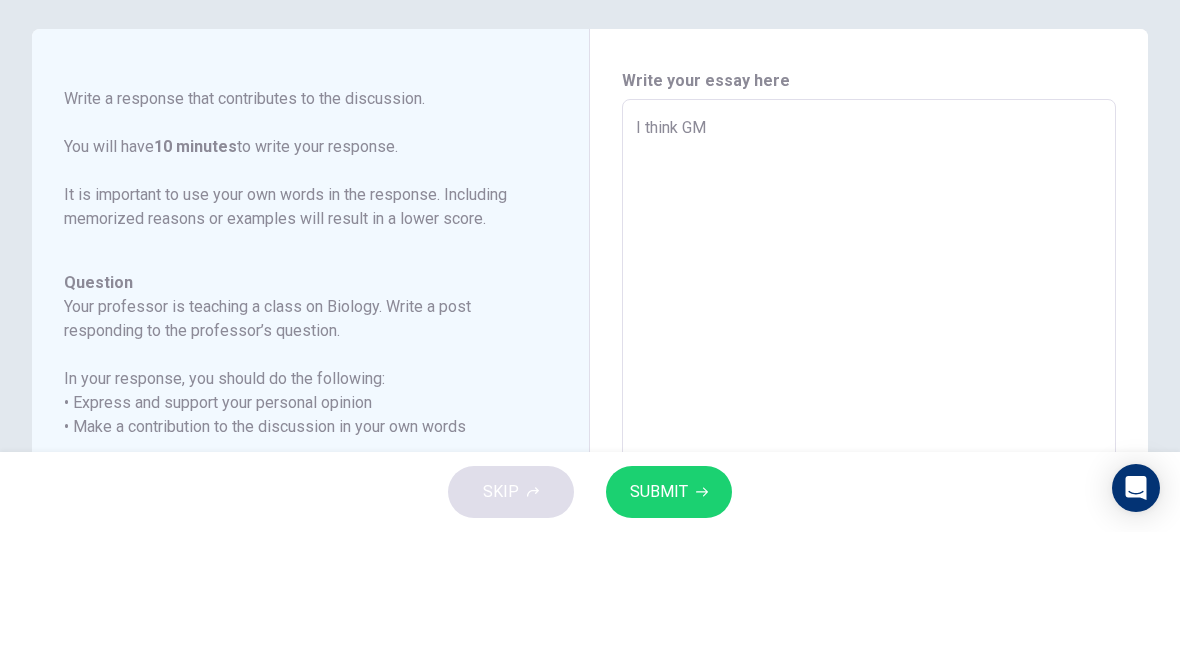 type on "x" 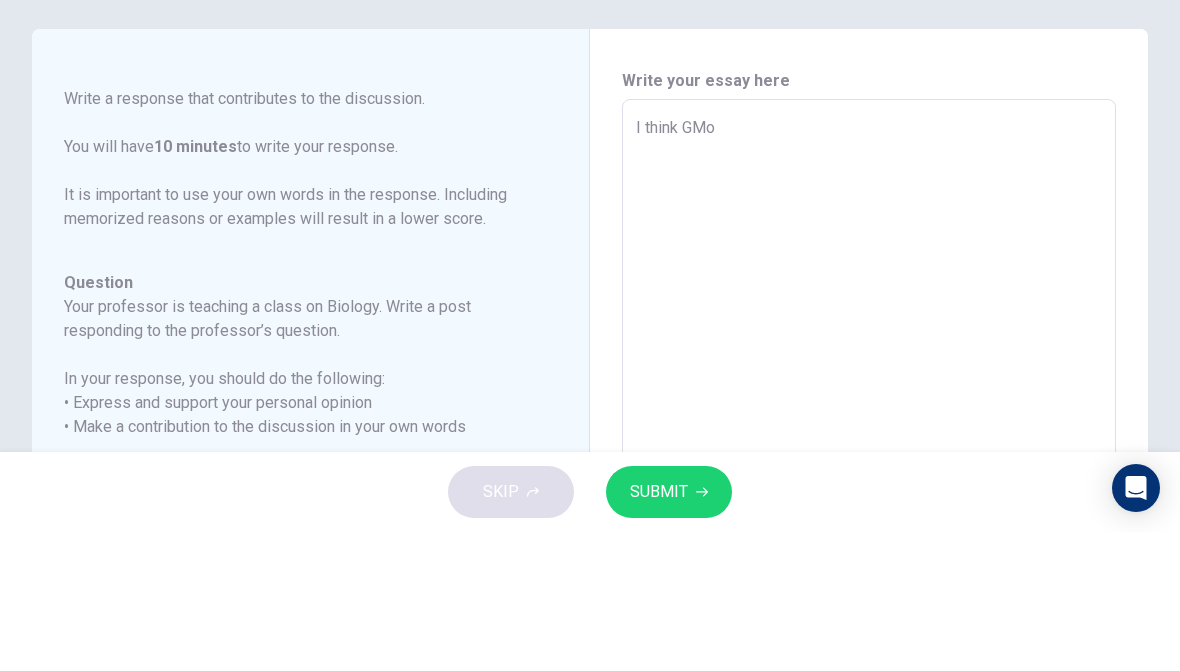 type on "x" 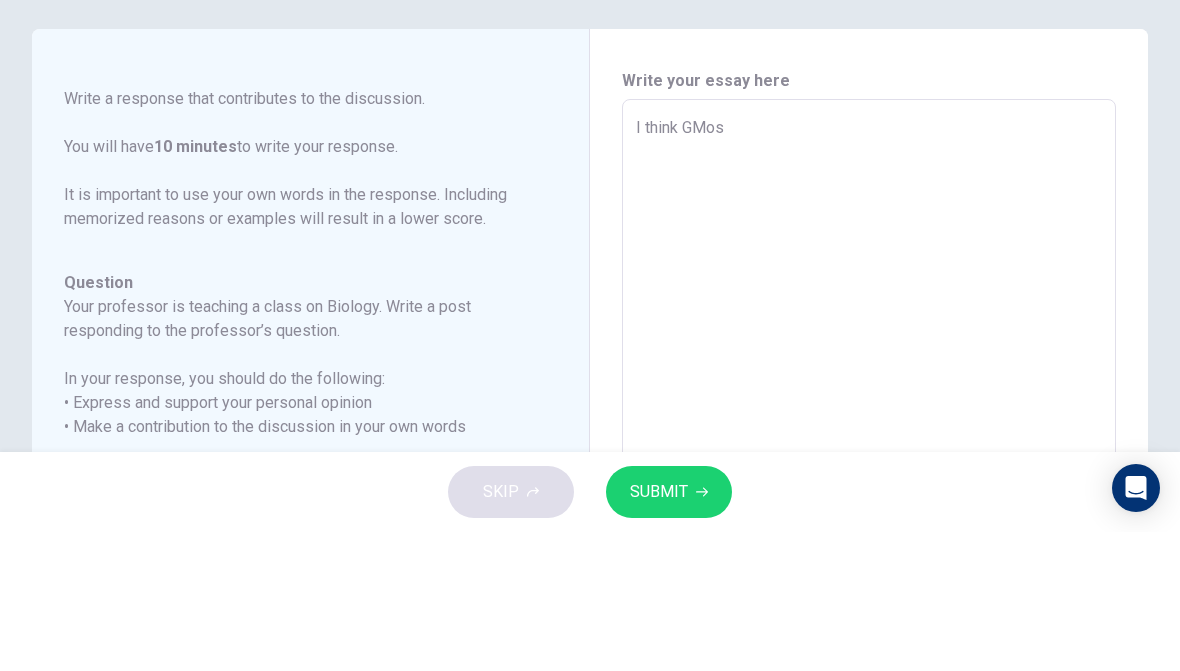 type on "x" 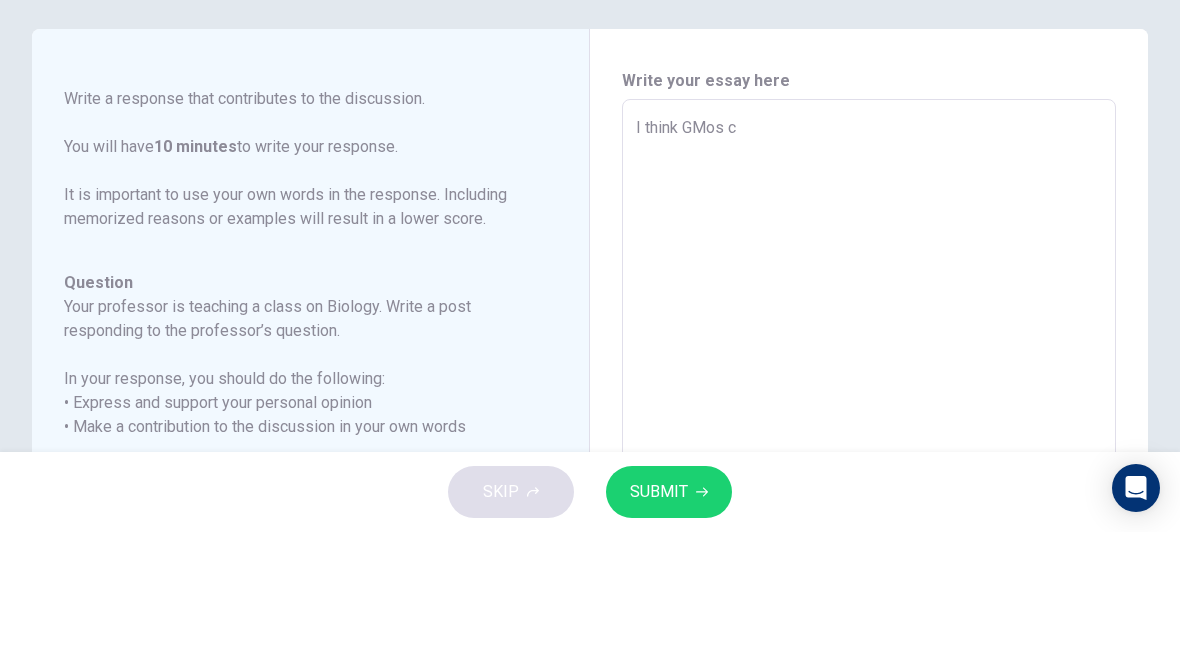 type on "x" 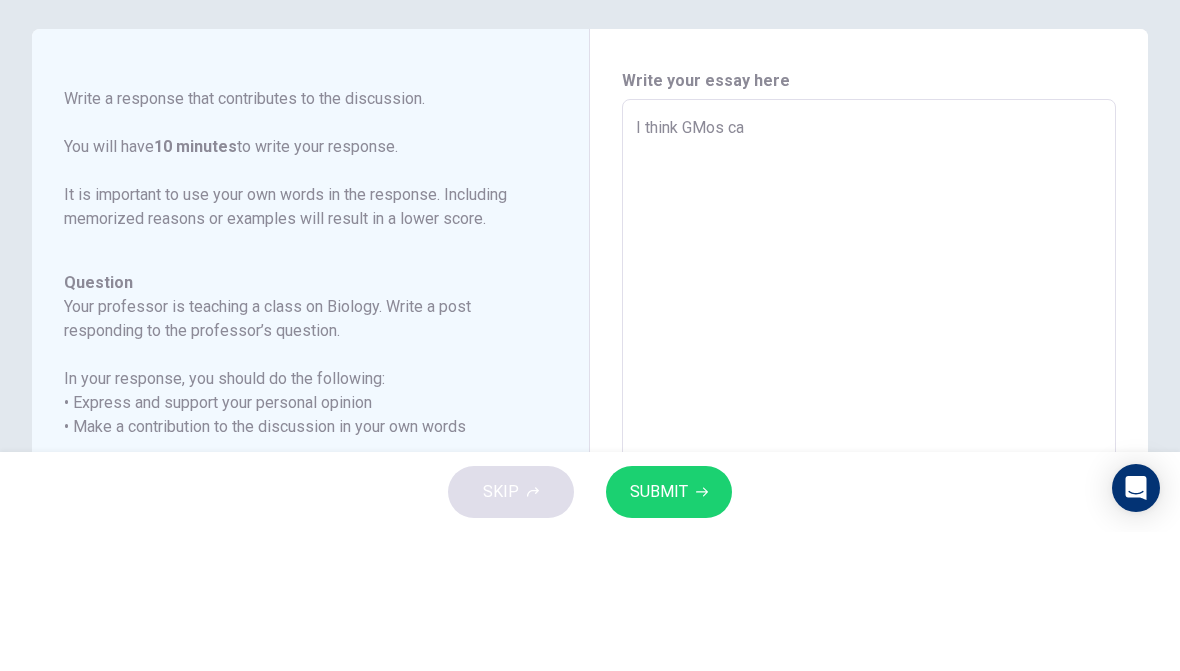 type on "x" 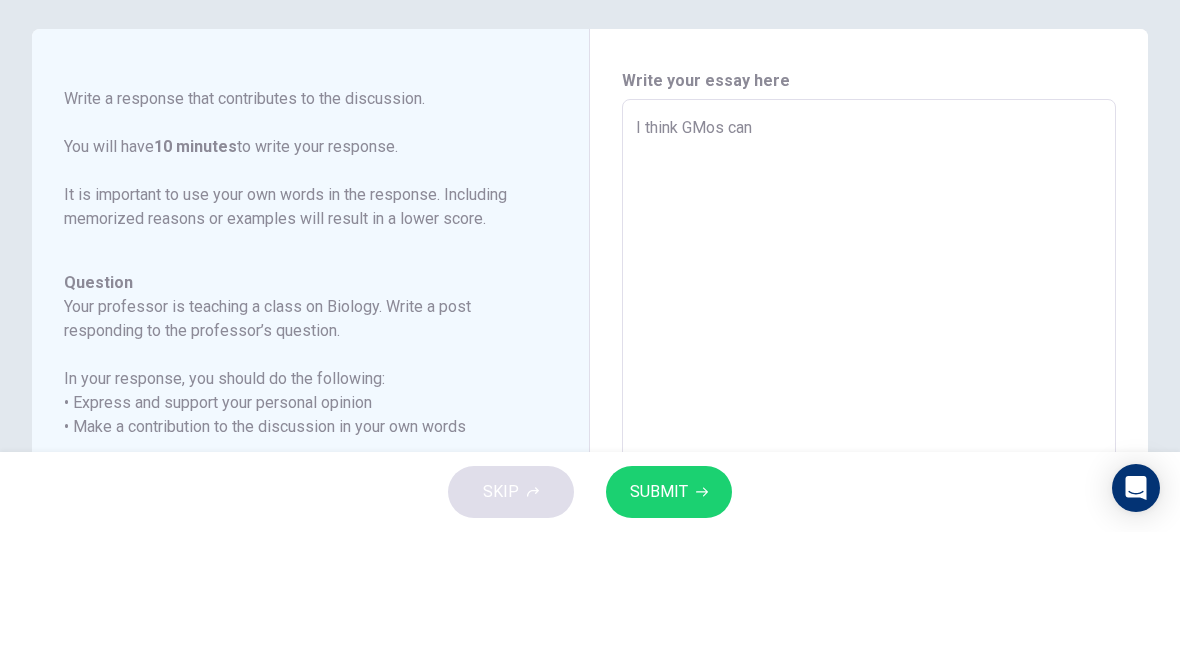 type on "x" 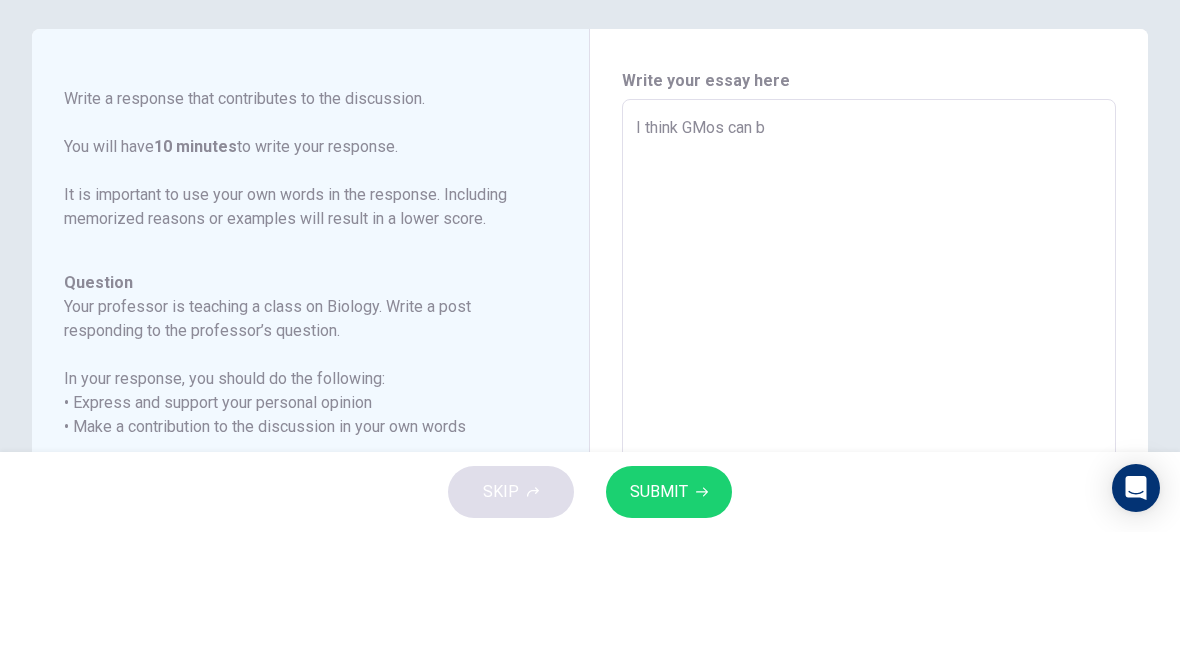 type on "x" 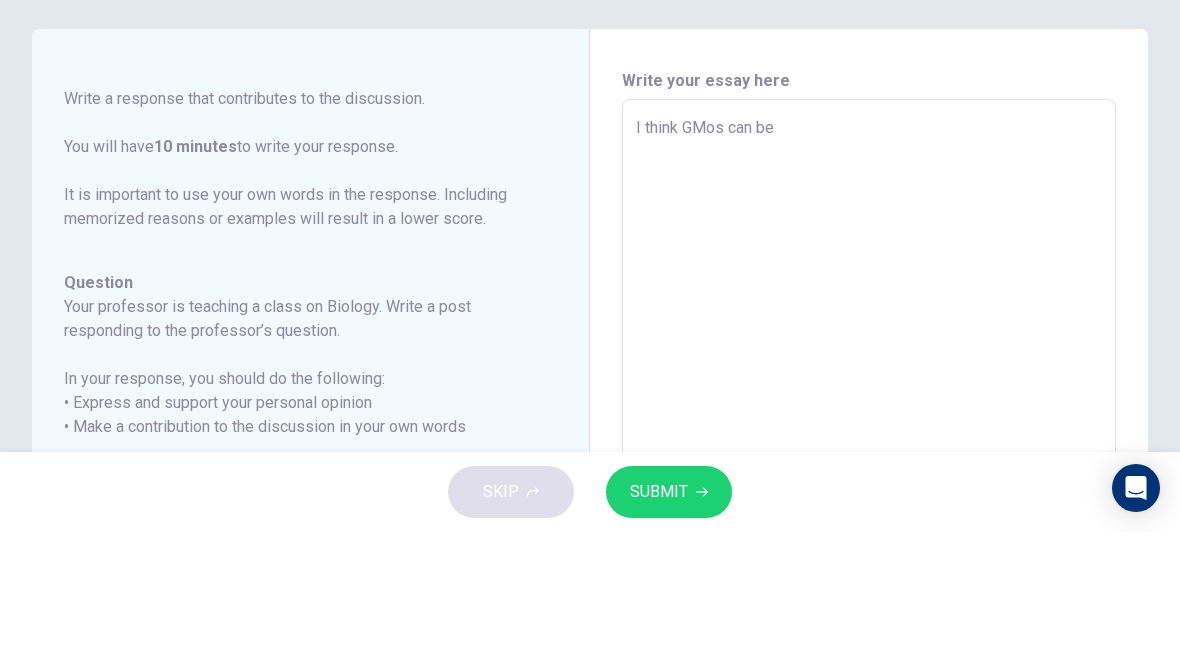 type on "x" 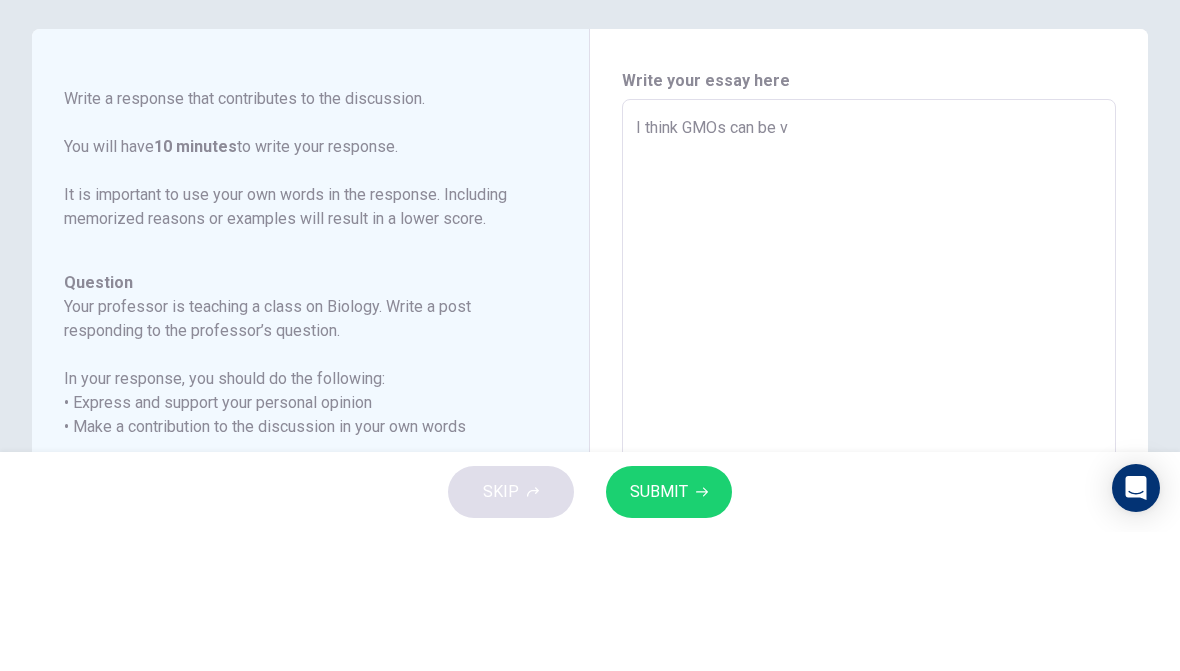 type on "x" 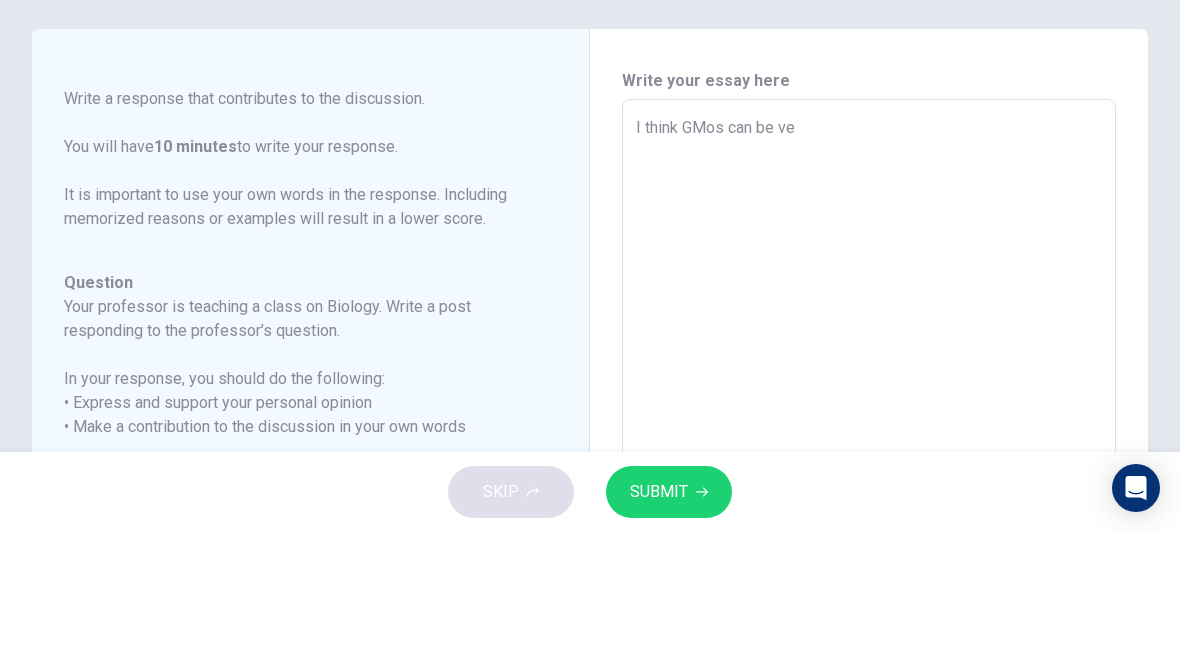 type on "x" 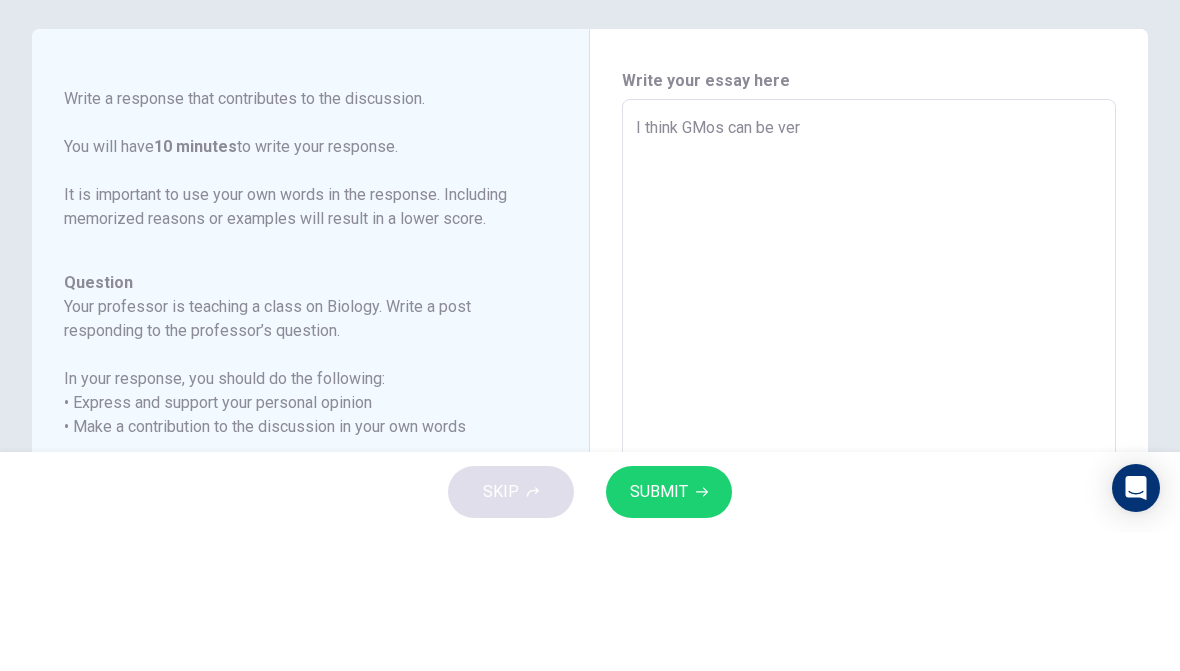 type on "x" 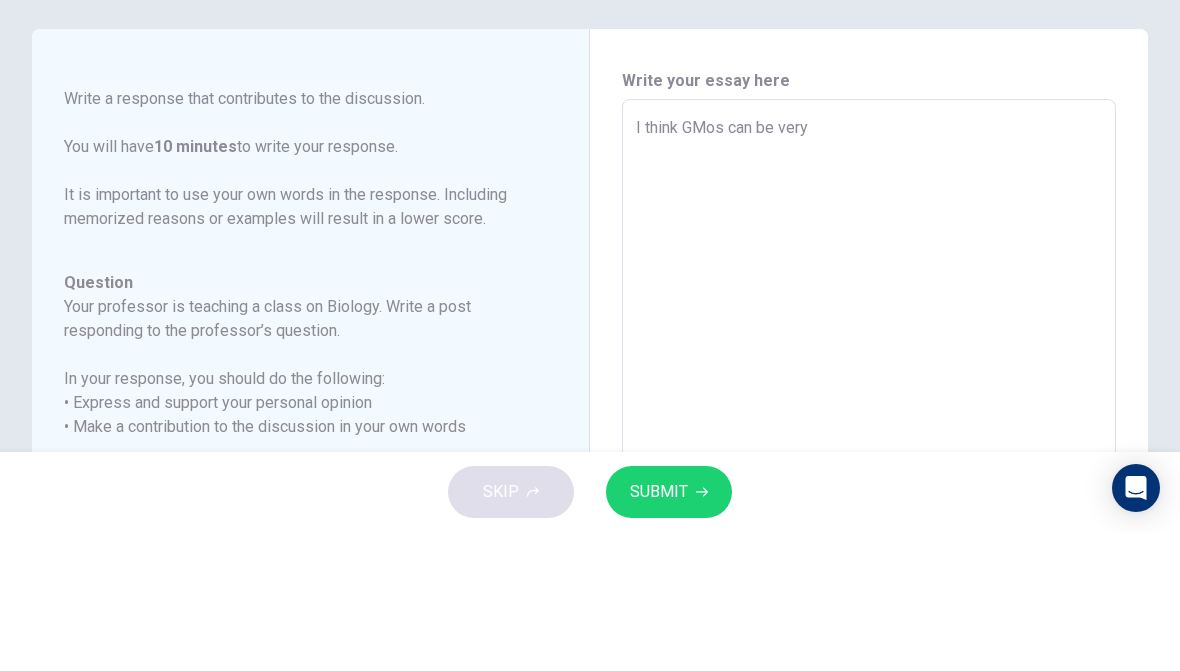type on "x" 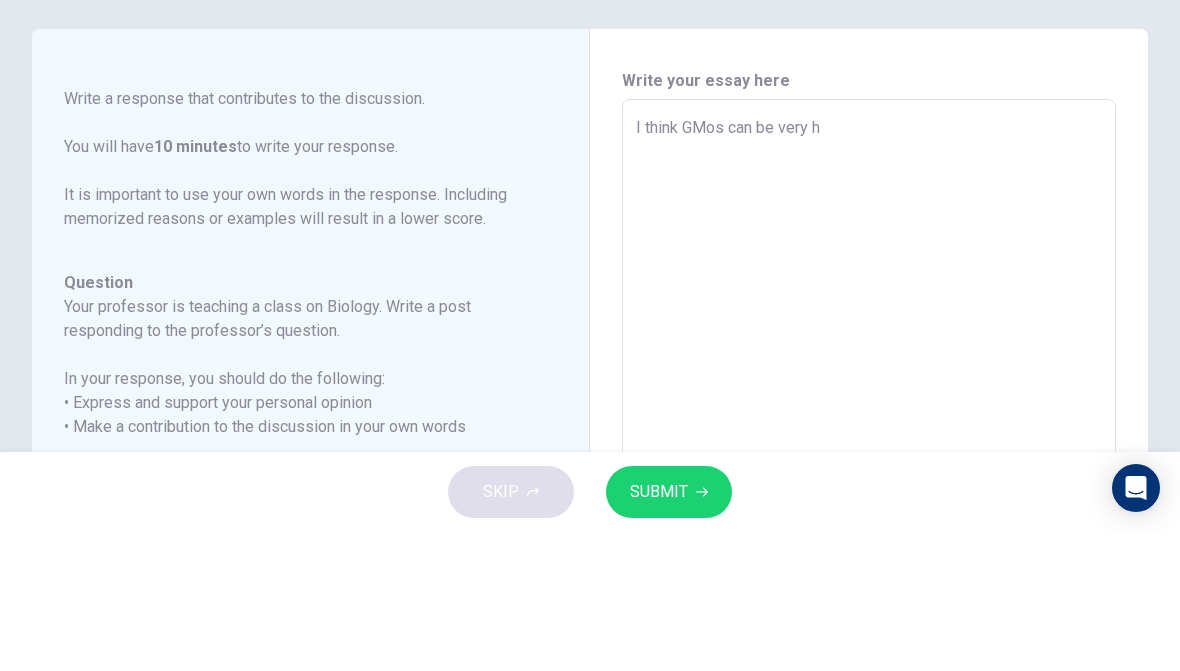 type on "x" 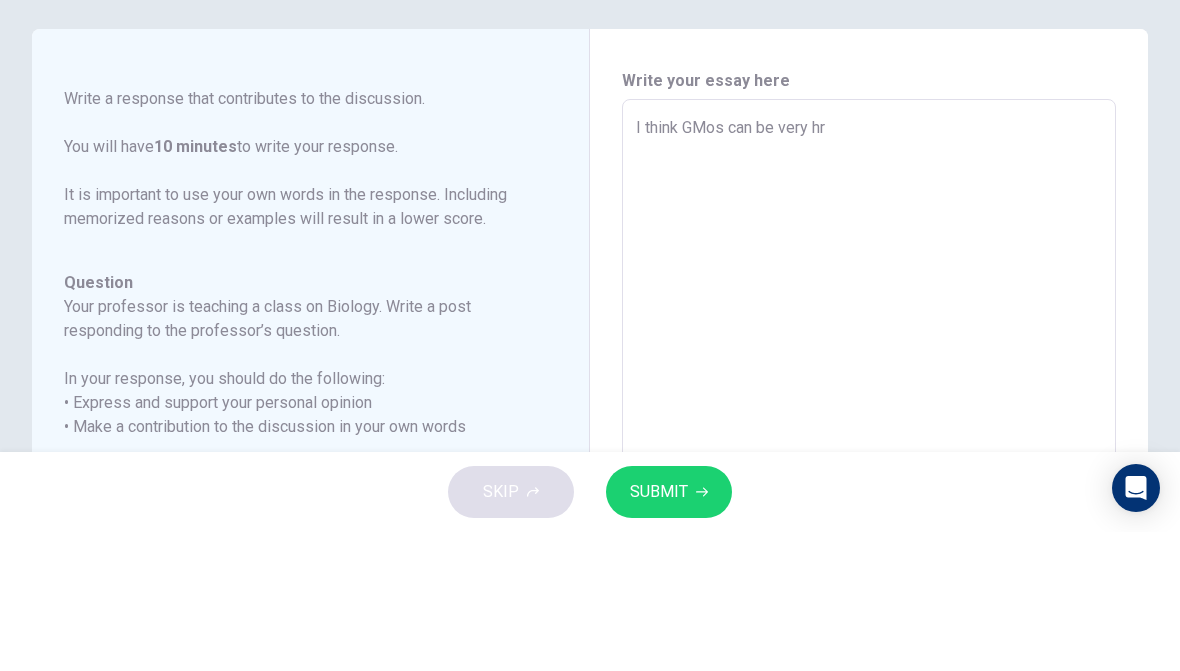 type on "x" 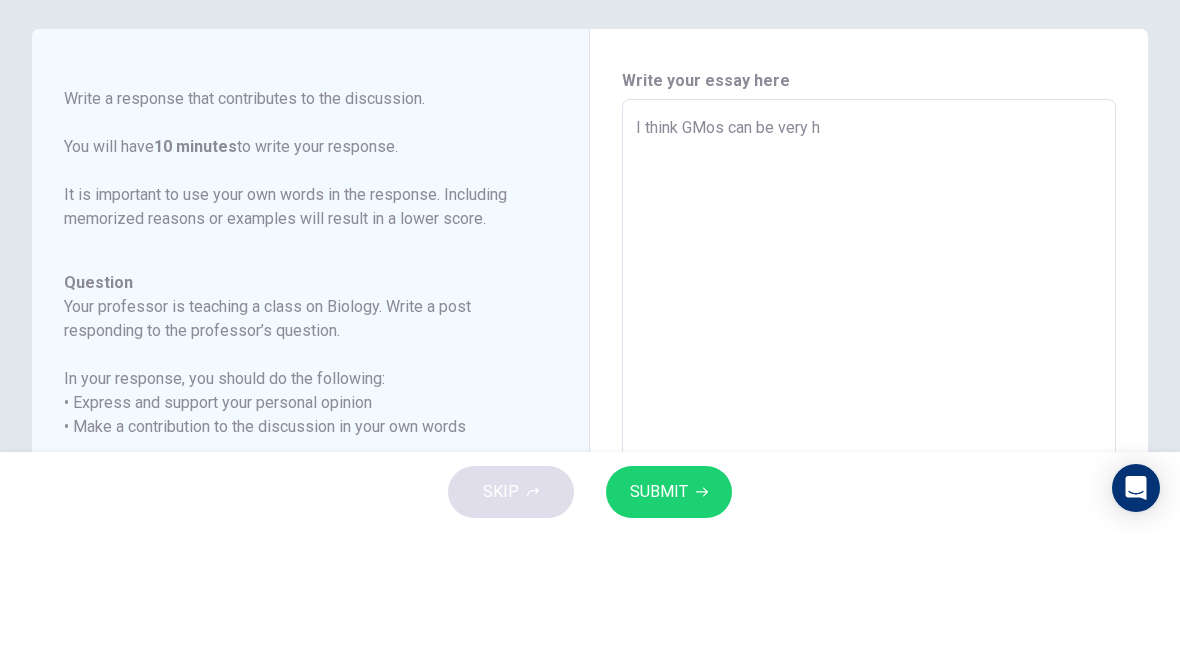 type on "x" 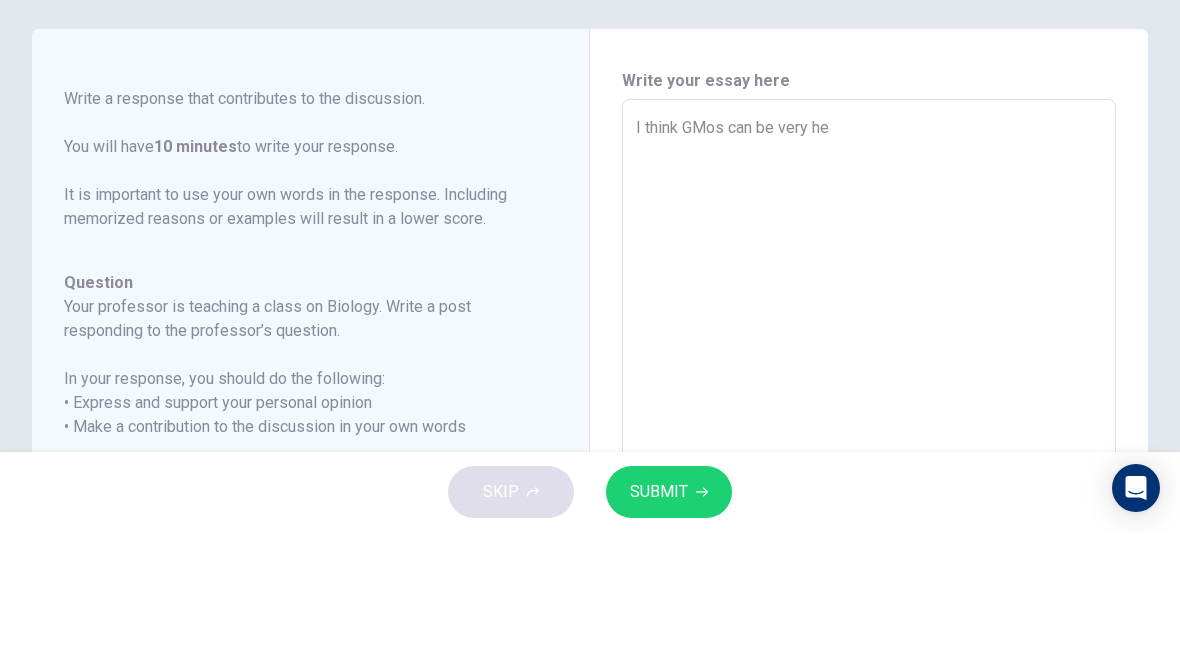 type on "x" 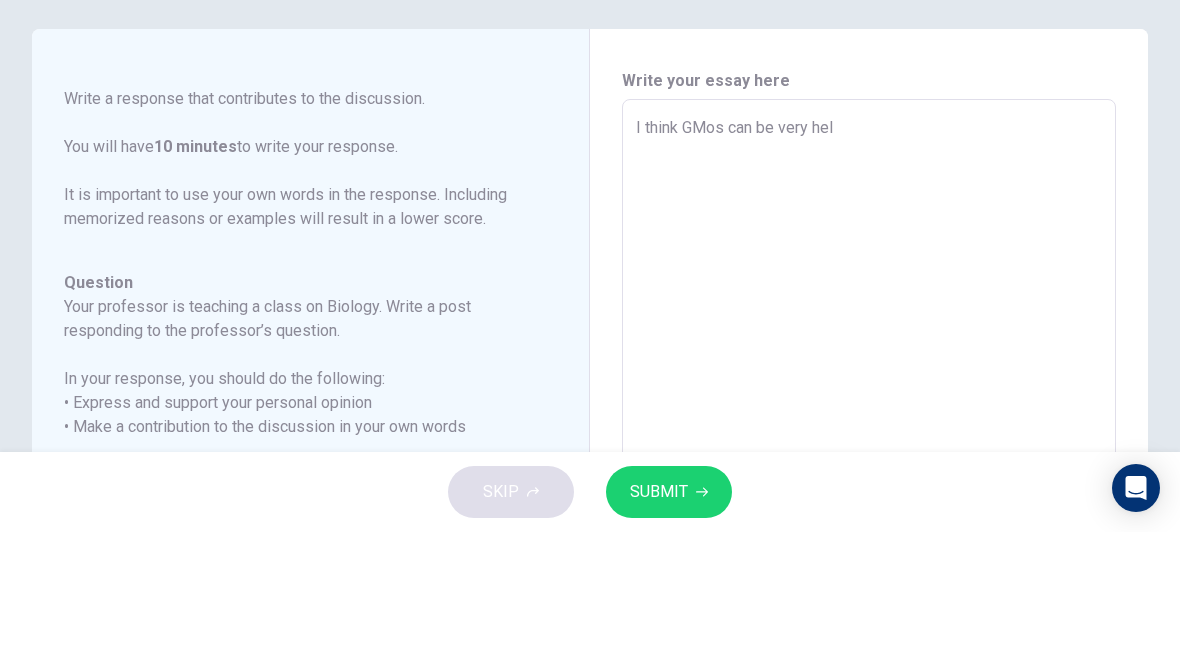 type on "x" 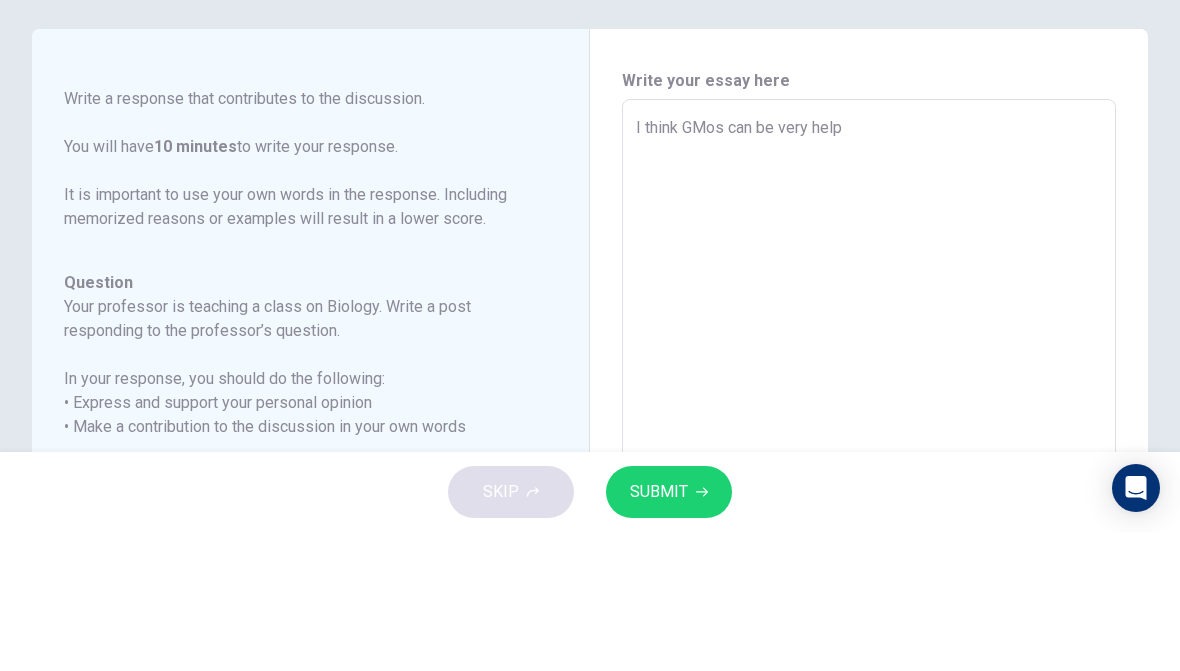 type on "x" 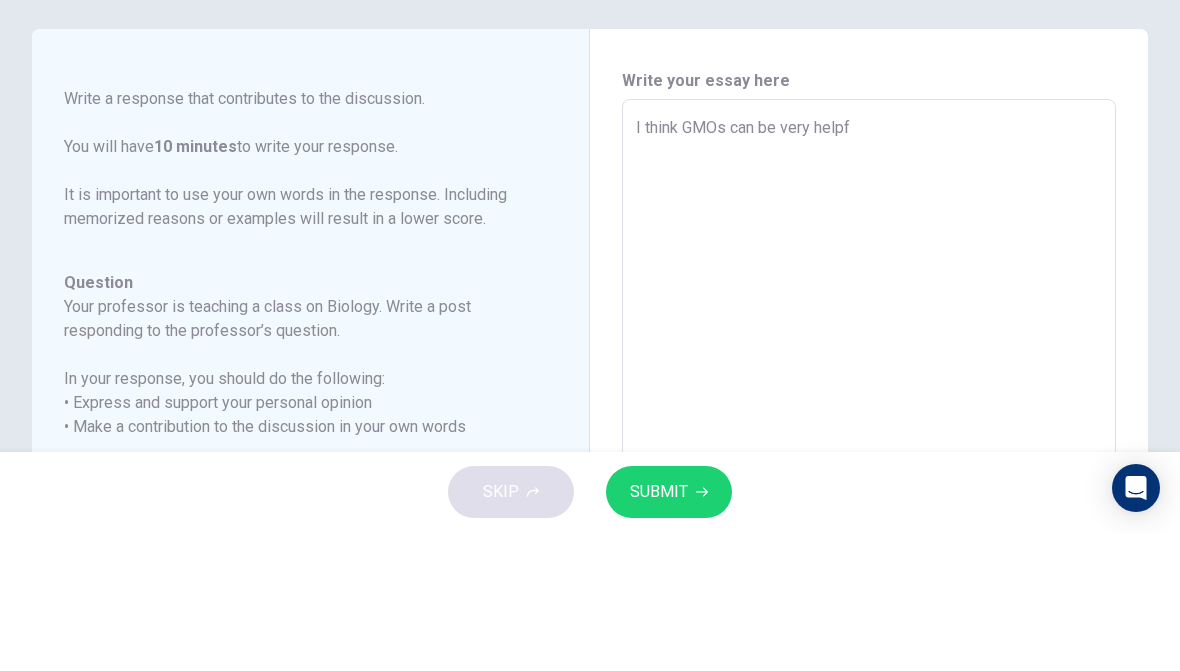 type on "x" 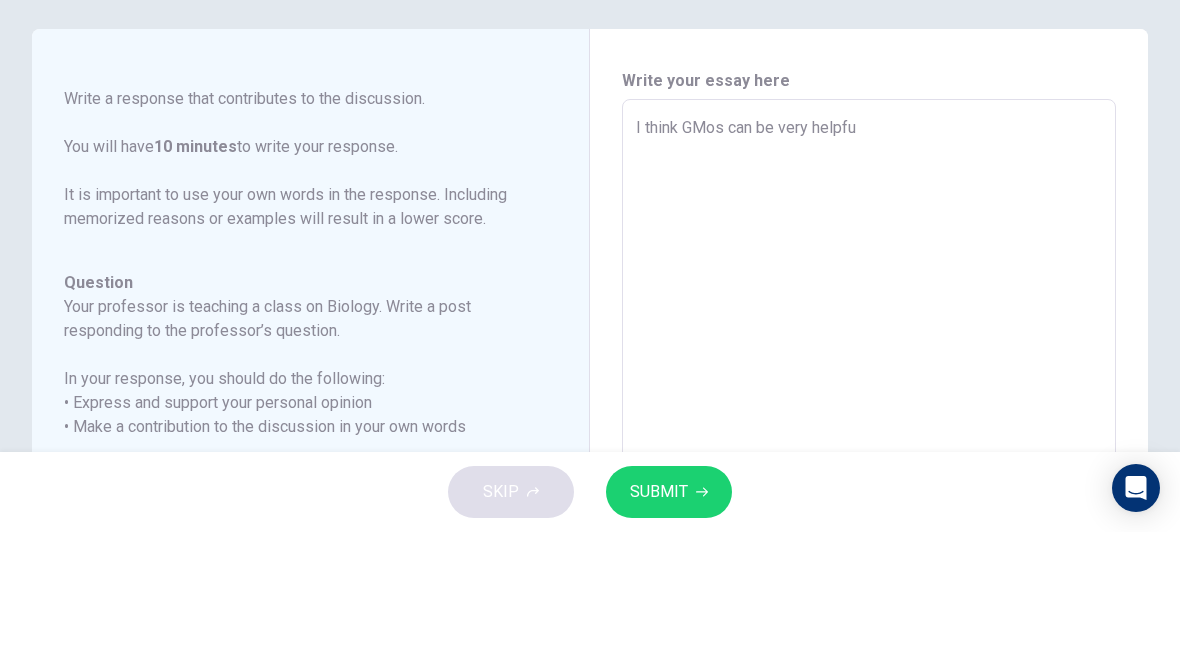 type on "x" 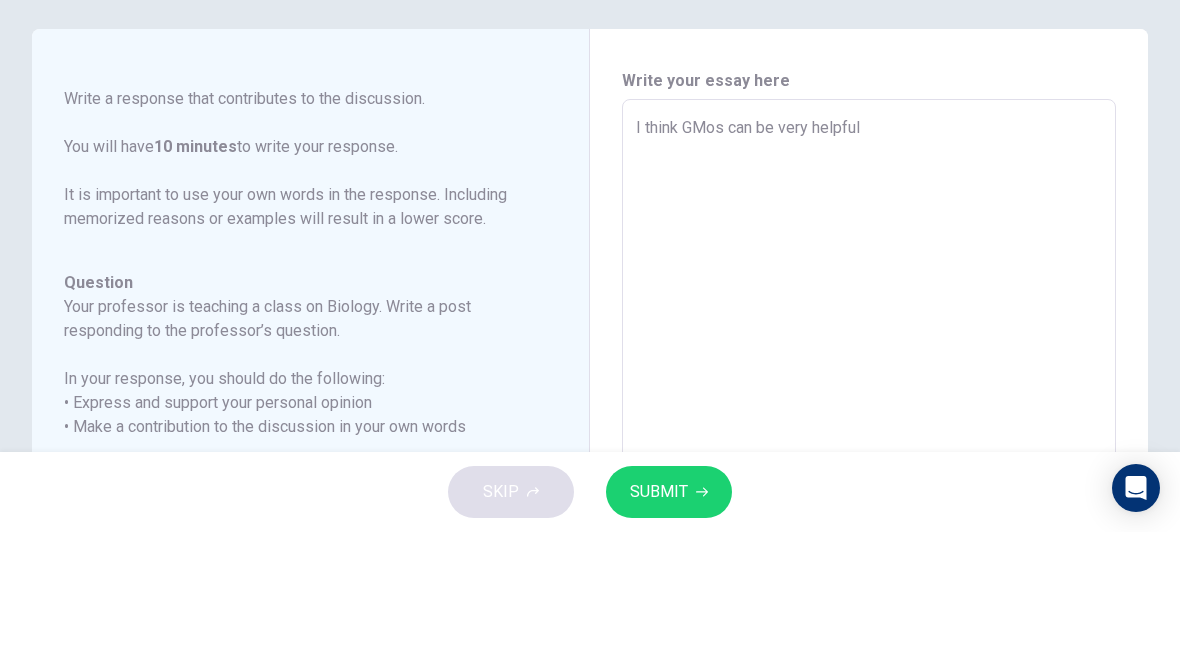 type on "x" 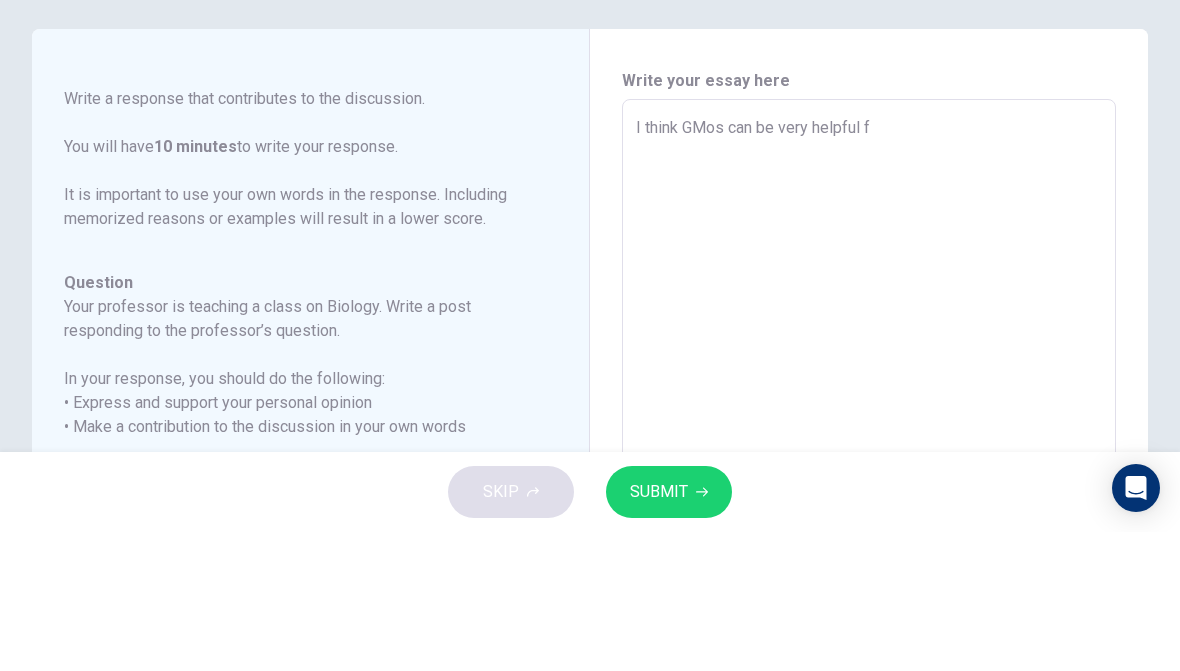 type on "x" 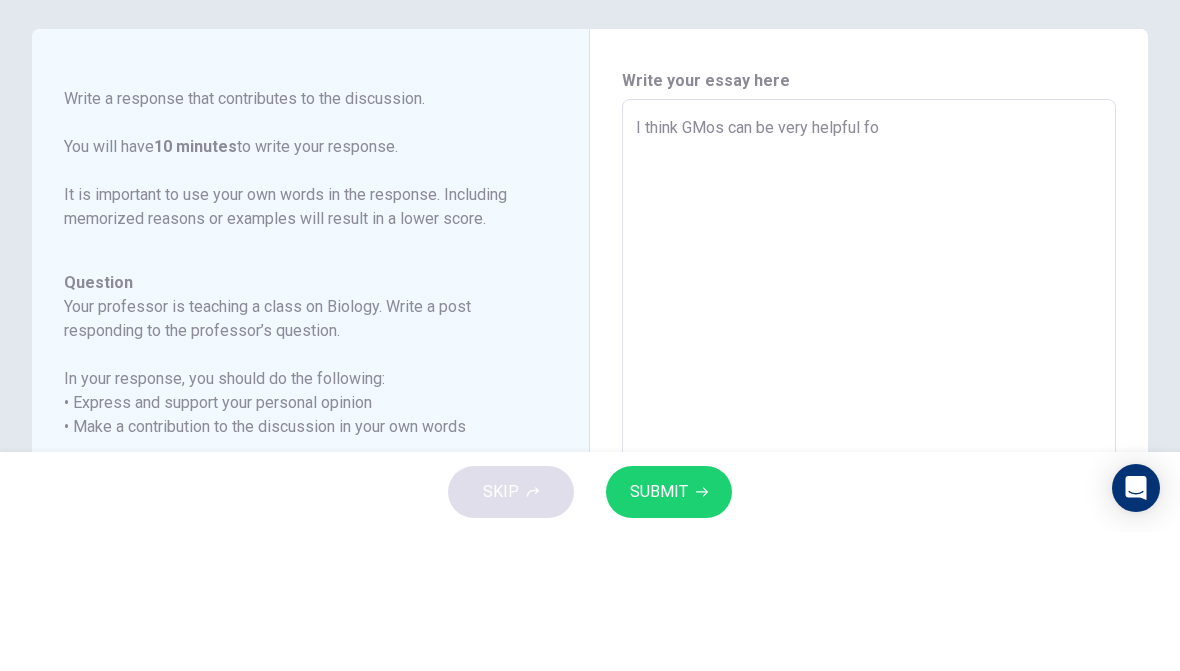 type on "x" 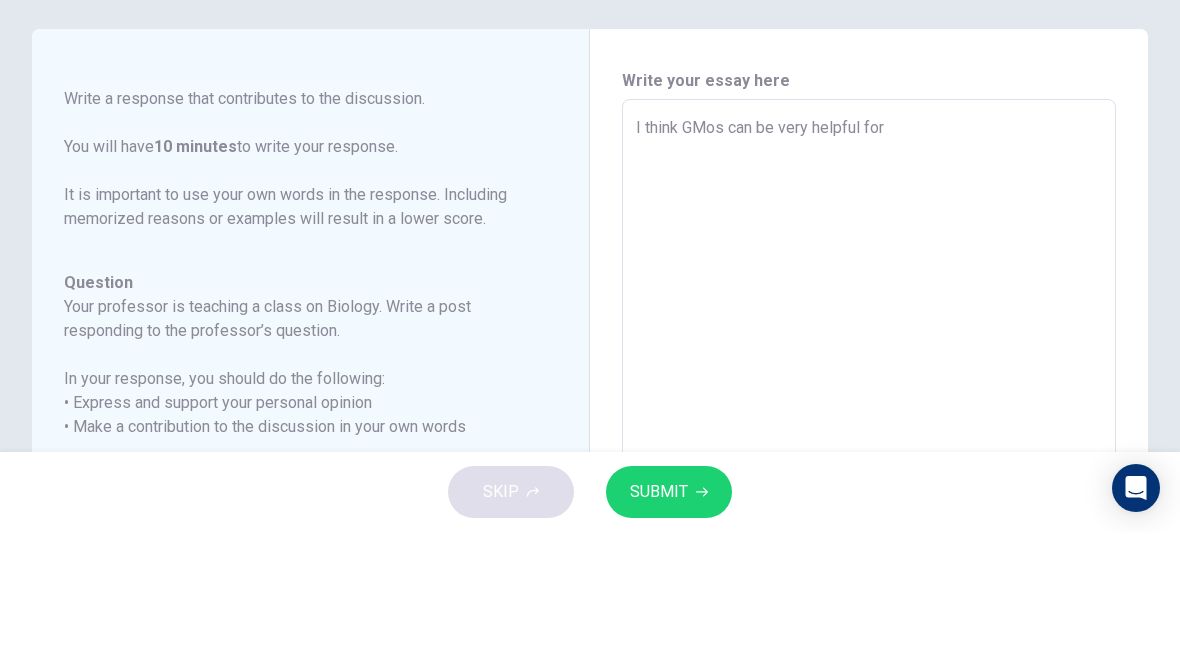 type on "x" 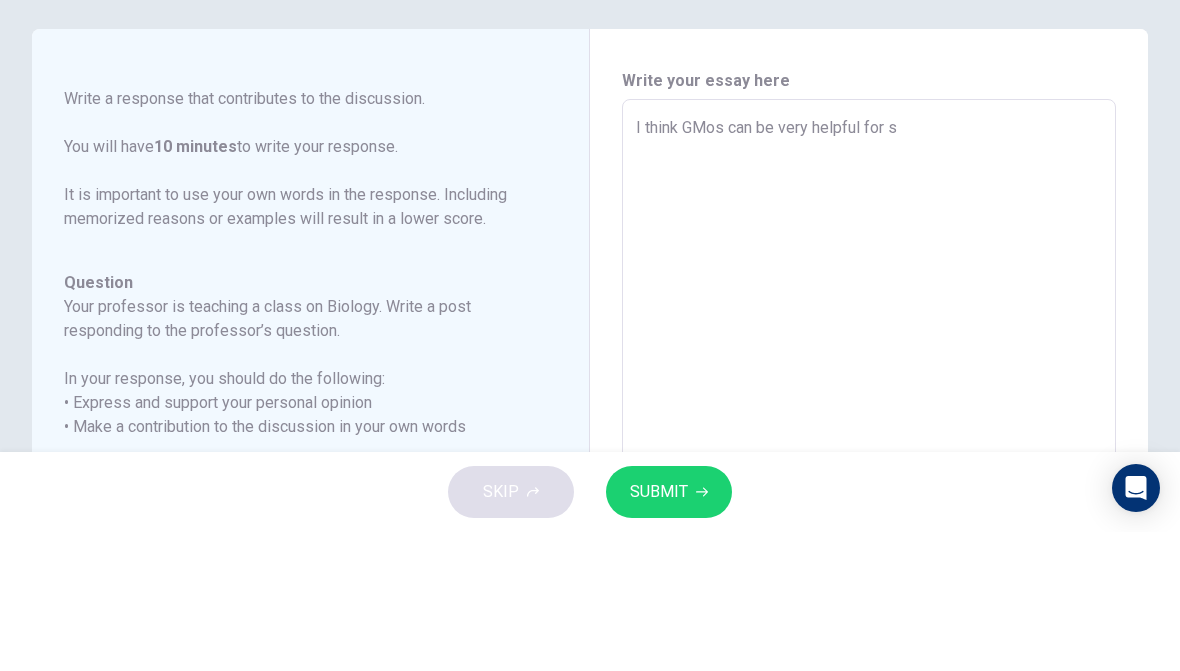 type on "x" 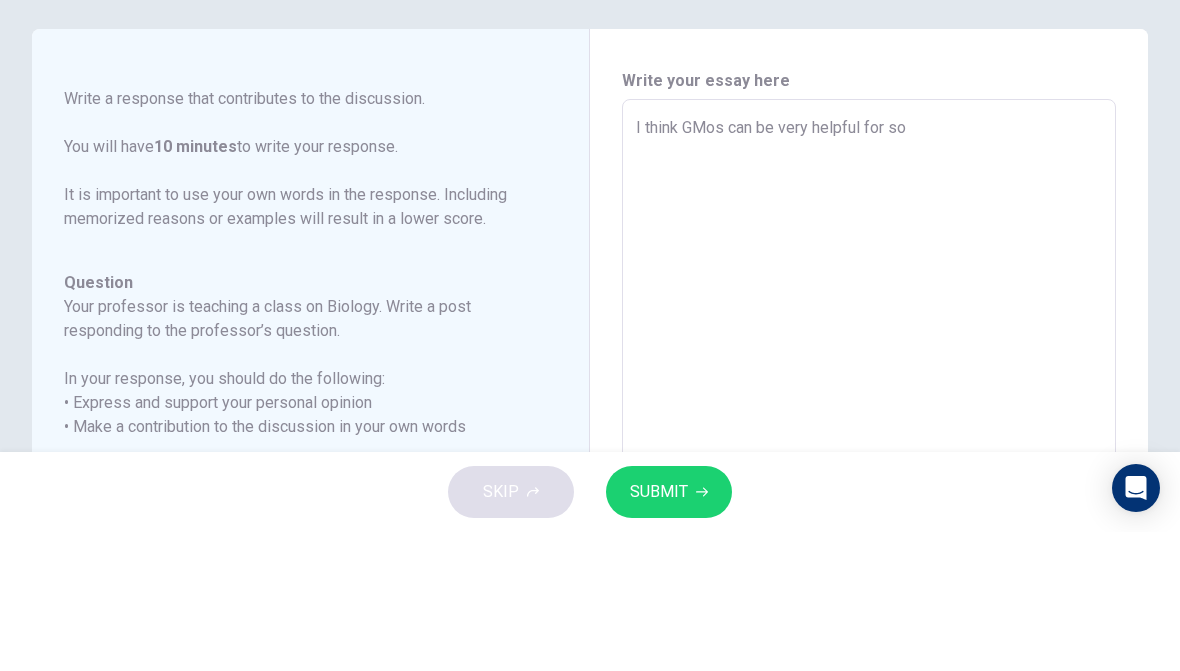 type on "x" 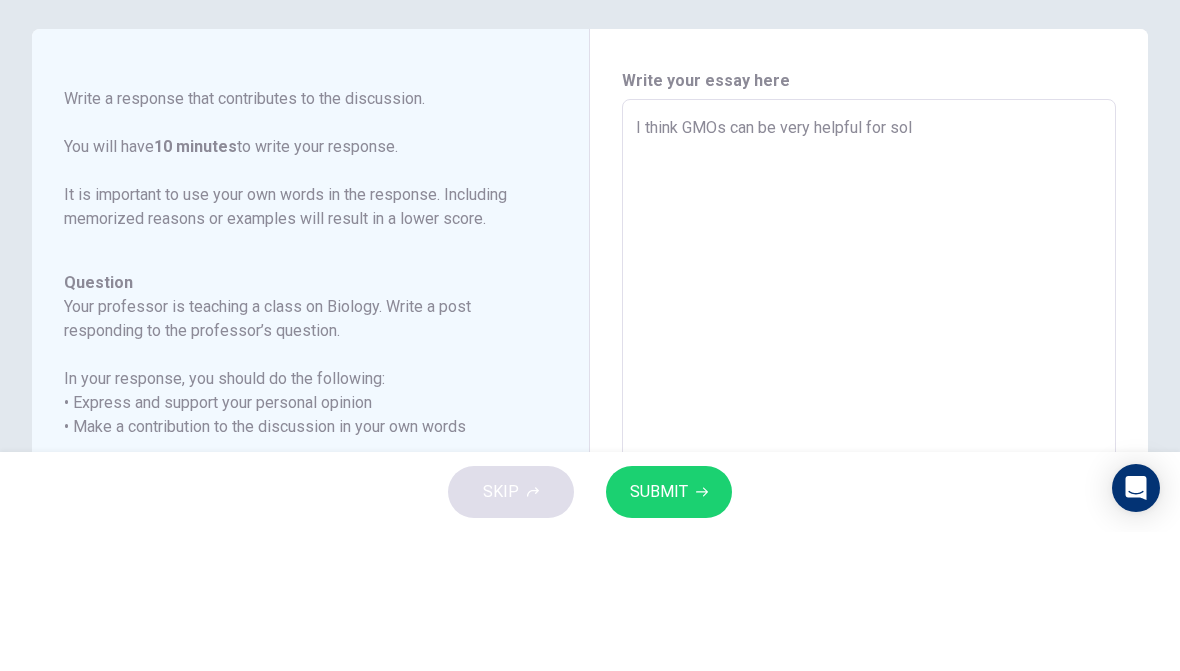 type on "x" 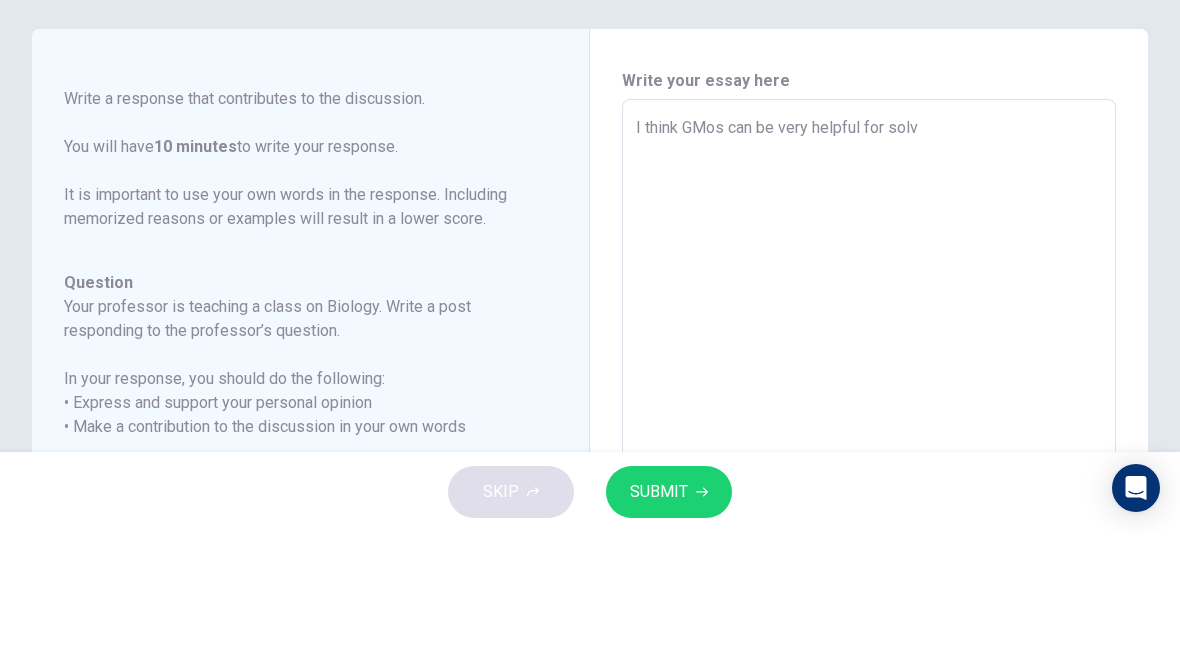 type on "x" 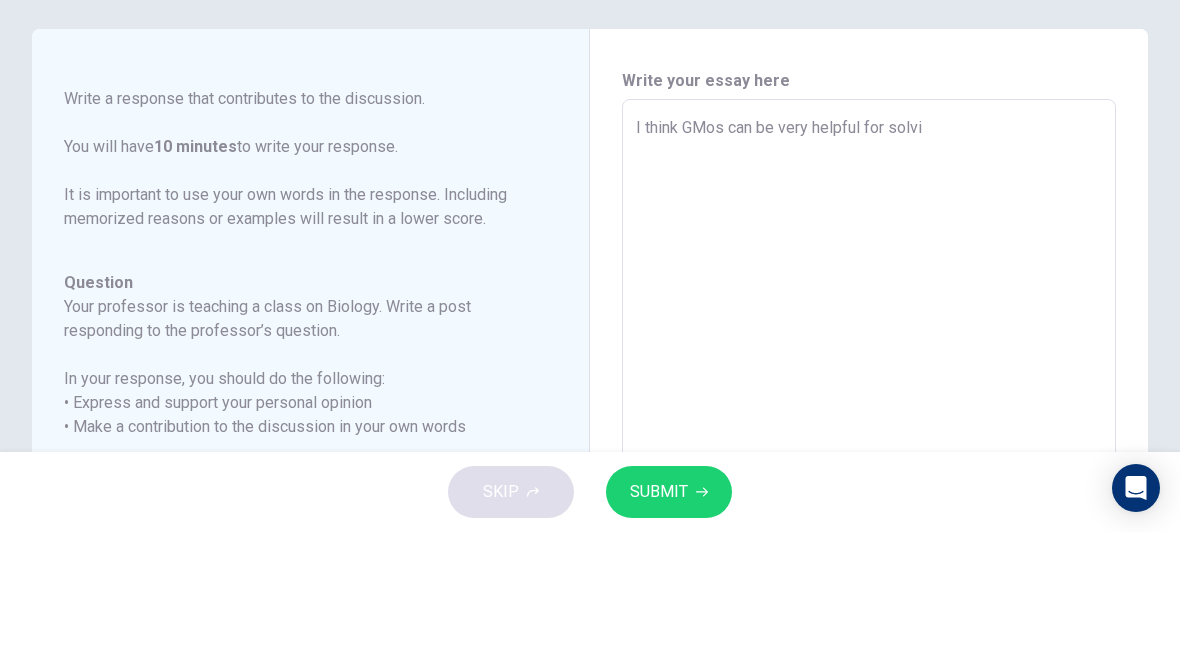 type on "x" 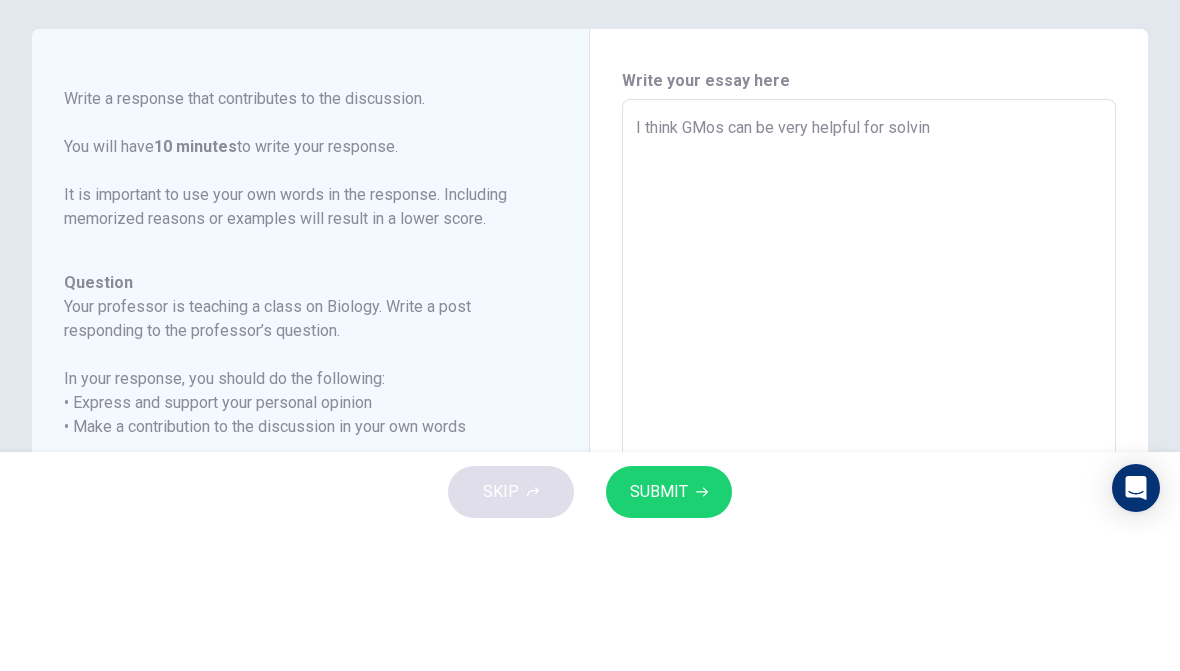 type on "x" 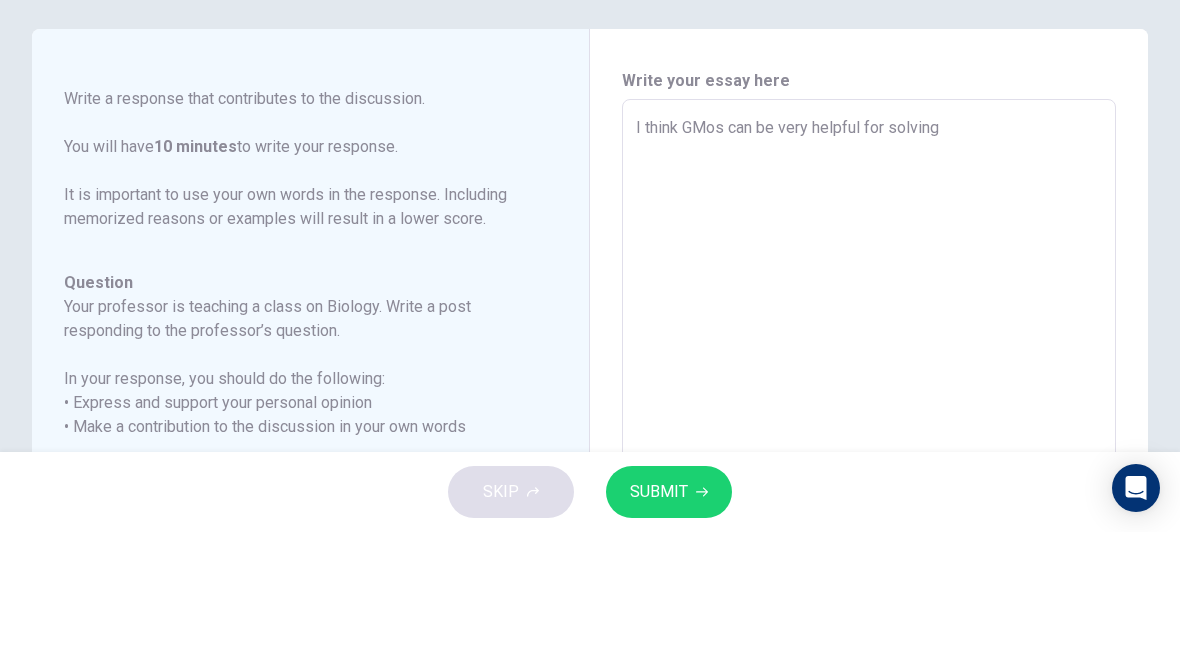 type on "x" 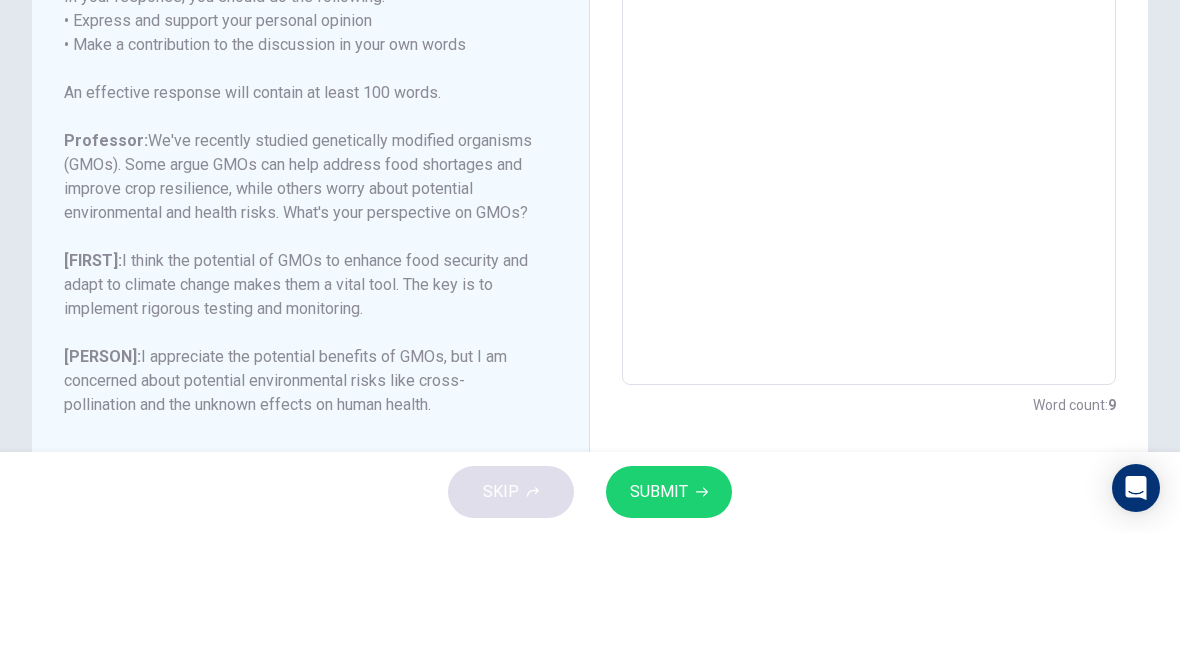 scroll, scrollTop: 383, scrollLeft: 0, axis: vertical 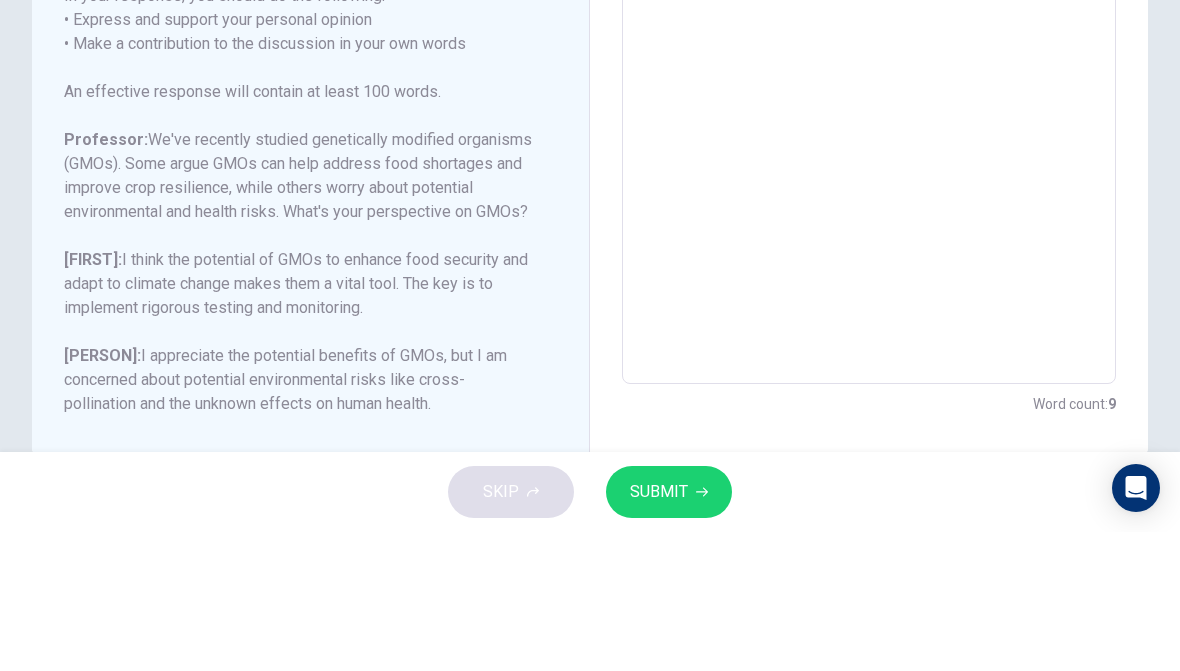 type on "I think GMos can be very helpful for solving f" 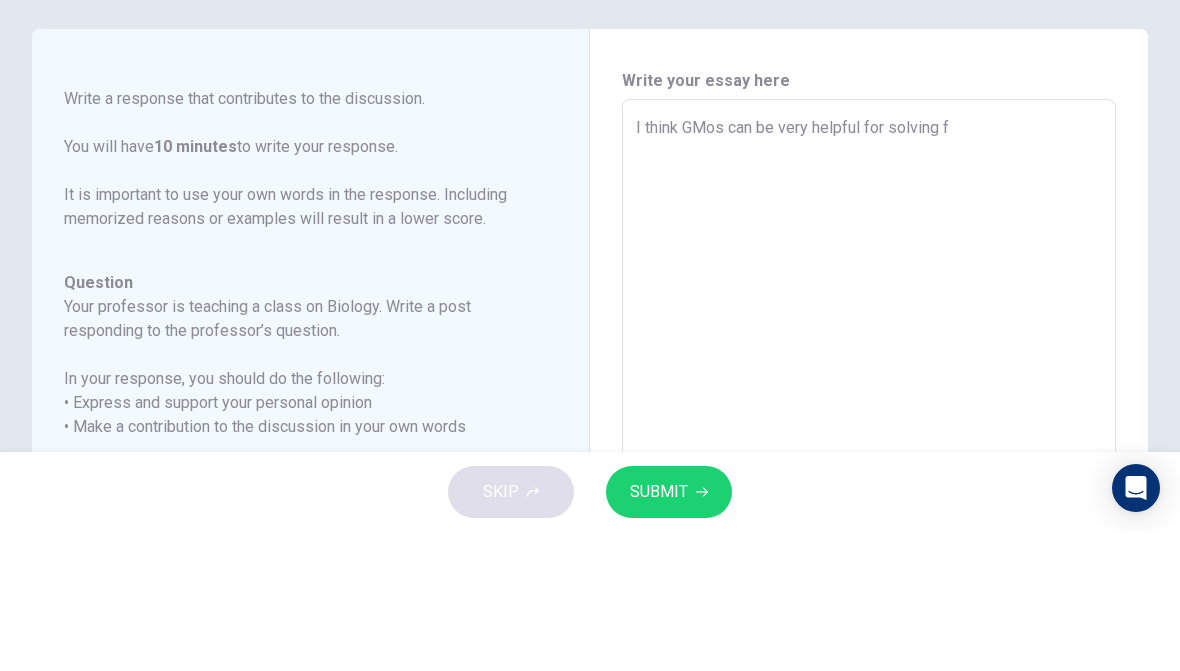 type on "I think GMos can be very helpful for solving fo" 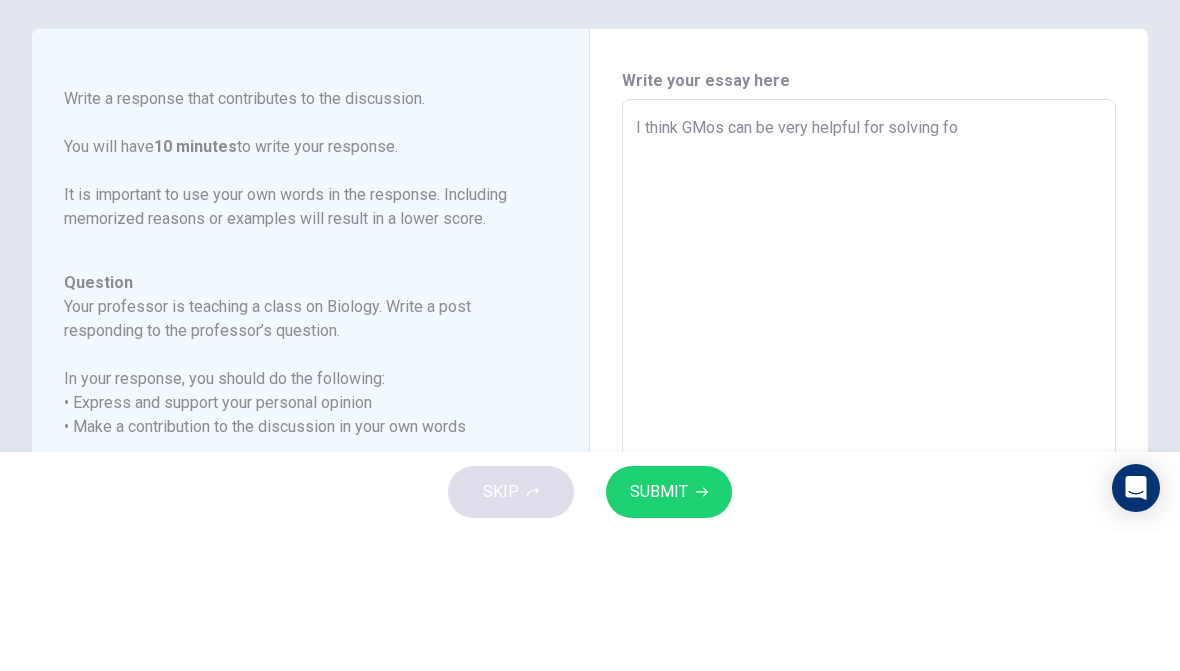 type on "x" 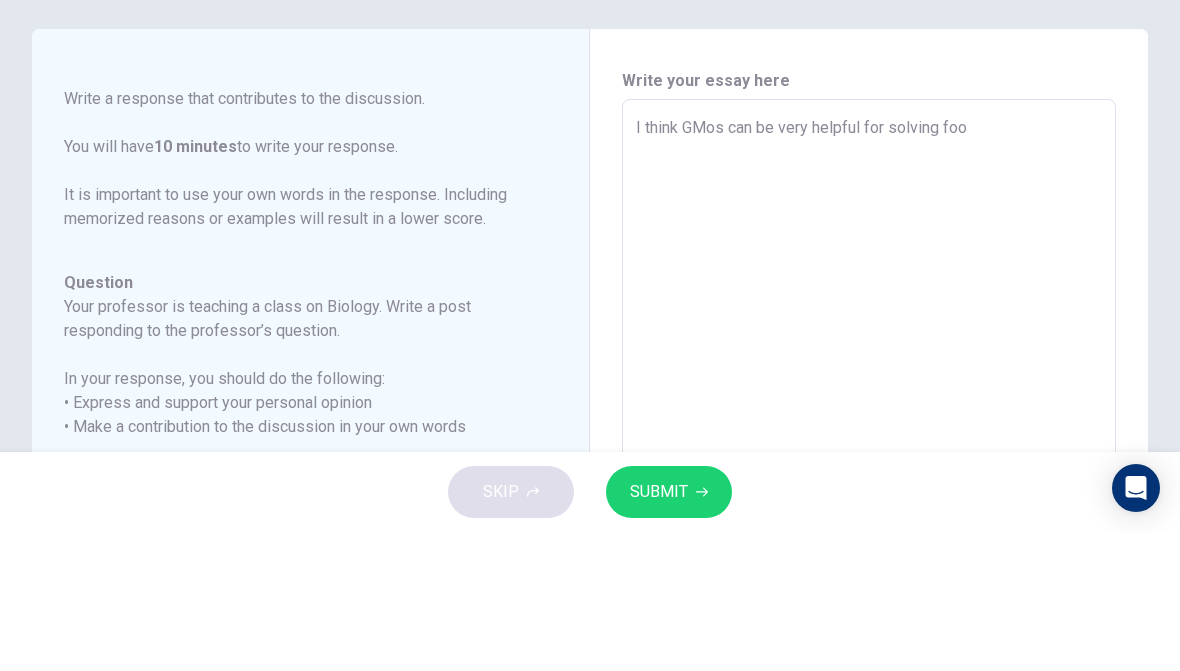type on "x" 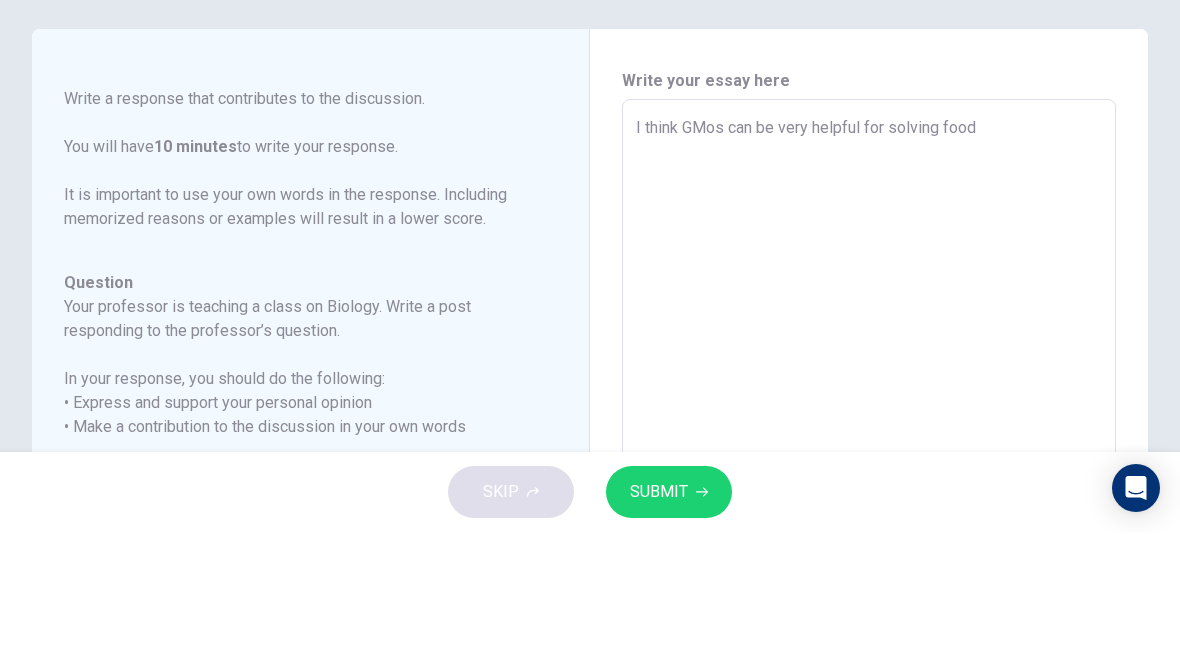 type on "x" 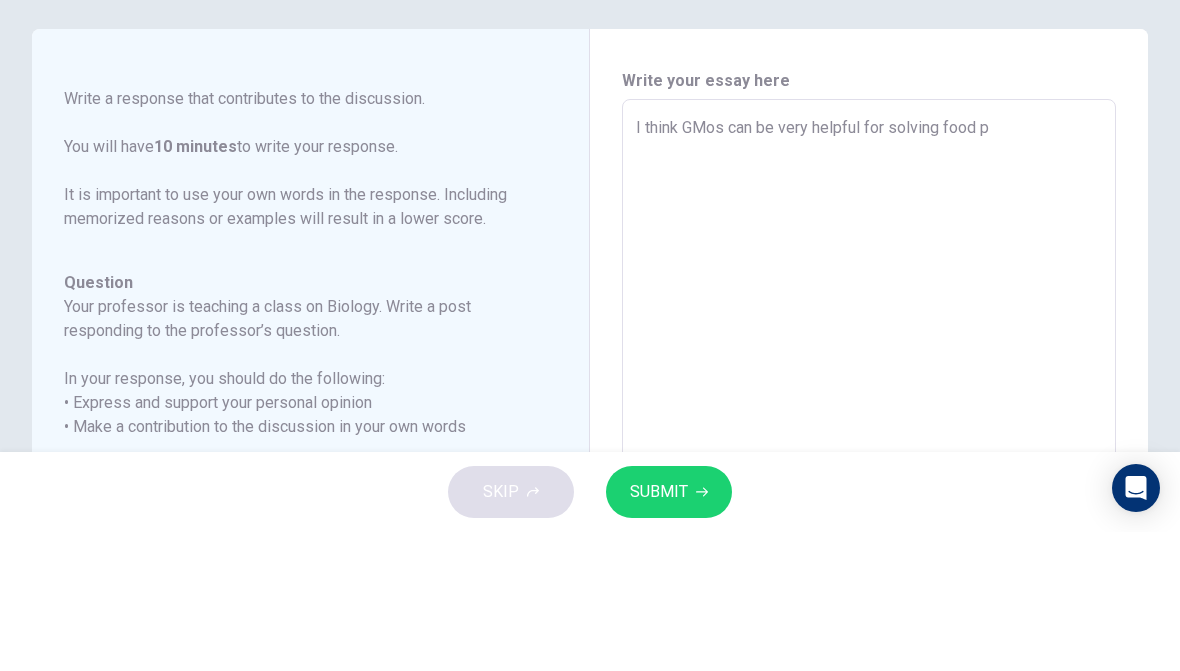 type on "x" 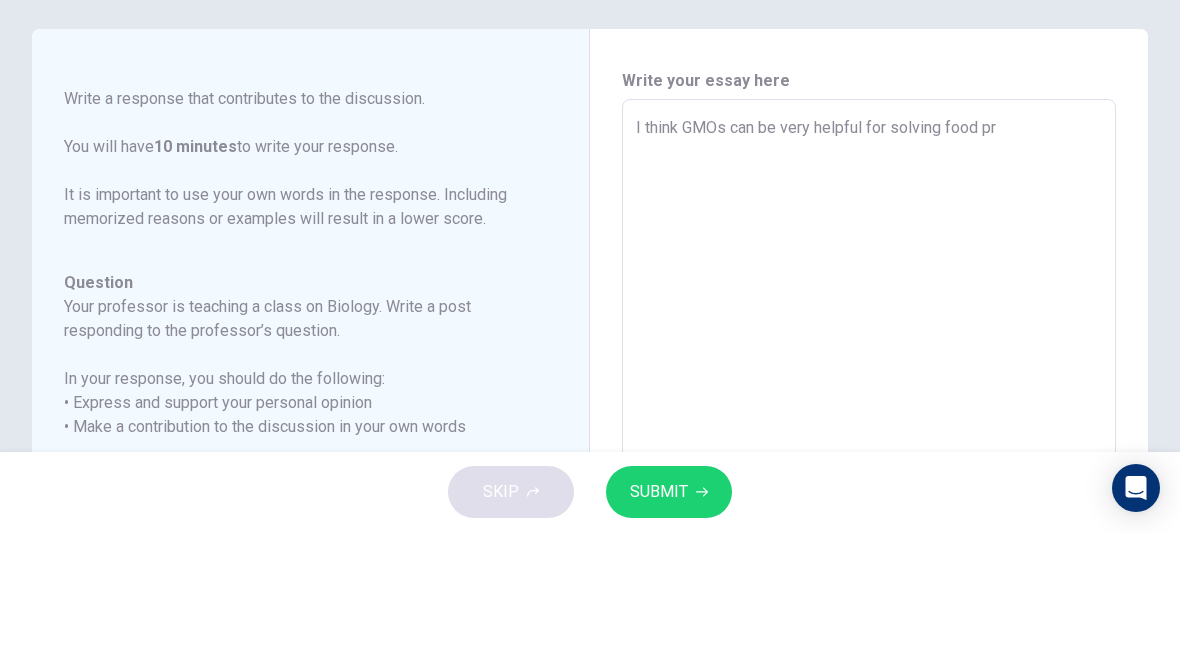 type on "x" 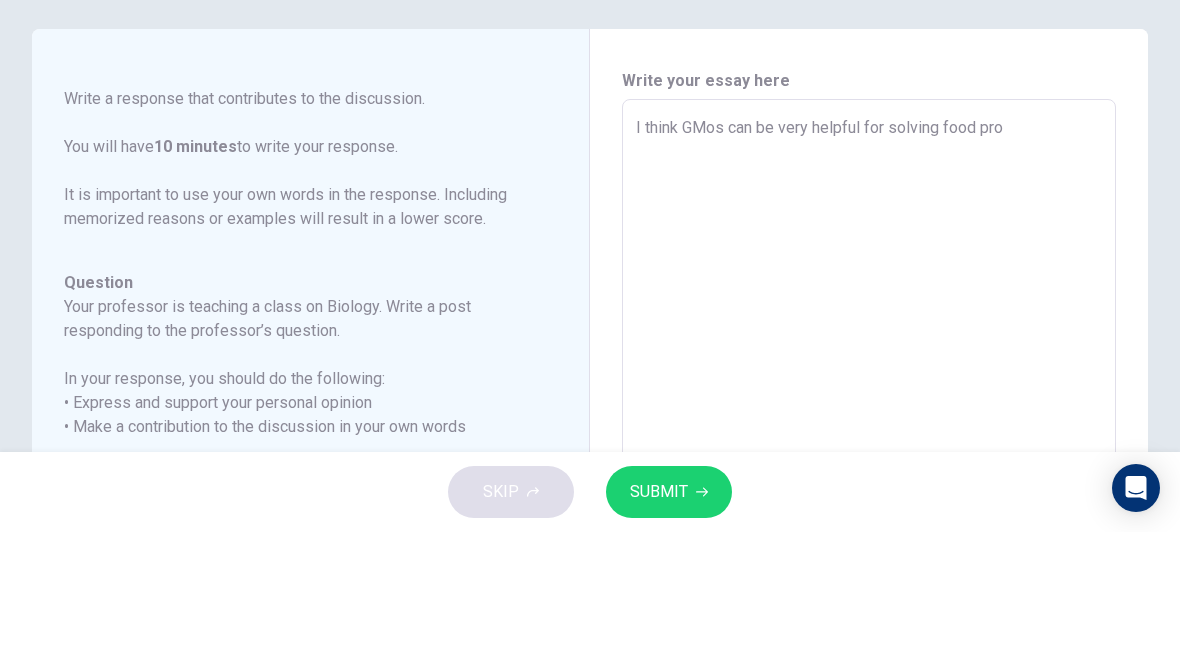 type on "x" 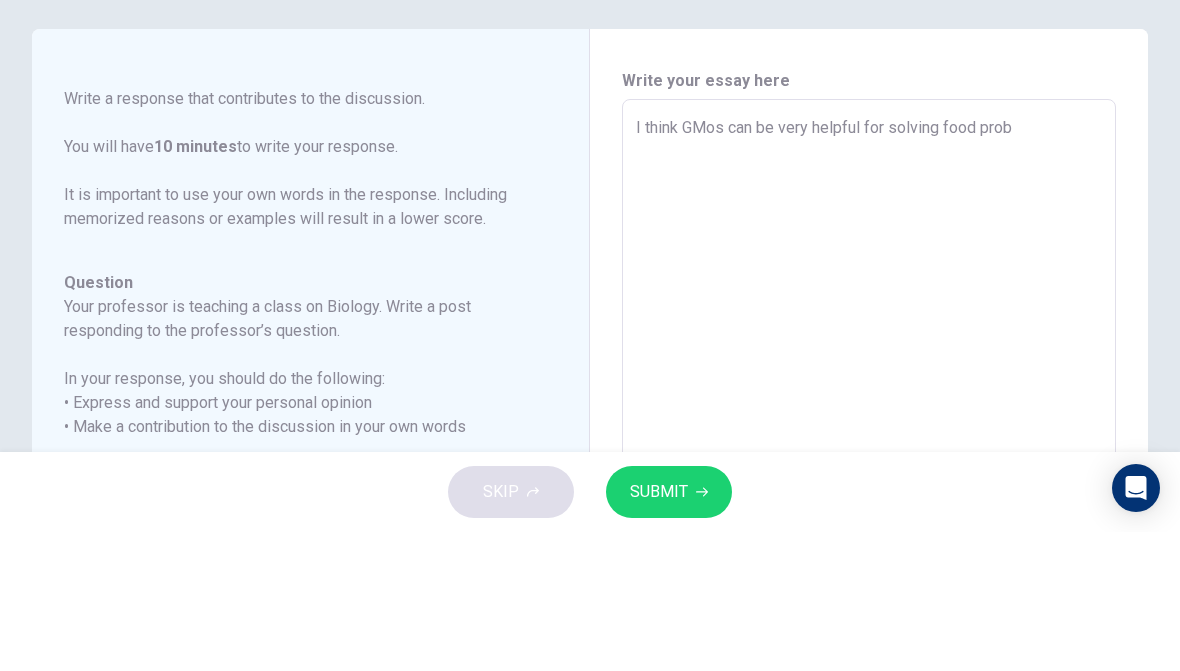 type on "x" 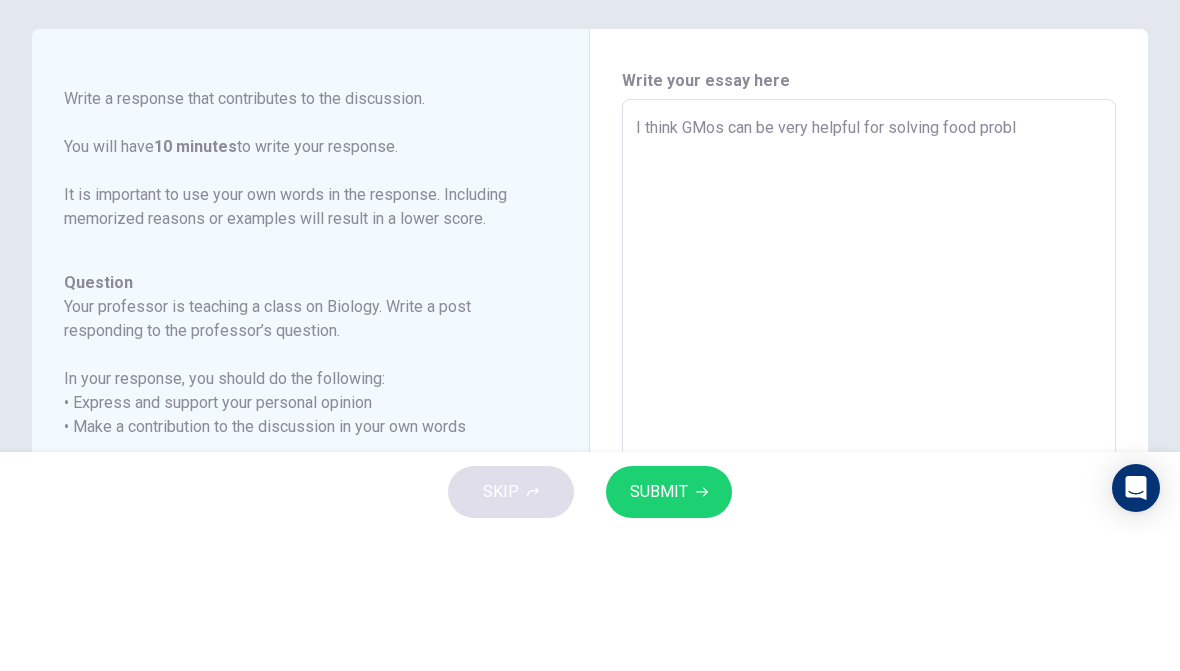 type on "x" 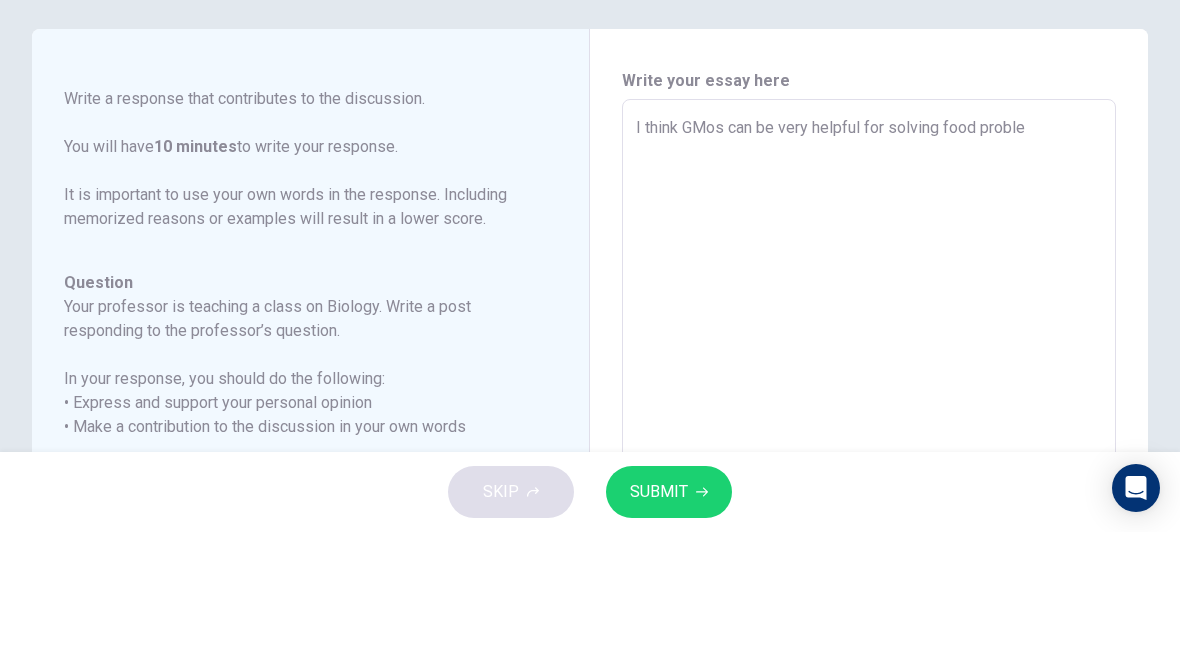 type on "x" 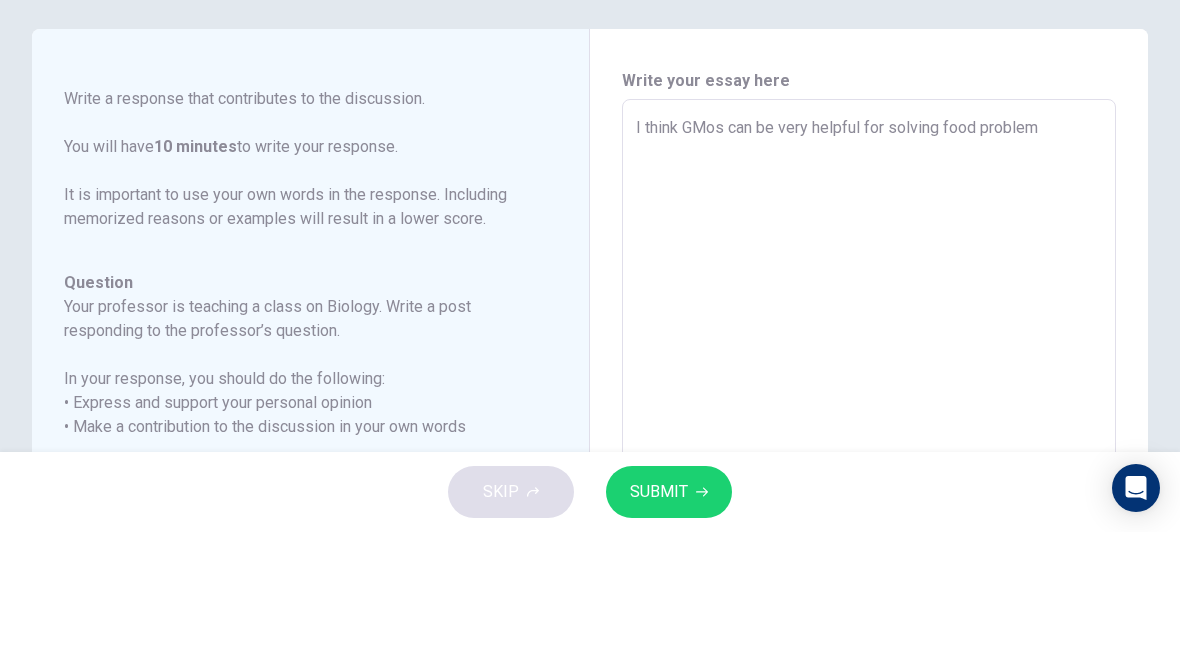 type on "x" 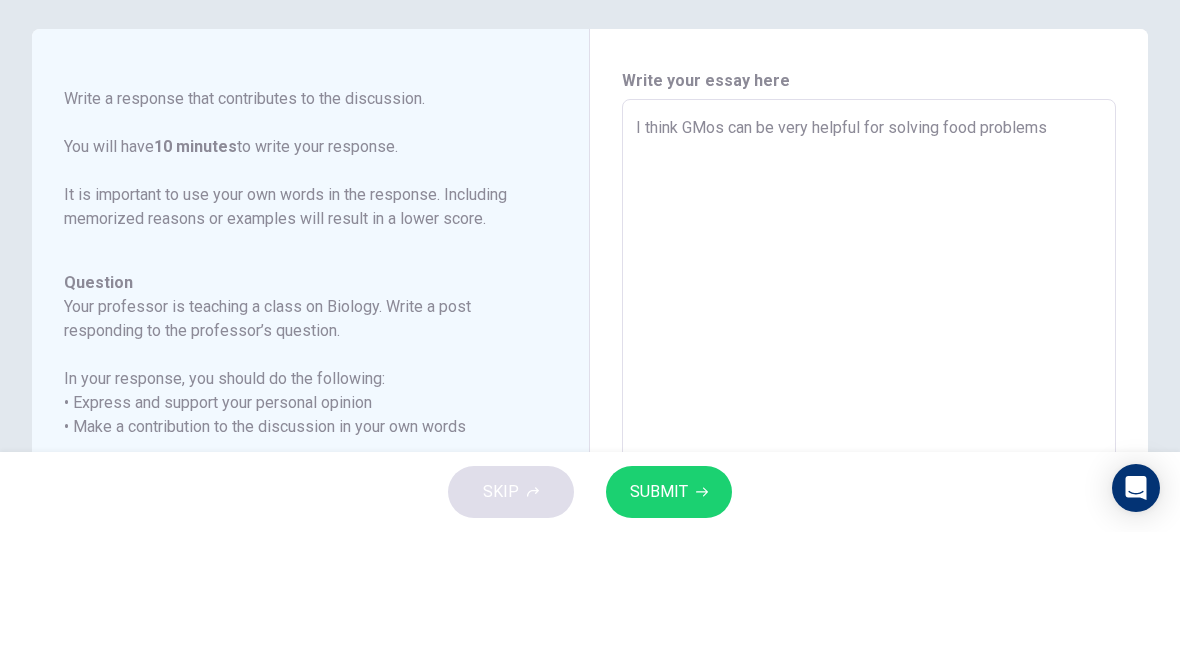 type on "x" 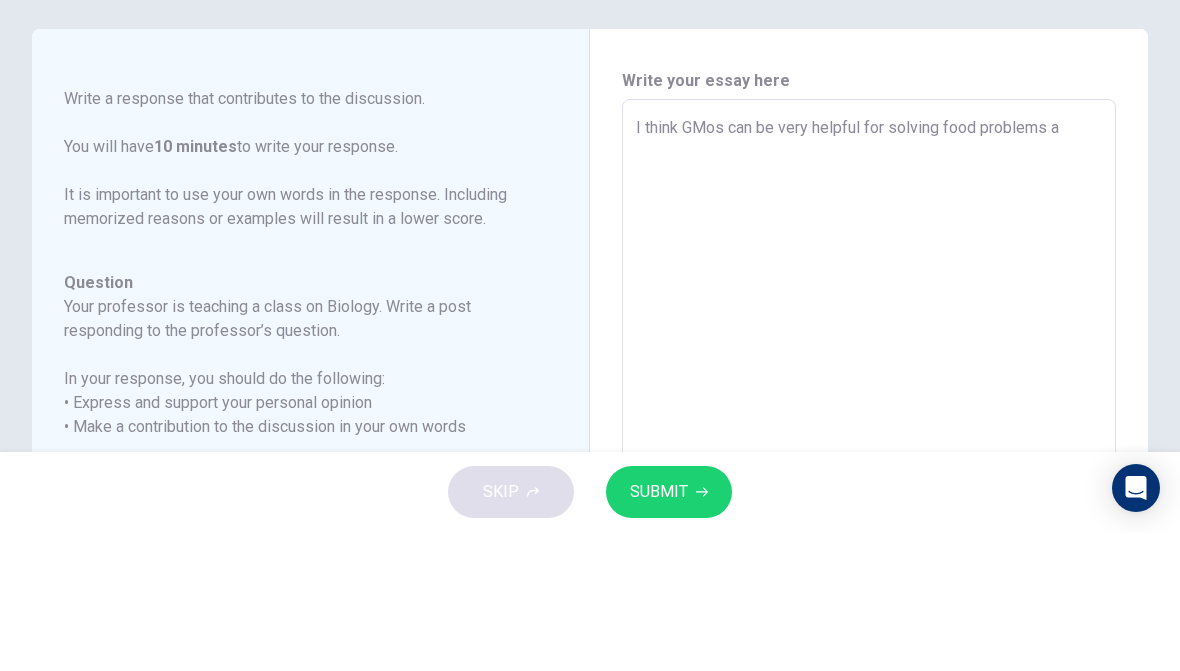 type on "x" 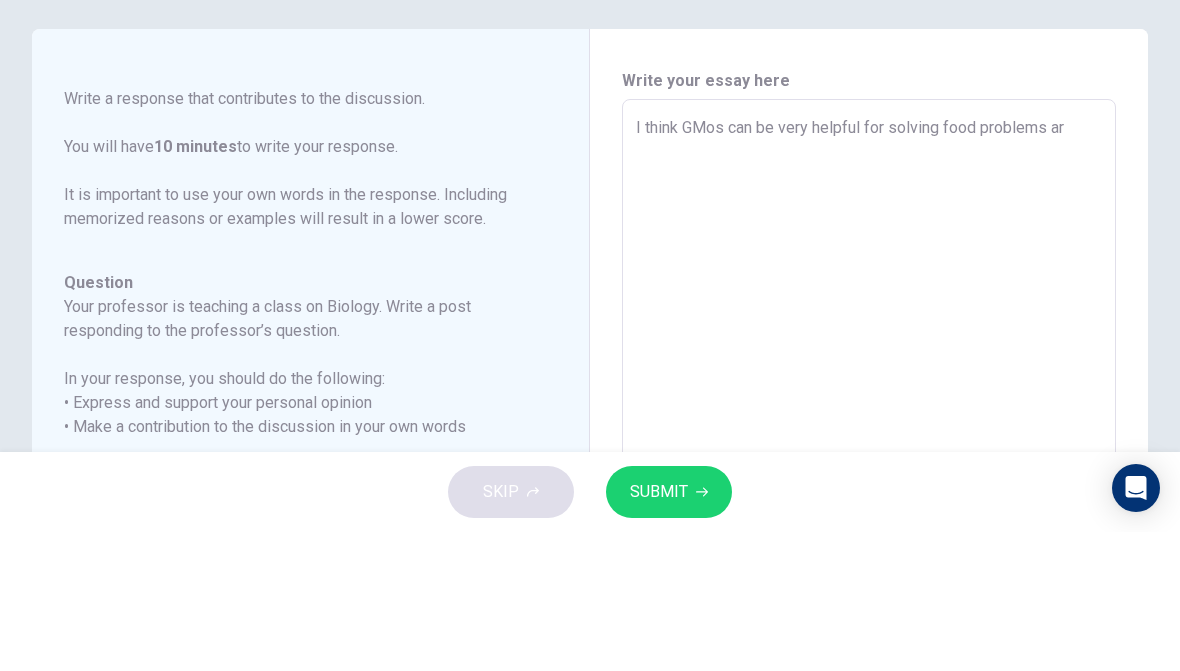 type on "x" 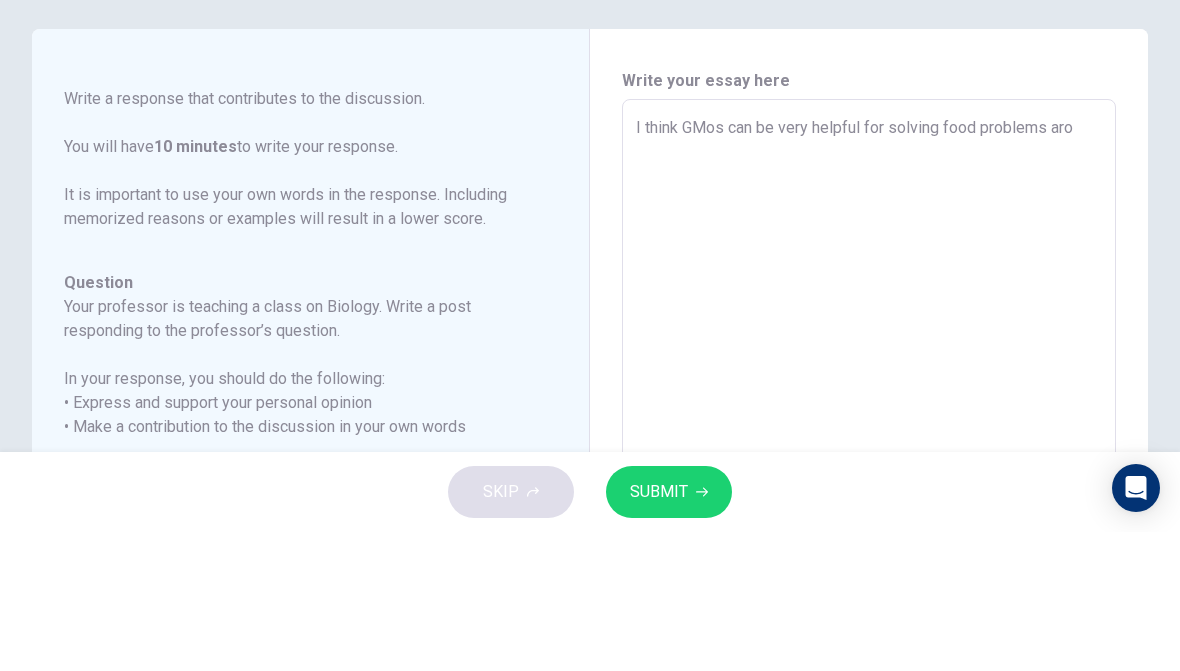 type on "x" 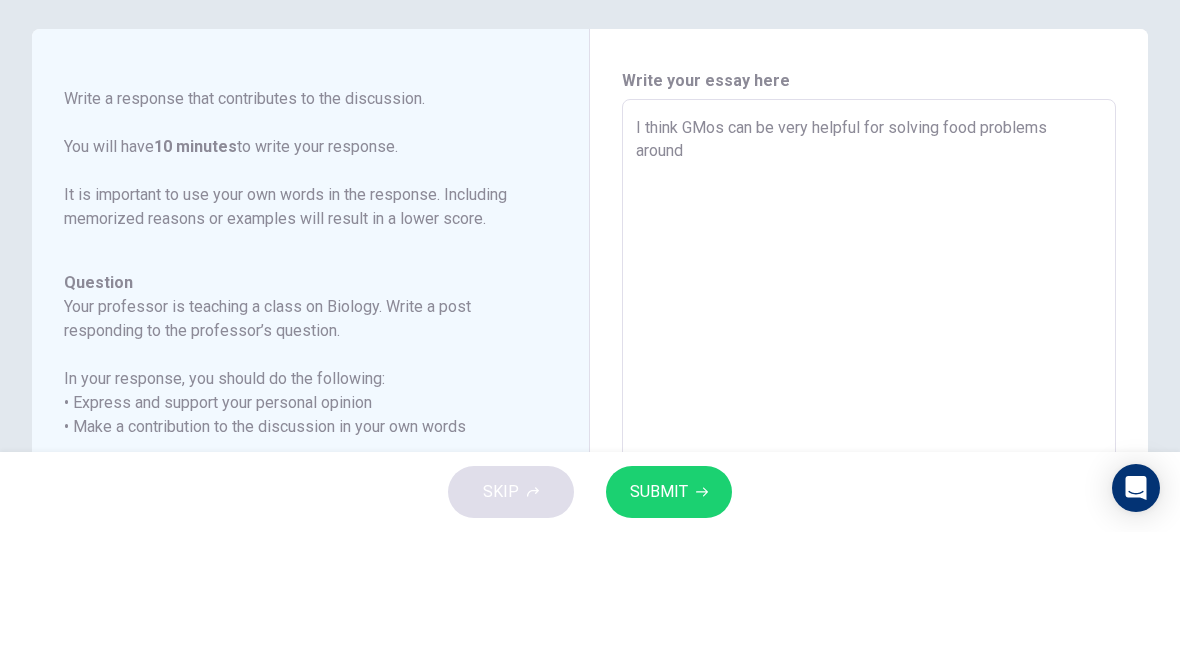 type on "x" 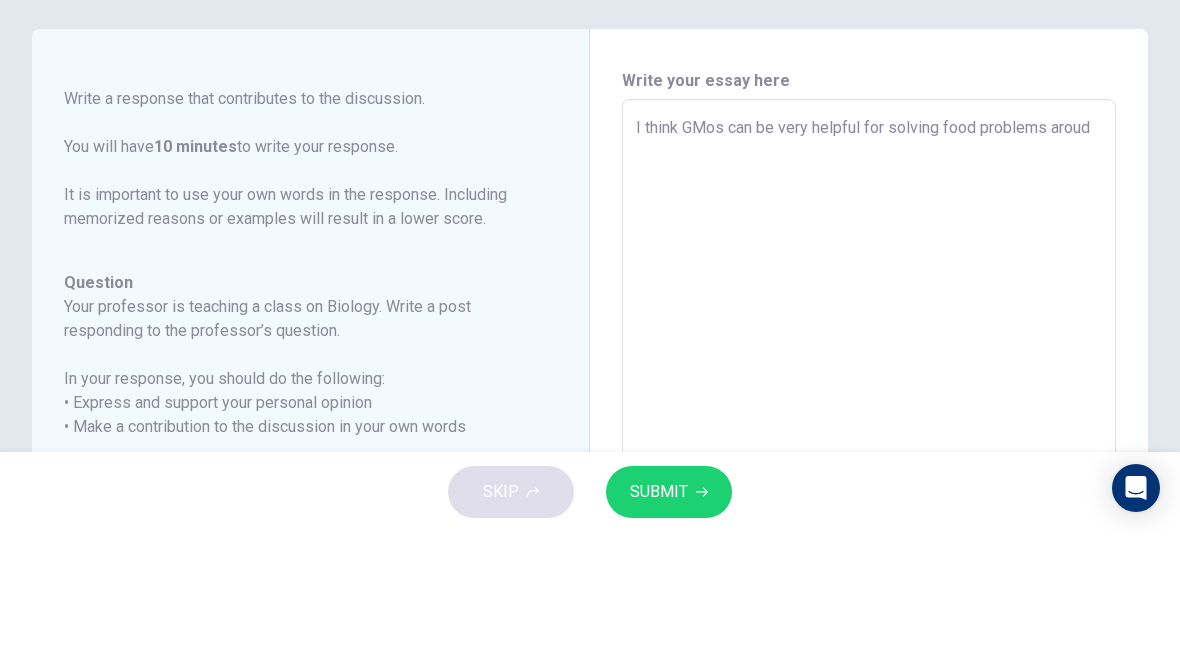 type on "x" 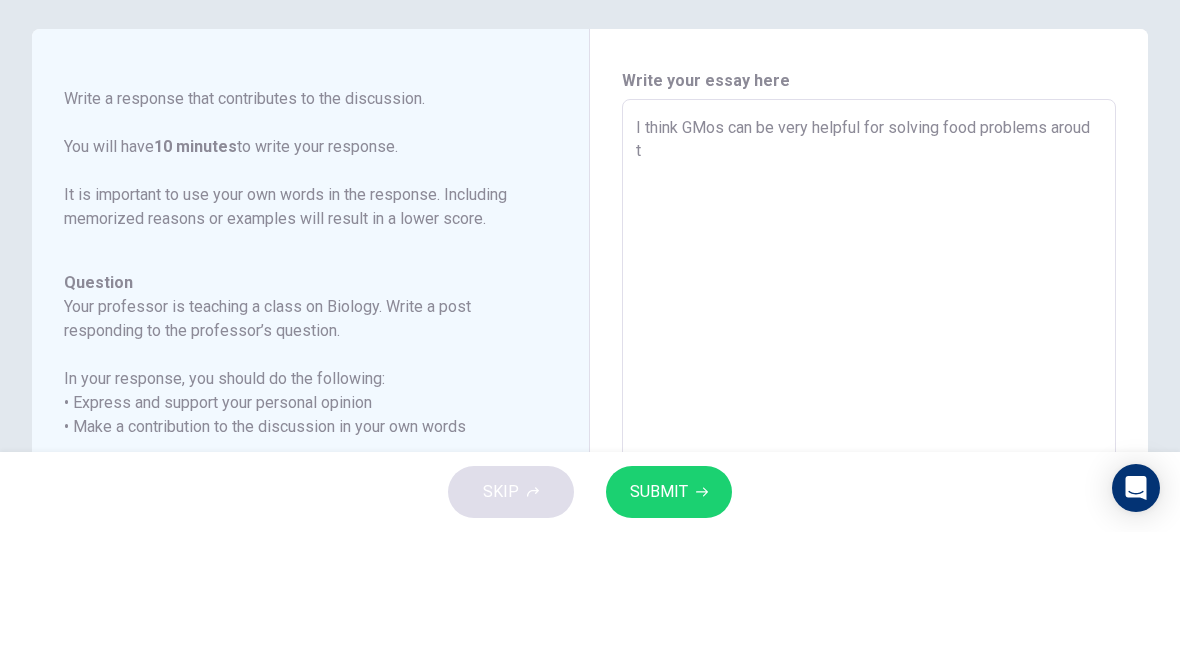 type on "x" 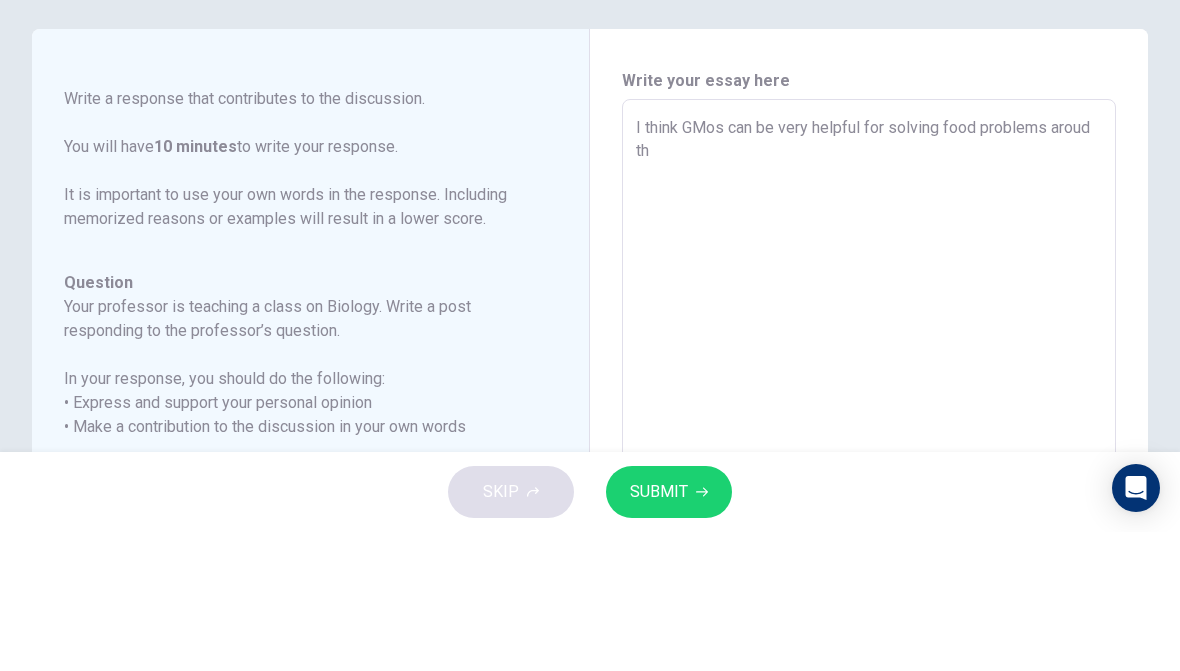 type on "x" 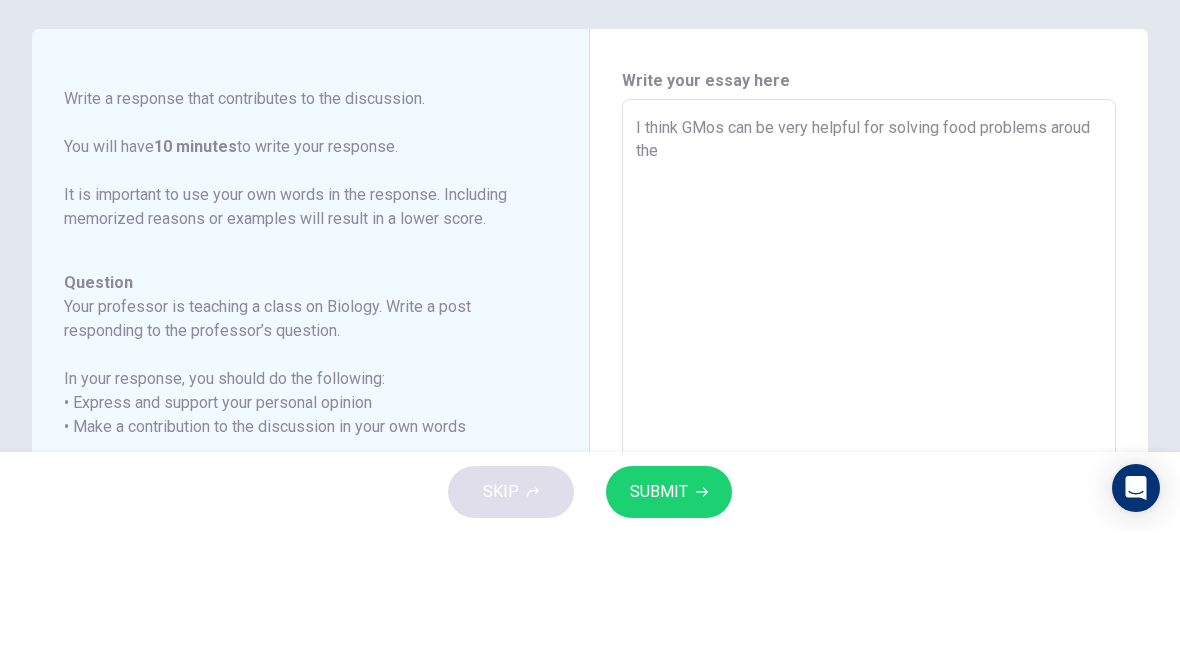 type on "x" 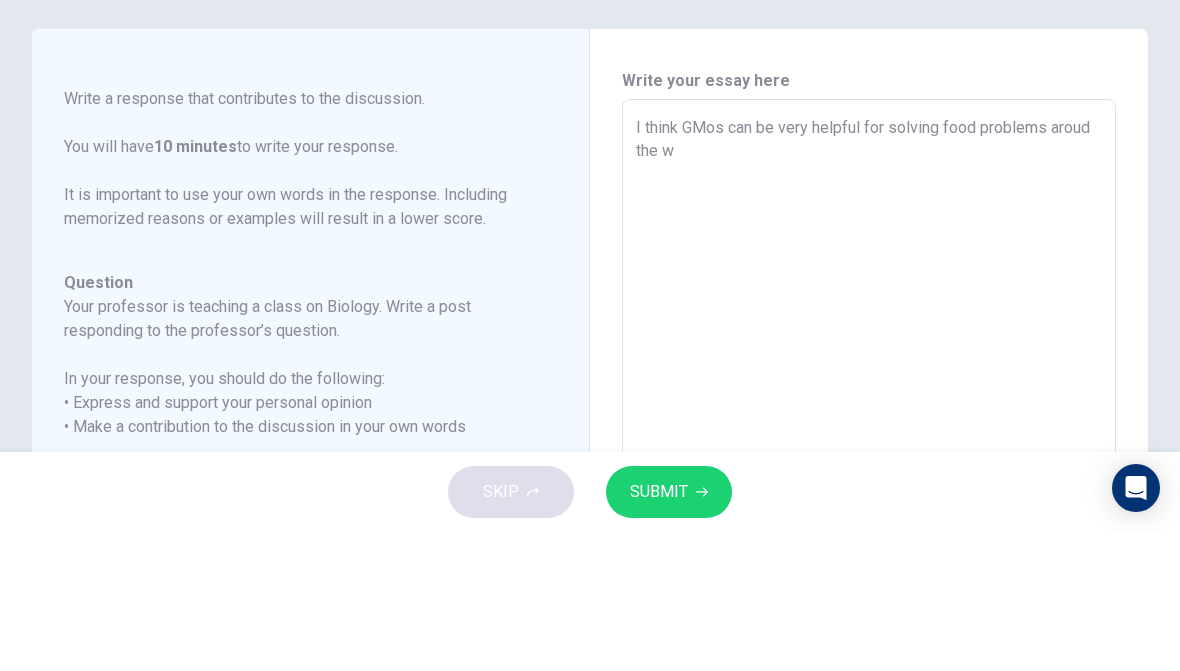 type on "x" 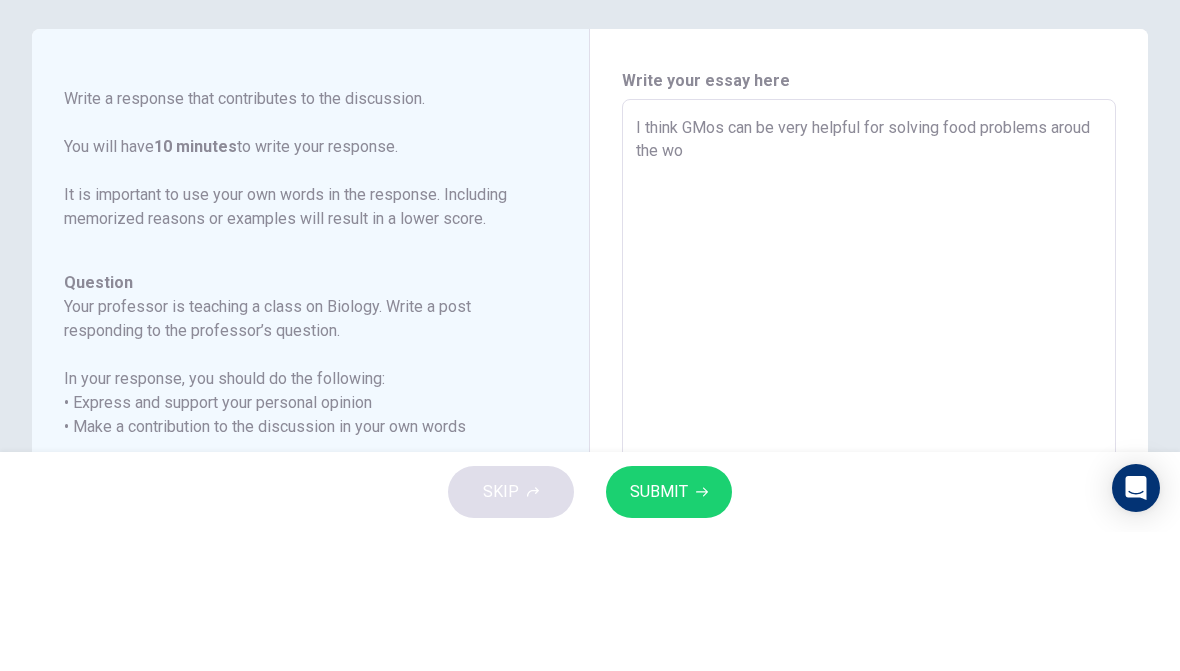 type on "x" 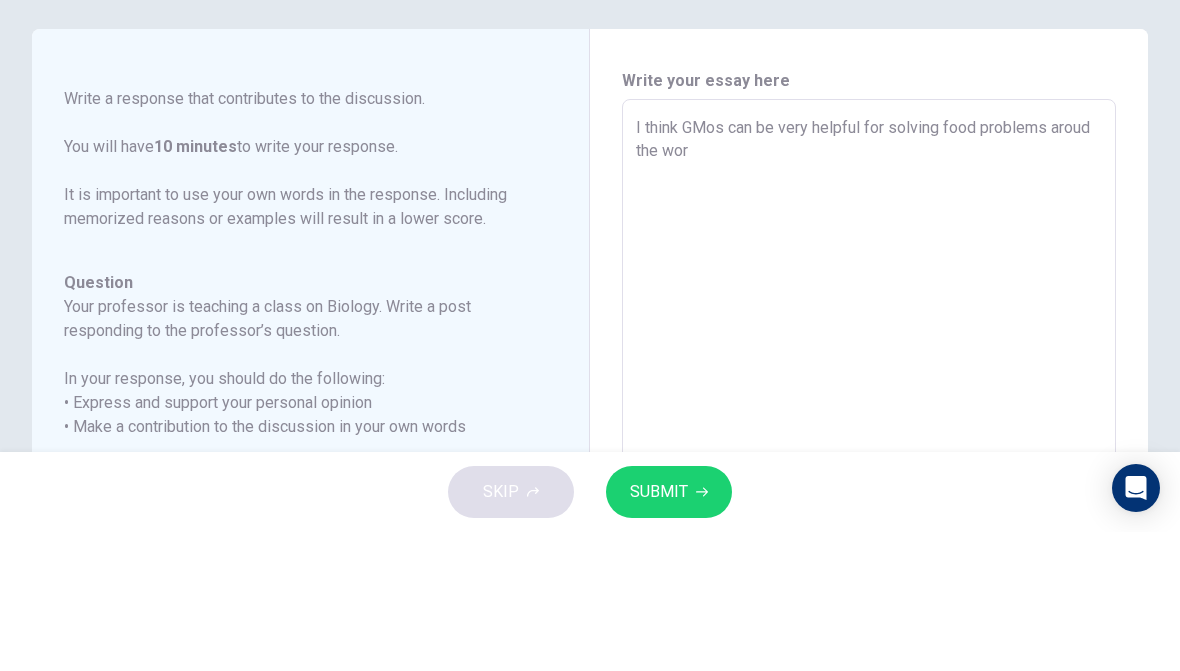 type on "x" 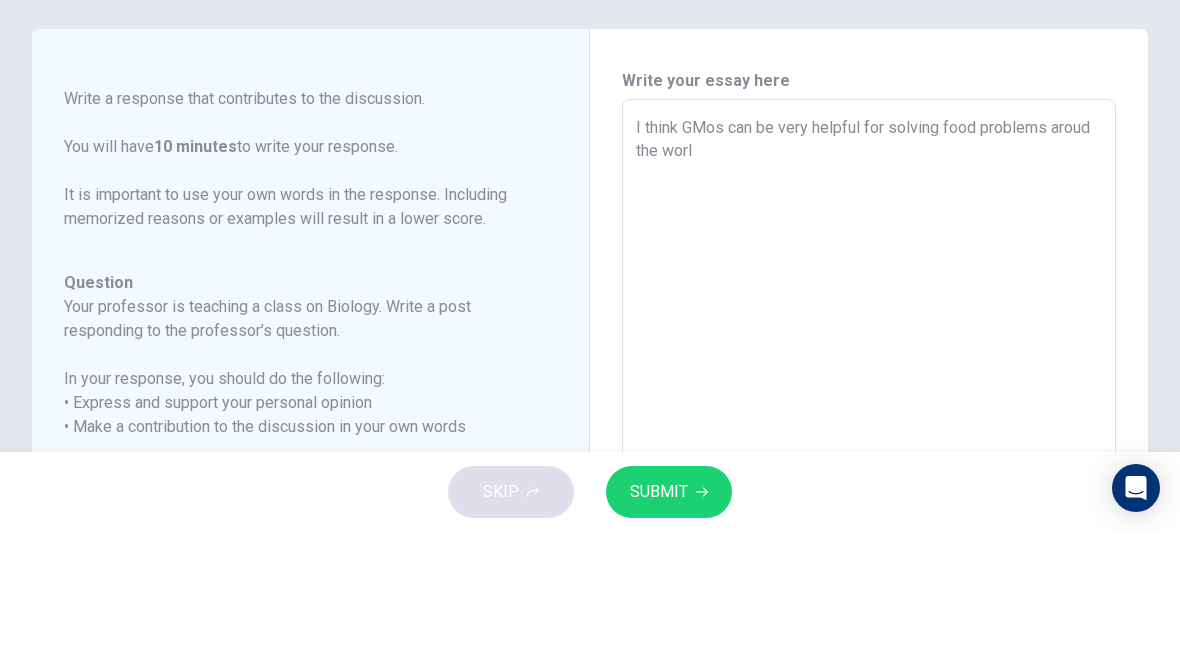 type on "x" 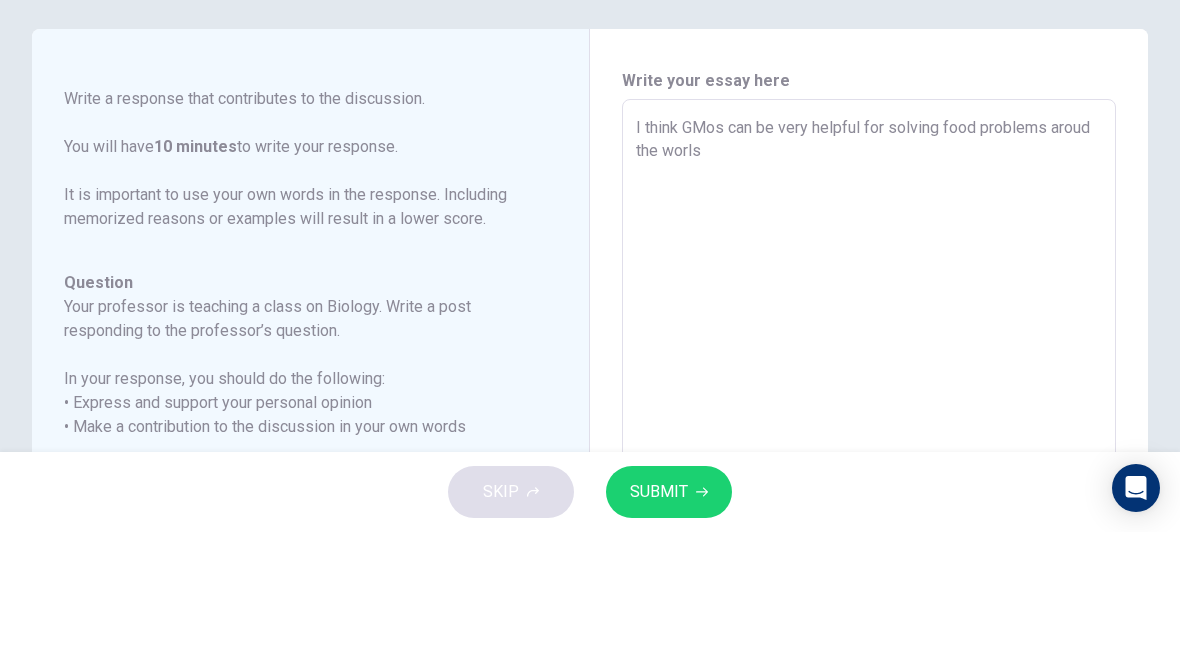 type on "x" 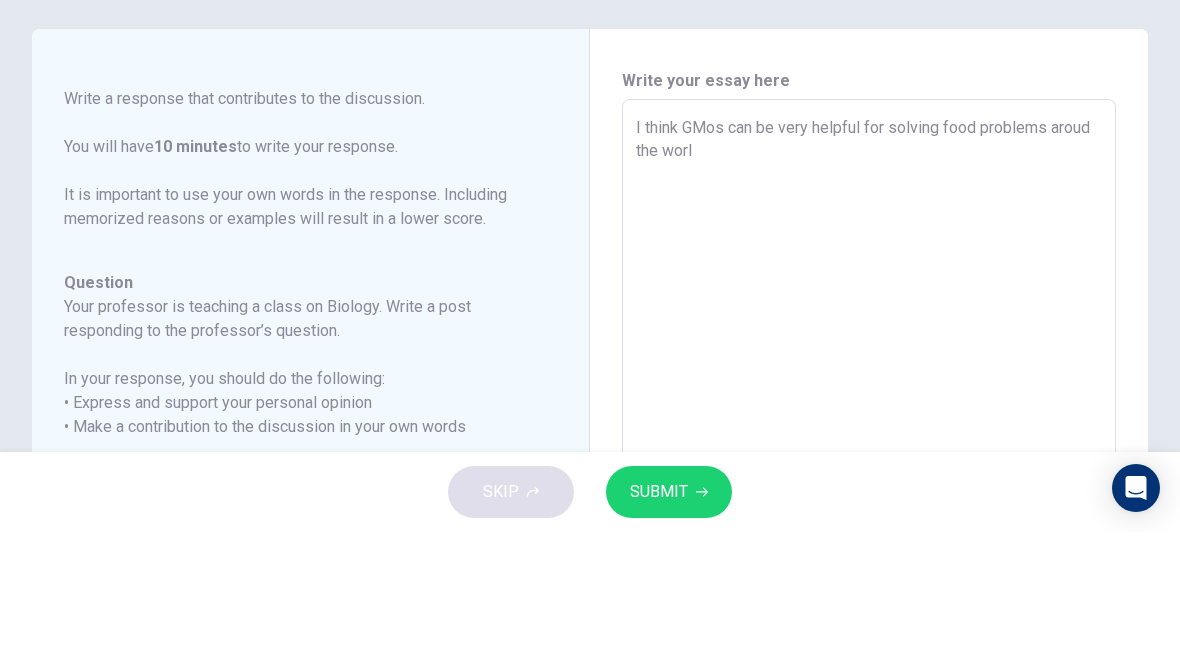type on "x" 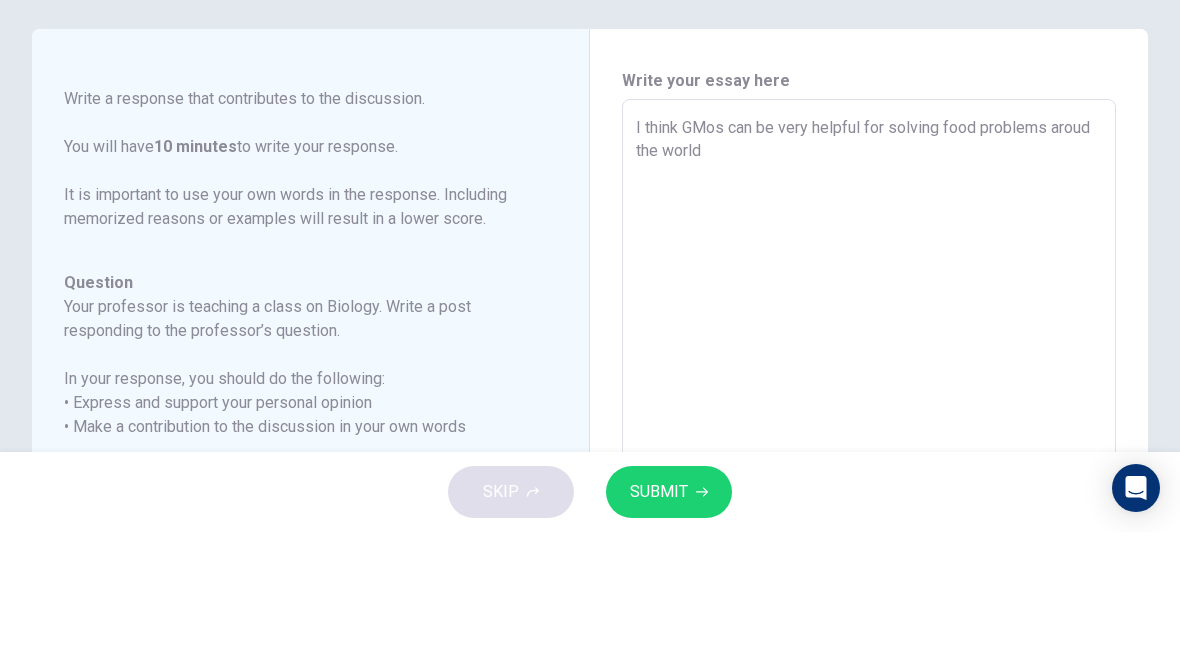 type on "x" 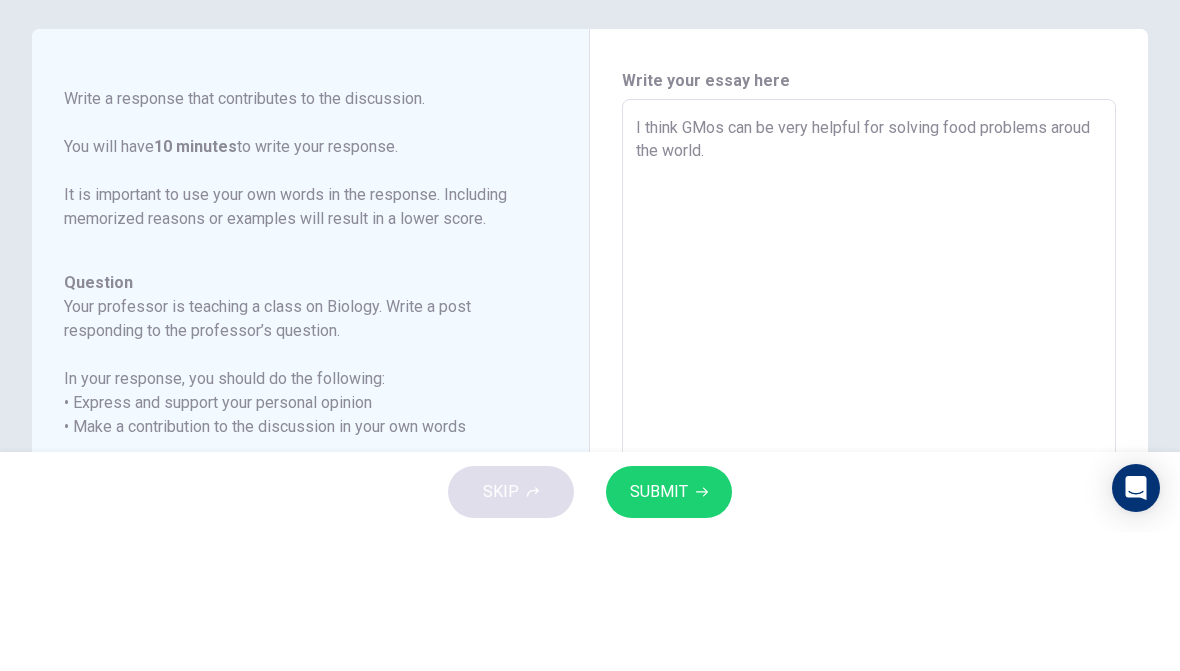 type on "x" 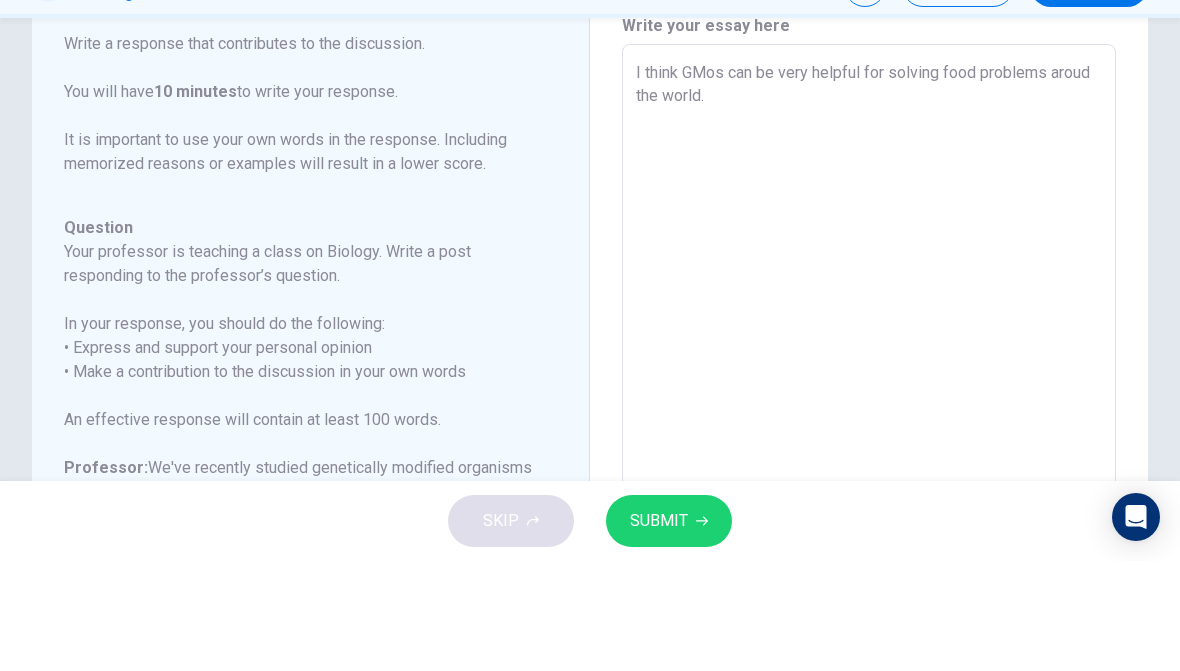 scroll, scrollTop: 86, scrollLeft: 0, axis: vertical 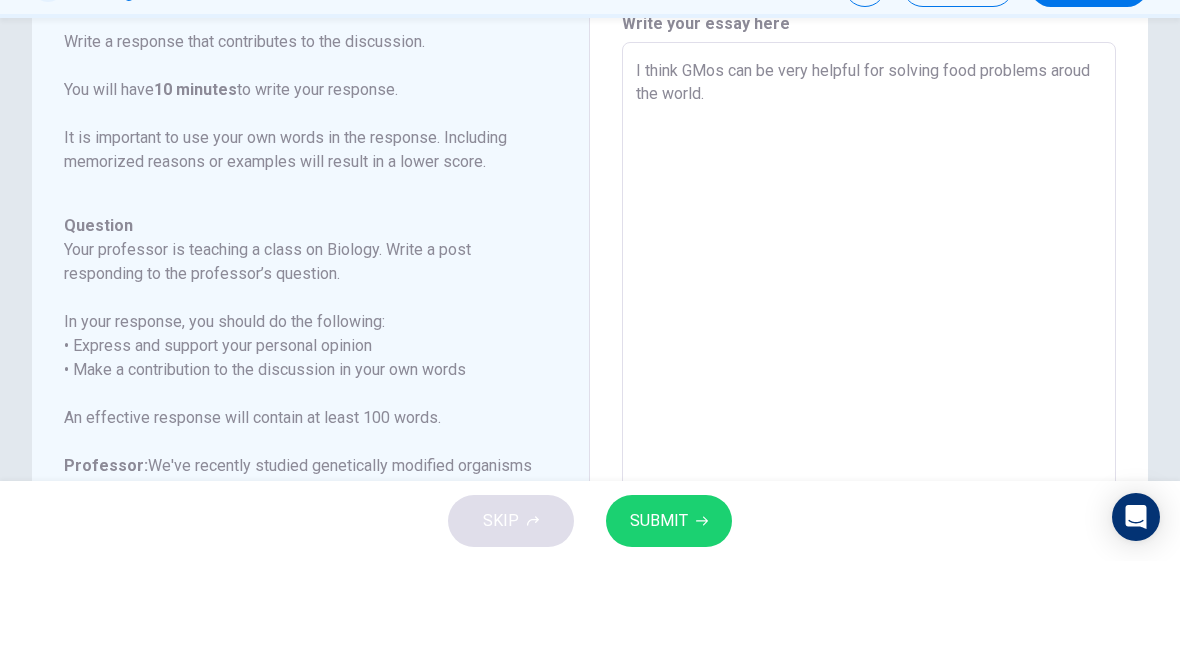 type on "I think GMos can be very helpful for solving food problems aroud the world. T" 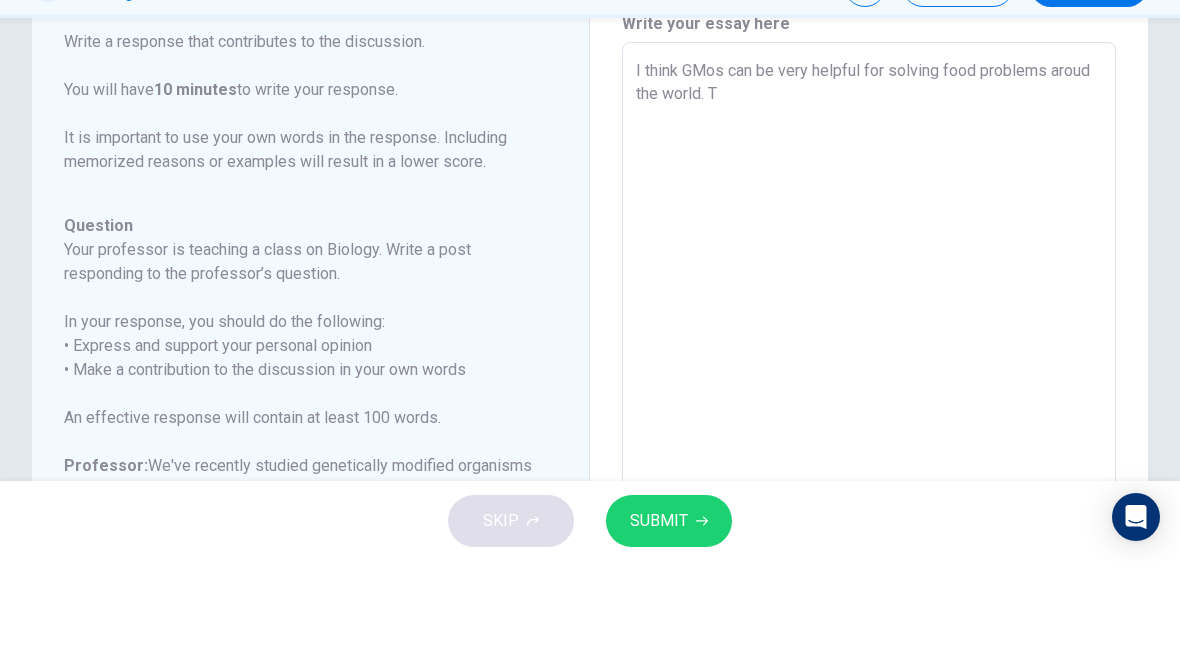 type on "x" 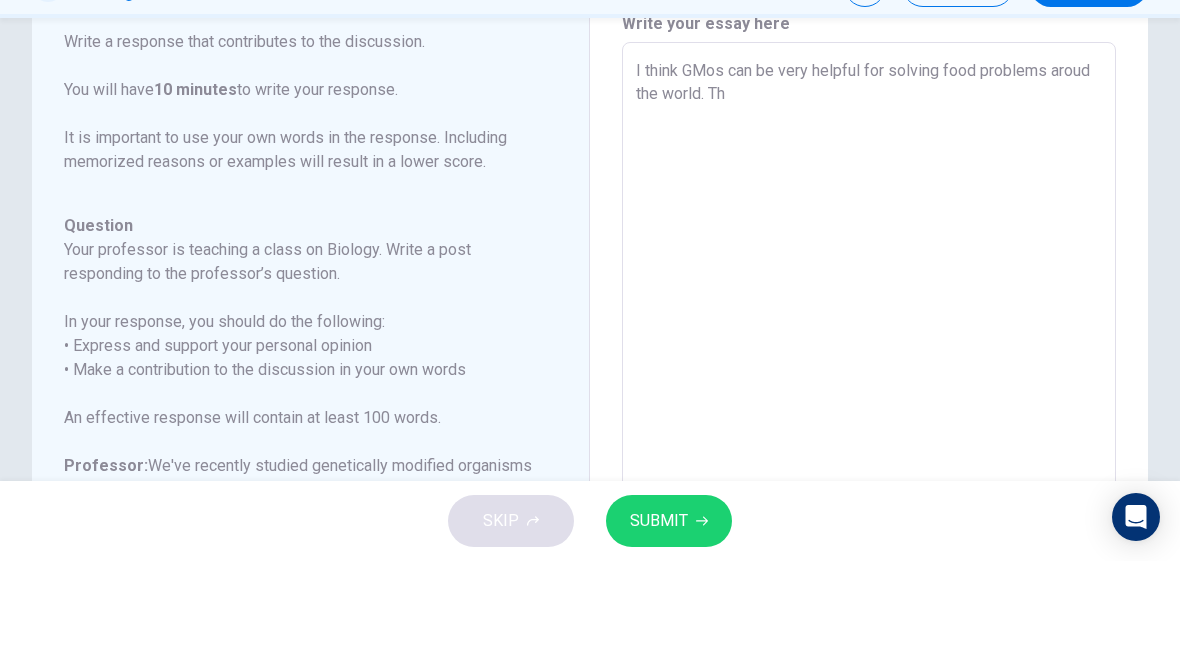 type on "x" 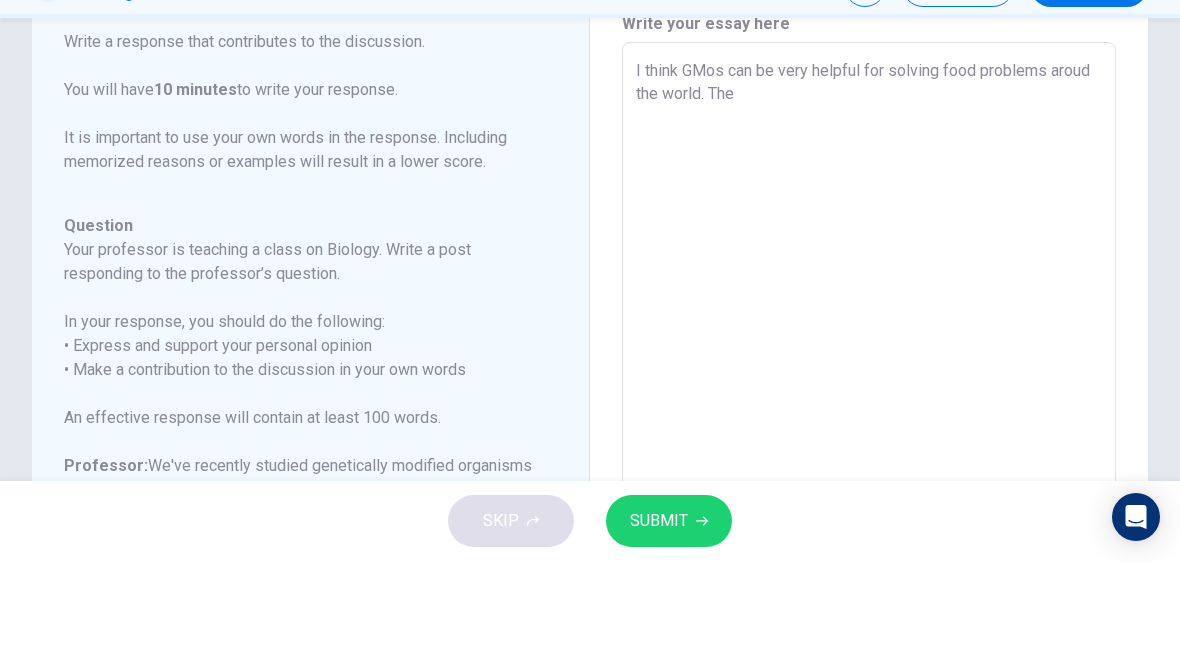 type on "x" 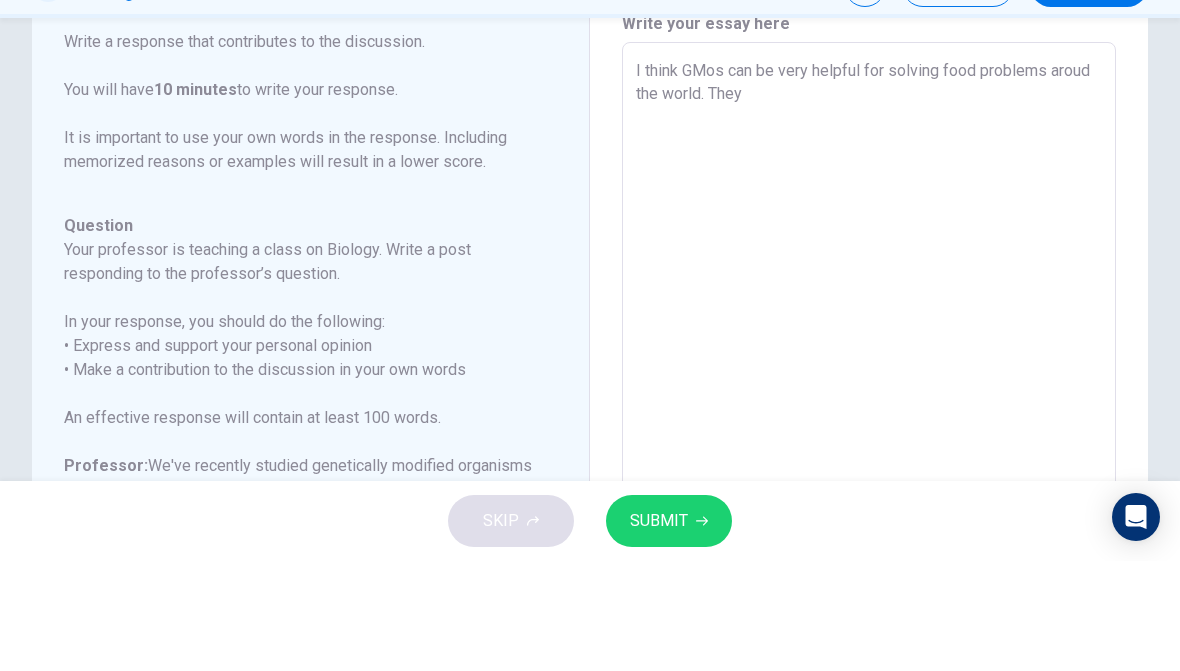 type on "x" 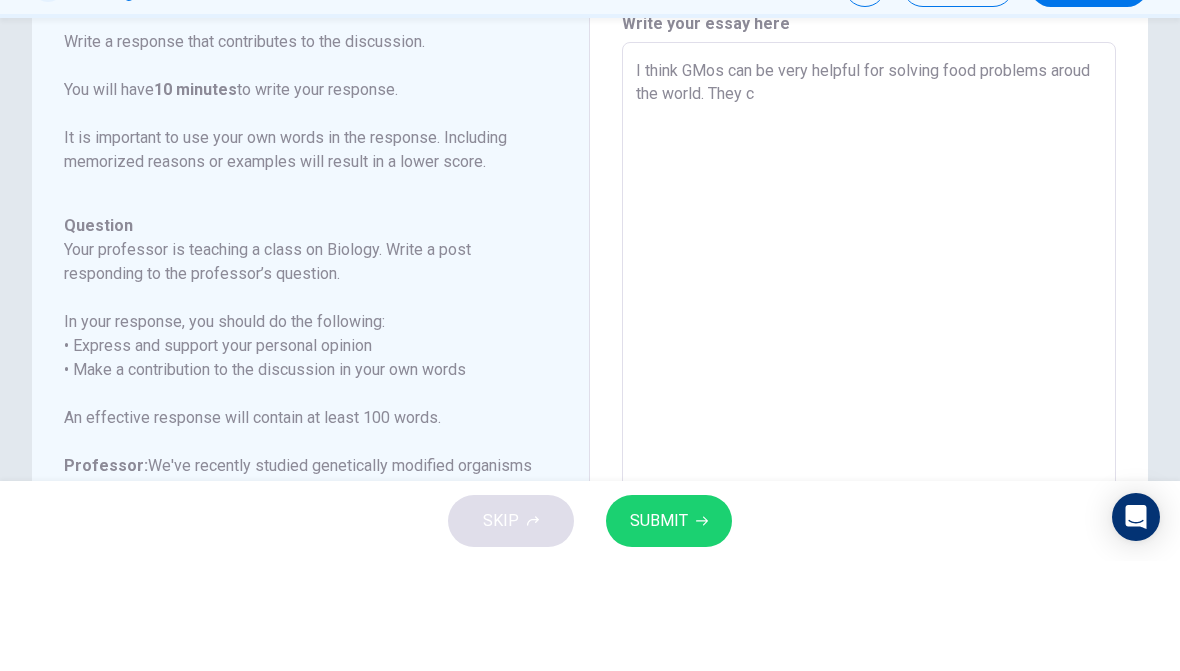 type on "x" 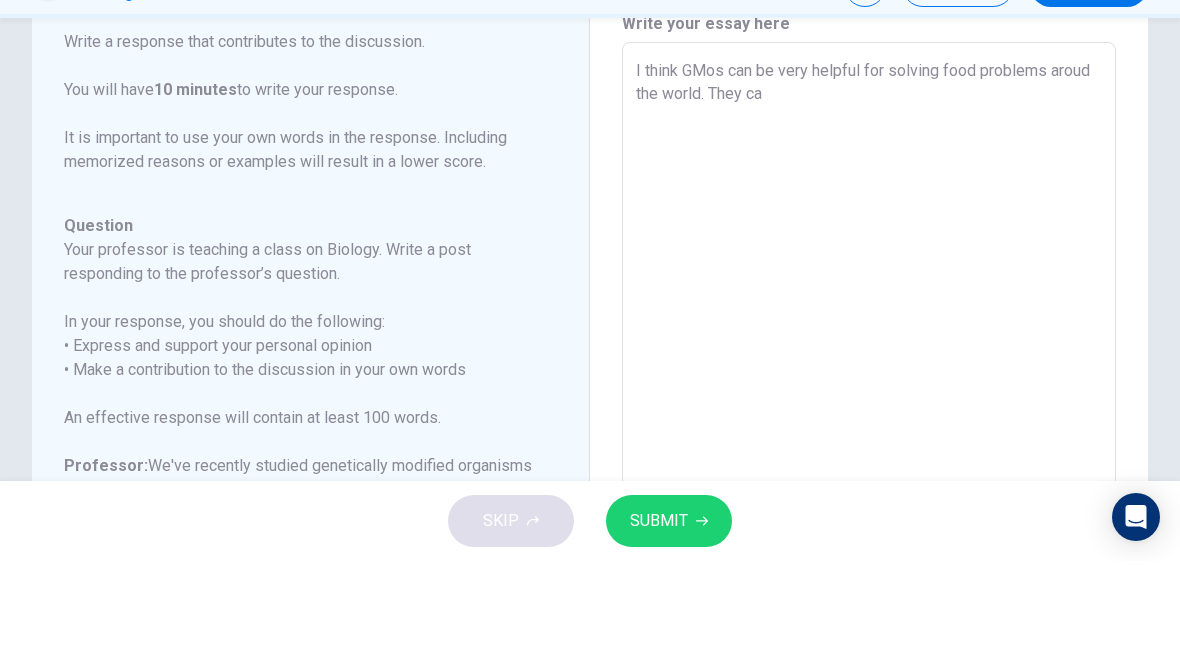 type on "x" 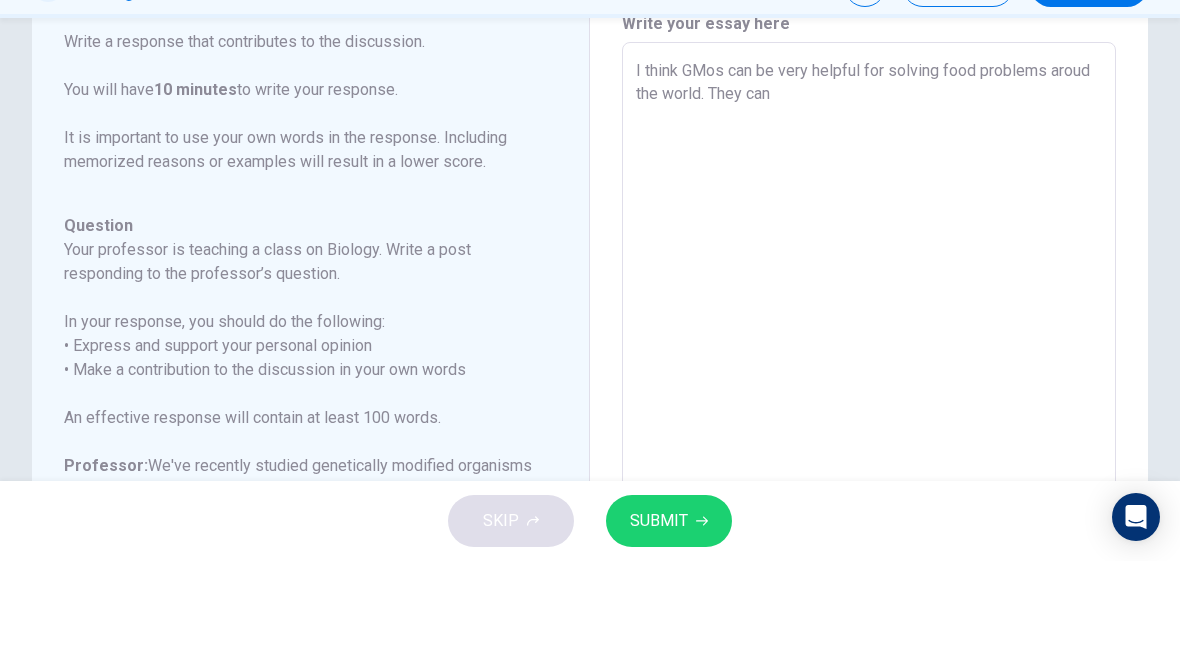 type on "x" 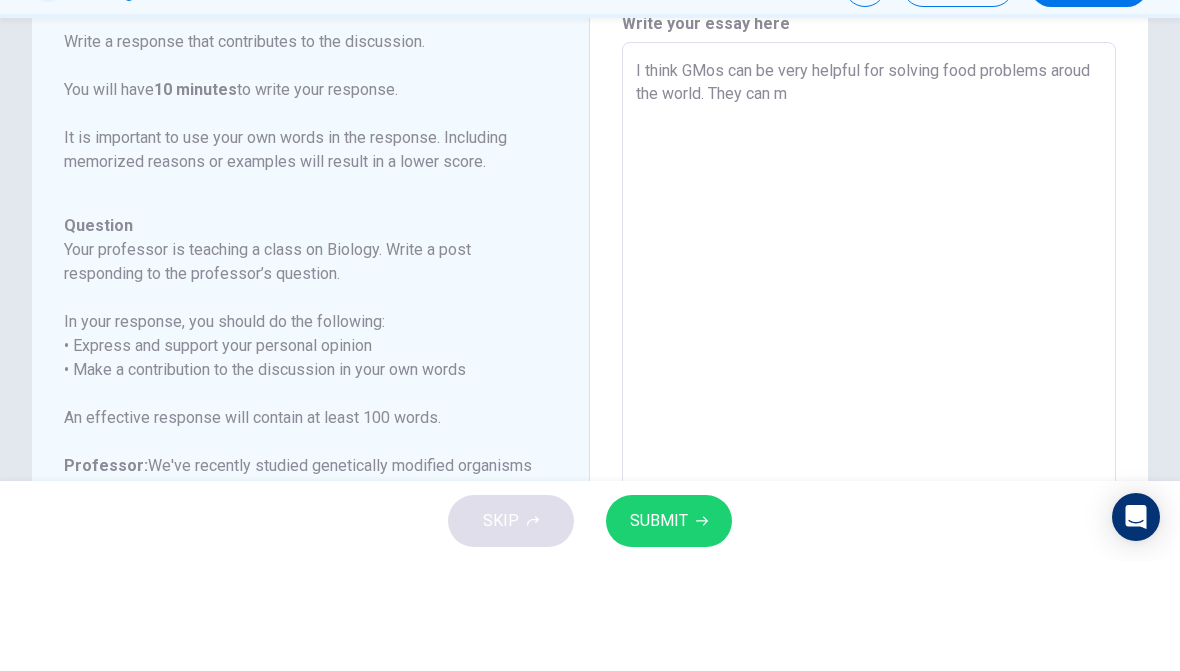 type on "x" 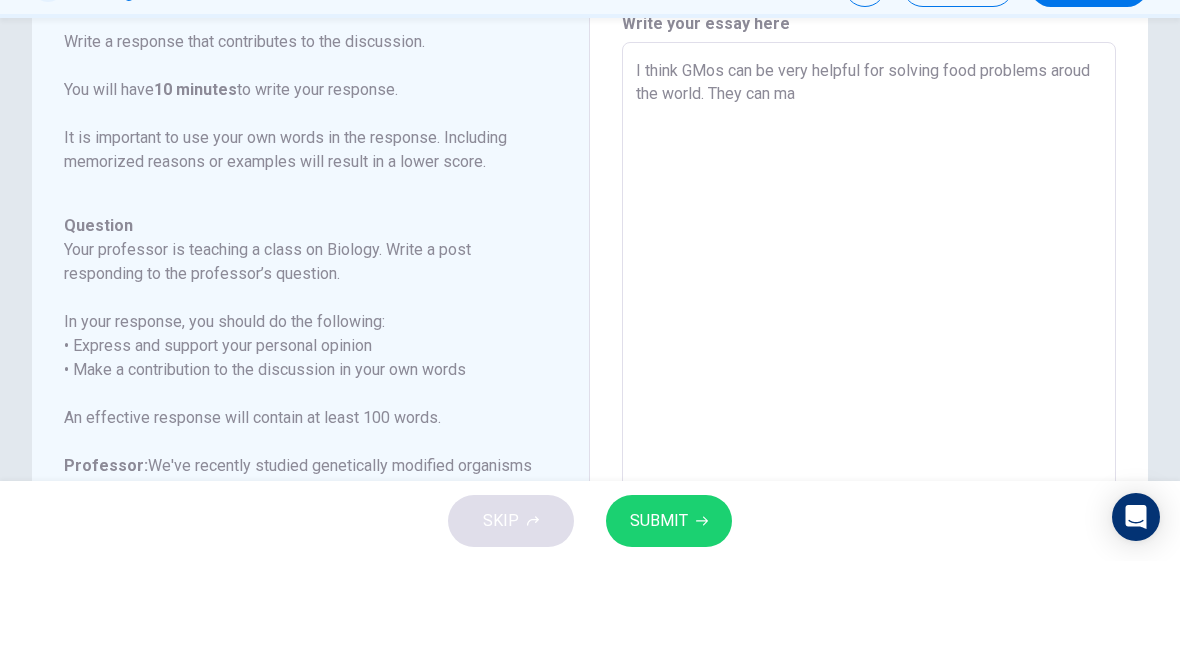 type on "x" 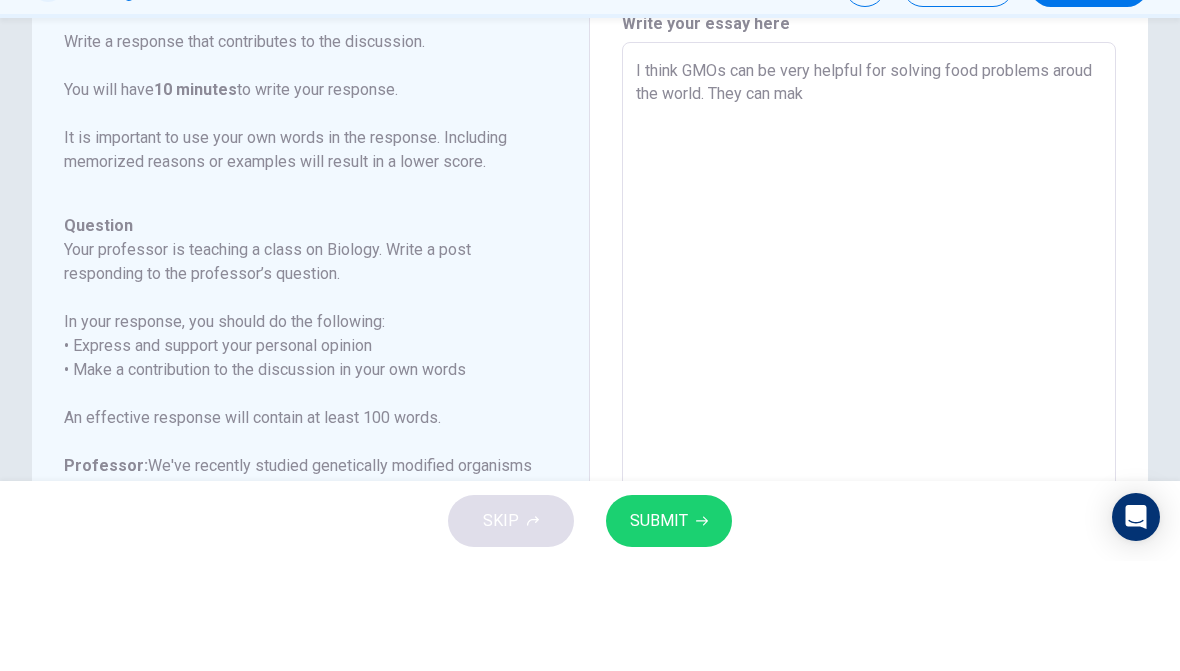 type on "x" 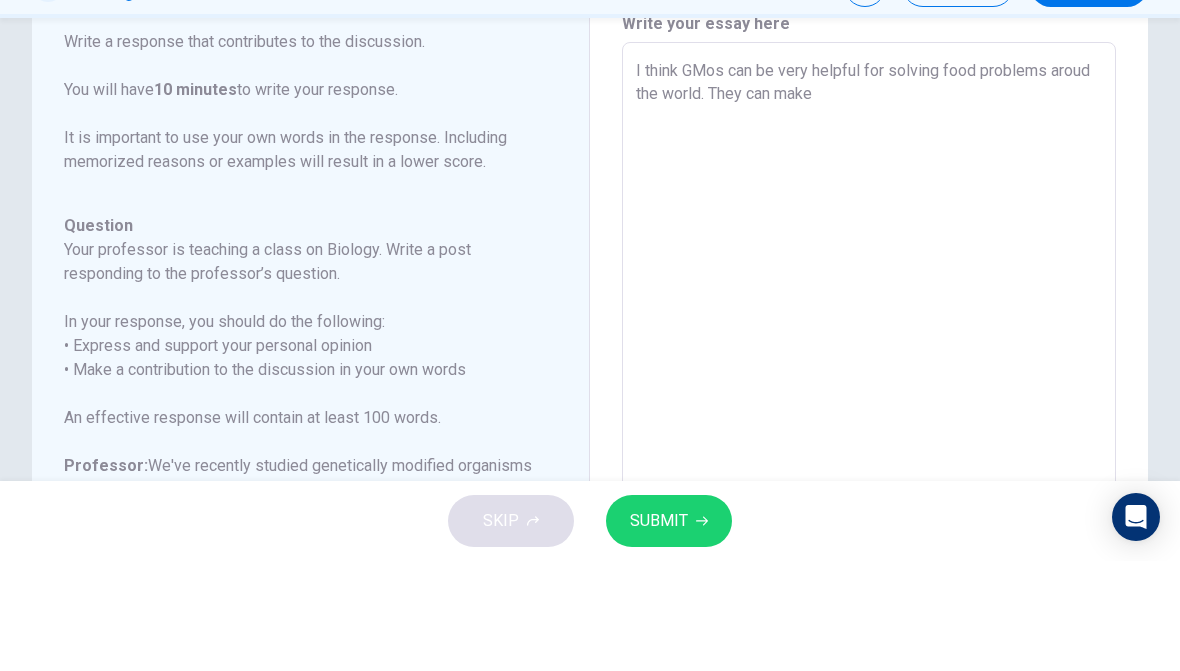 type on "x" 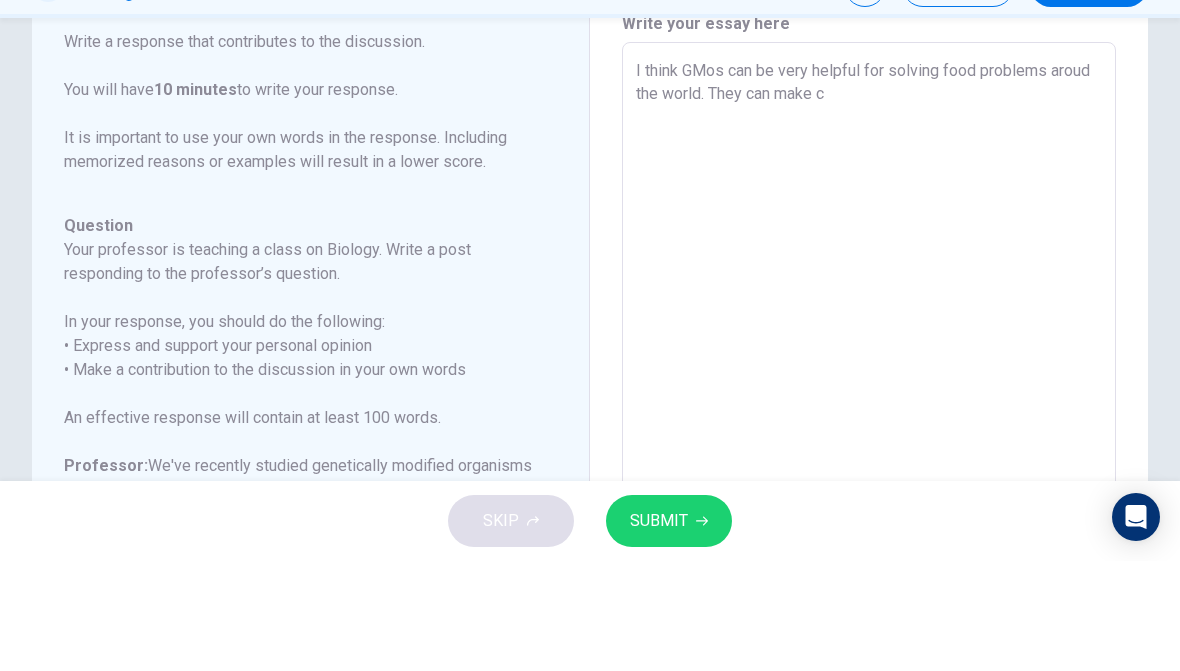 type on "x" 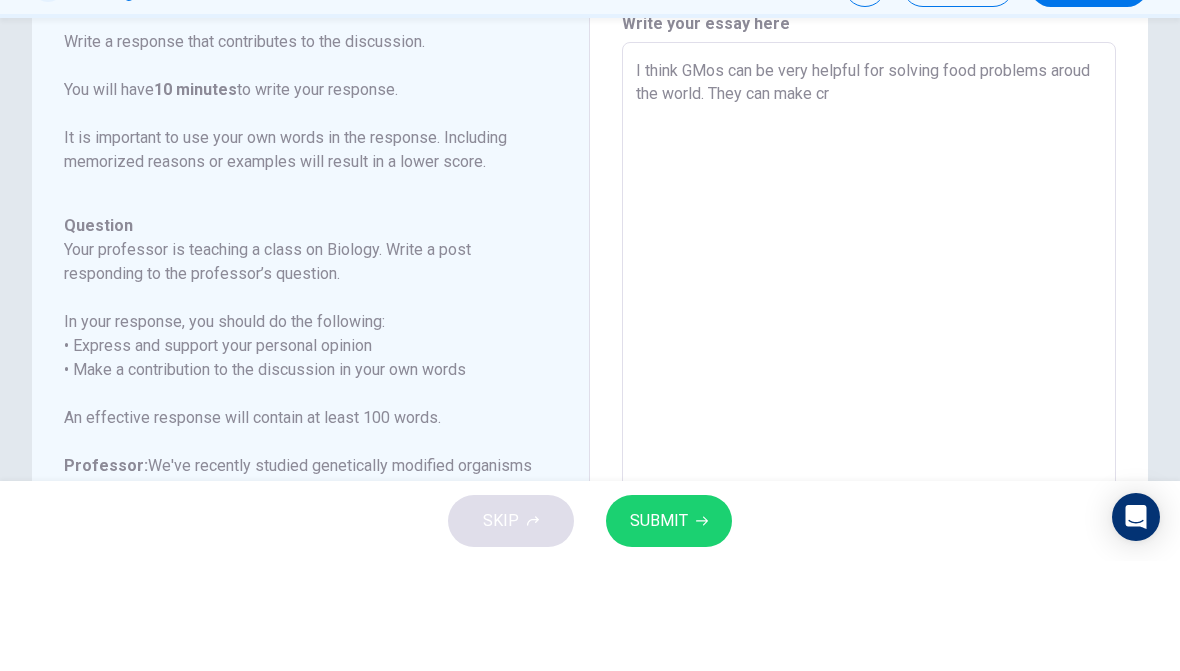 type on "x" 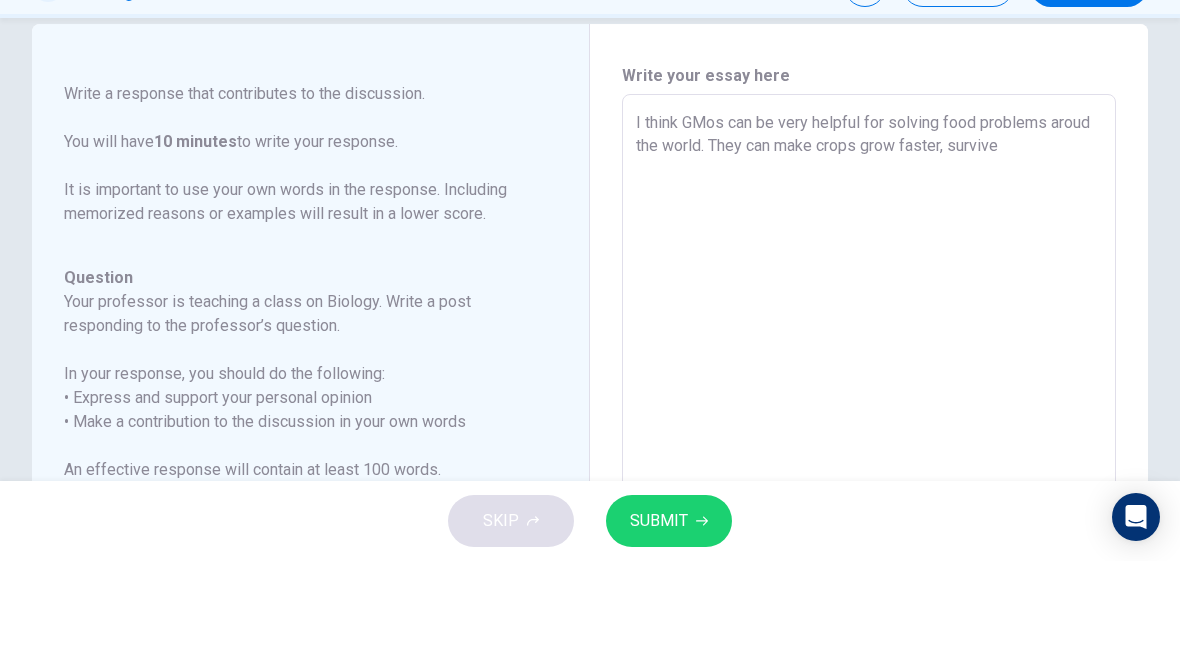 scroll, scrollTop: 31, scrollLeft: 0, axis: vertical 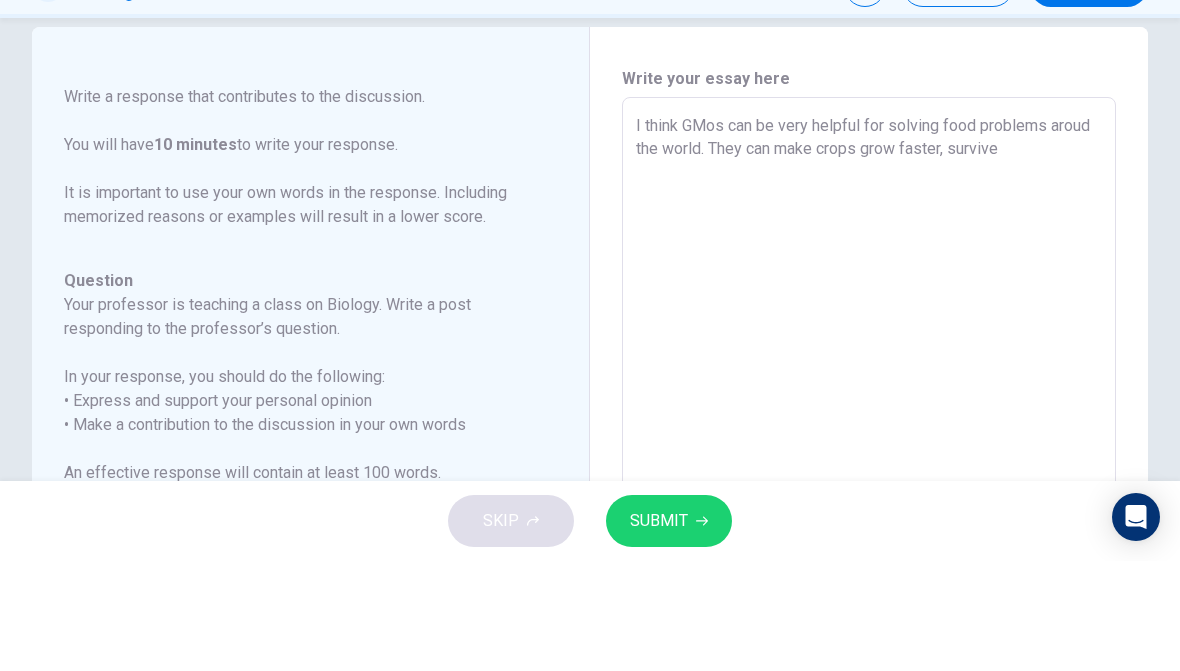 click on "I think GMos can be very helpful for solving food problems aroud the world. They can make crops grow faster, survive" at bounding box center [869, 541] 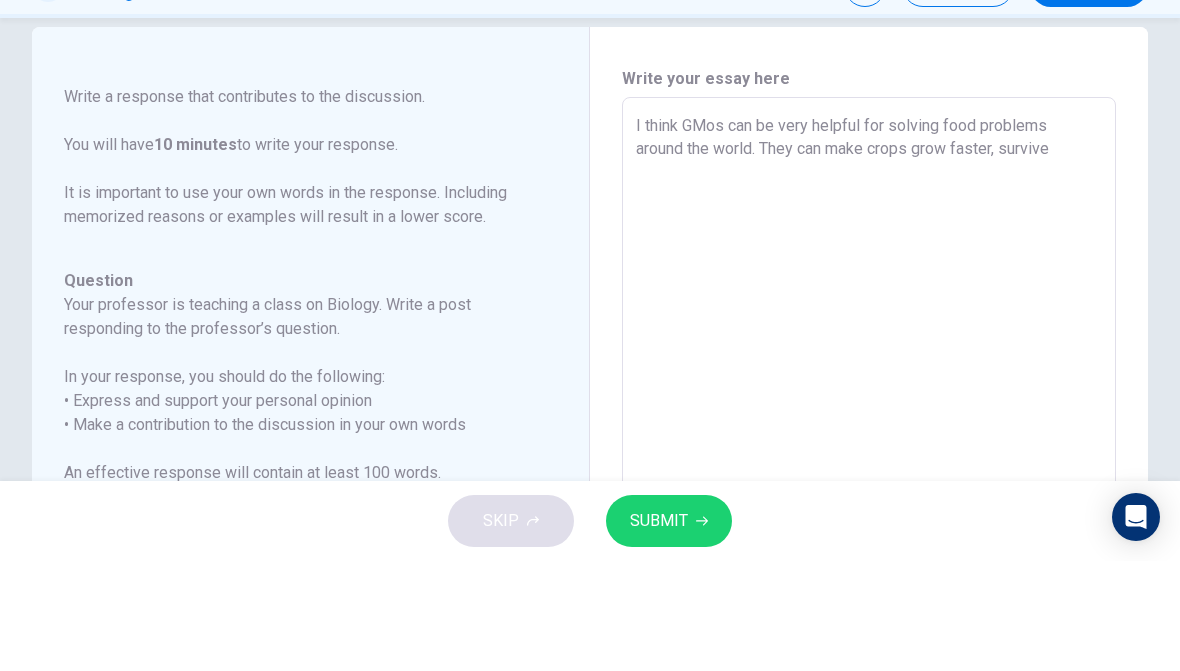 click on "I think GMos can be very helpful for solving food problems around the world. They can make crops grow faster, survive" at bounding box center (869, 541) 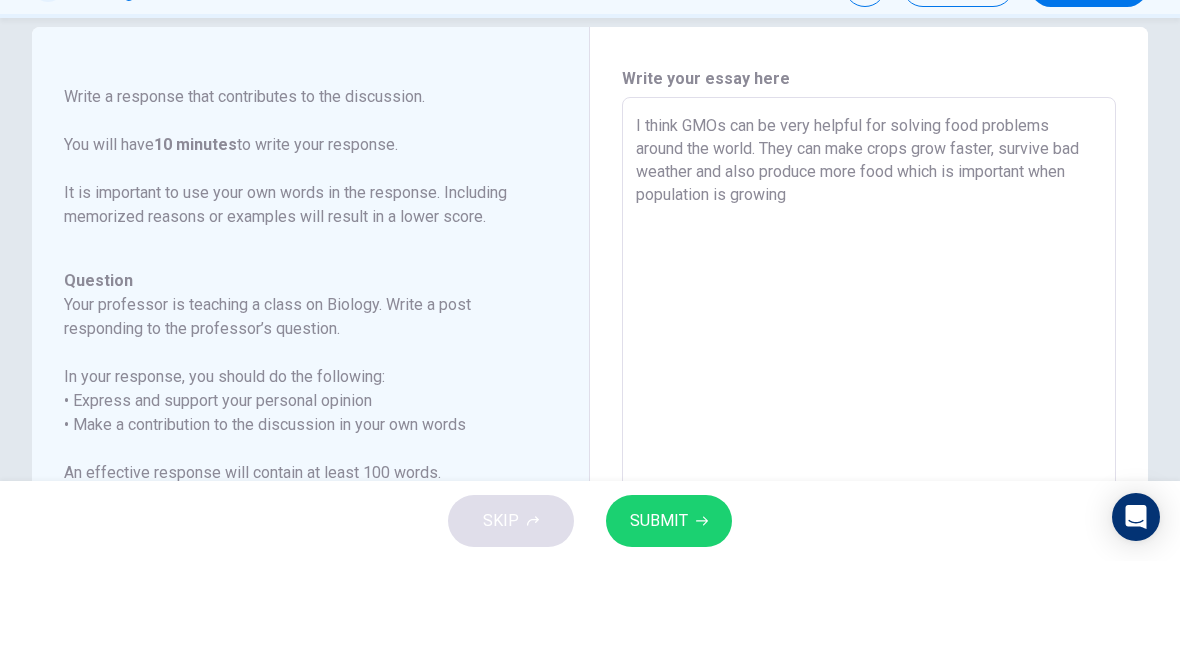 click on "I think GMOs can be very helpful for solving food problems around the world. They can make crops grow faster, survive bad weather and also produce more food which is important when population is growing" at bounding box center [869, 541] 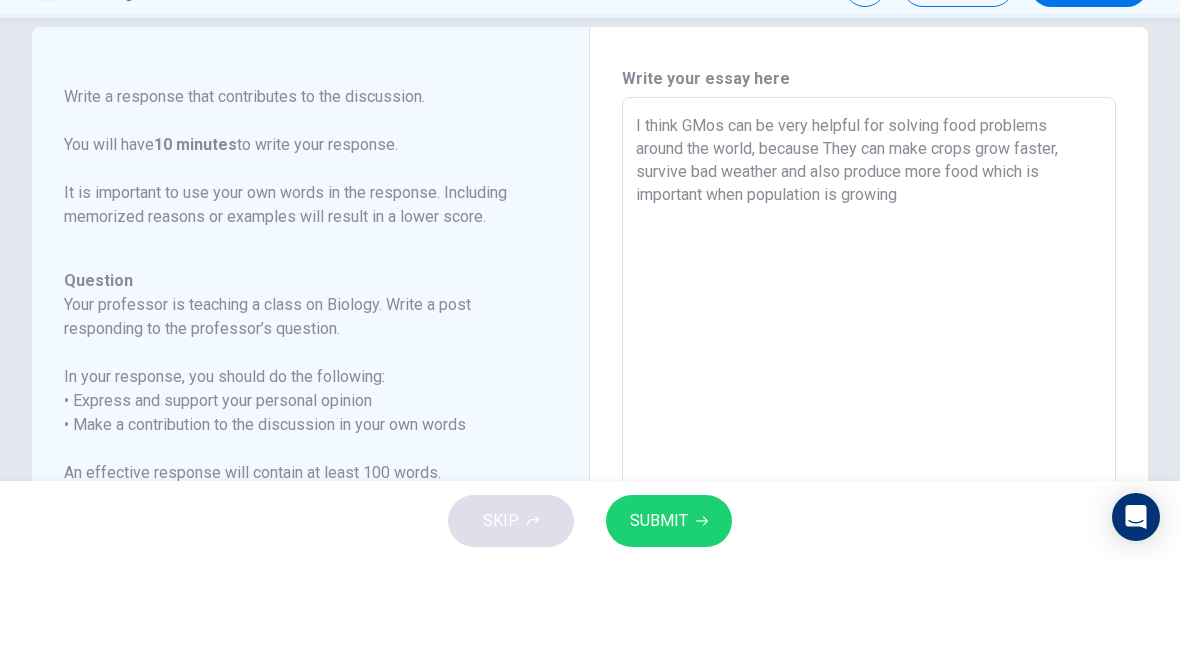 click on "I think GMos can be very helpful for solving food problems around the world, because They can make crops grow faster, survive bad weather and also produce more food which is important when population is growing" at bounding box center [869, 541] 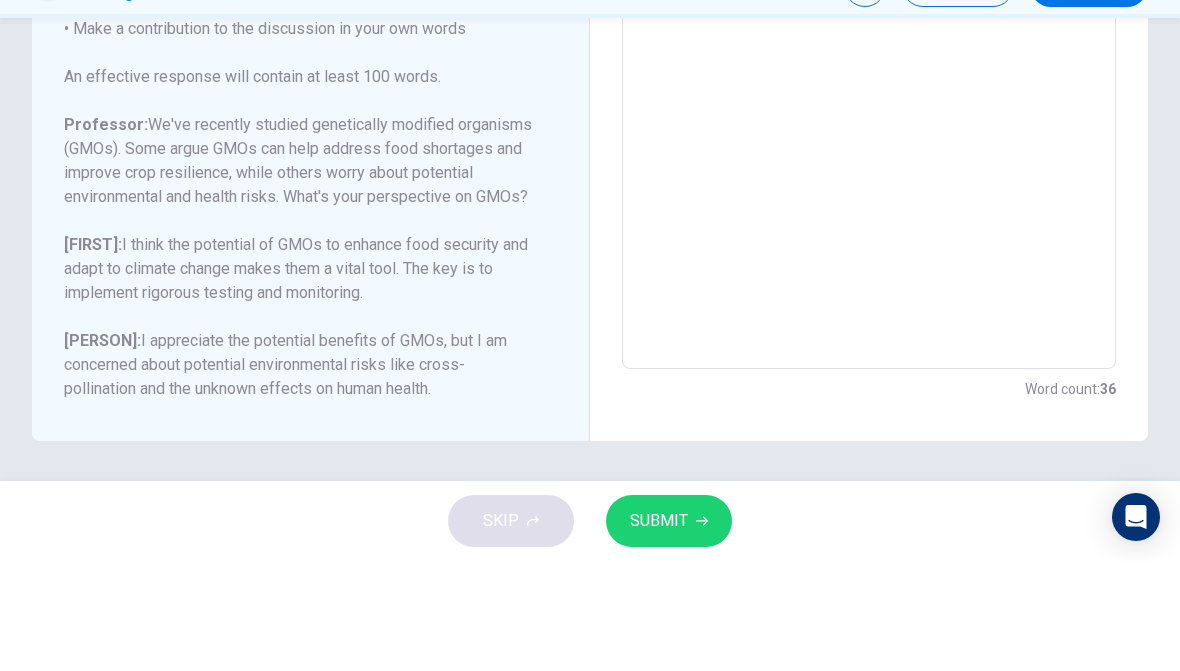 scroll, scrollTop: 427, scrollLeft: 0, axis: vertical 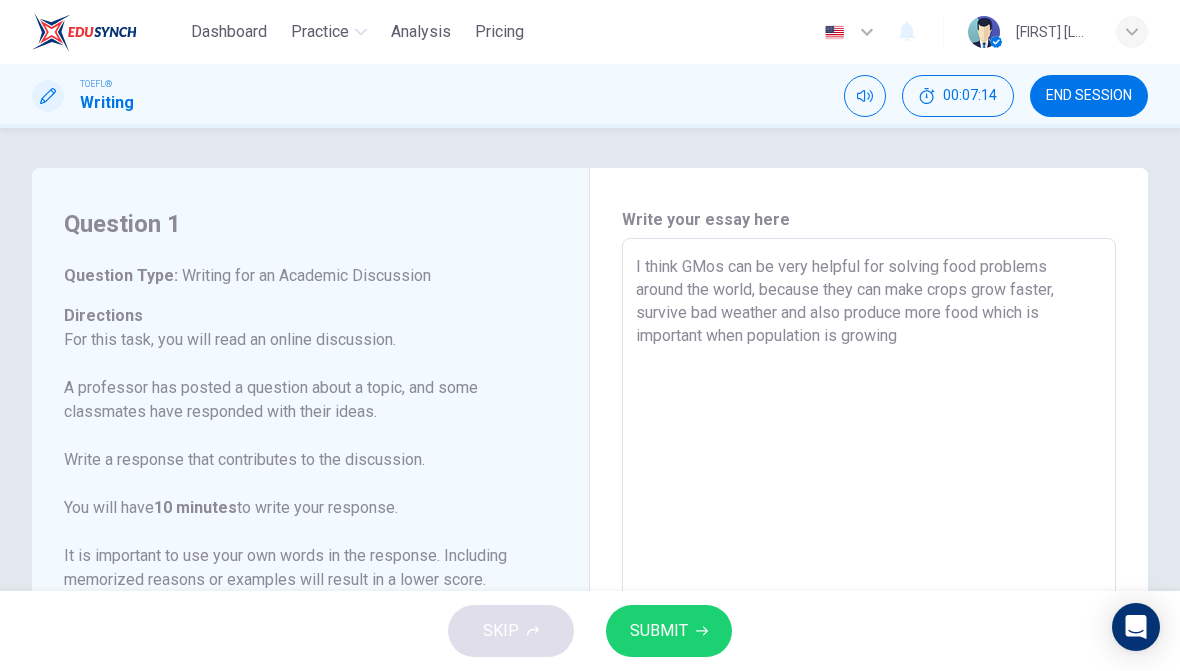 click on "I think GMos can be very helpful for solving food problems around the world, because they can make crops grow faster, survive bad weather and also produce more food which is important when population is growing" at bounding box center [869, 572] 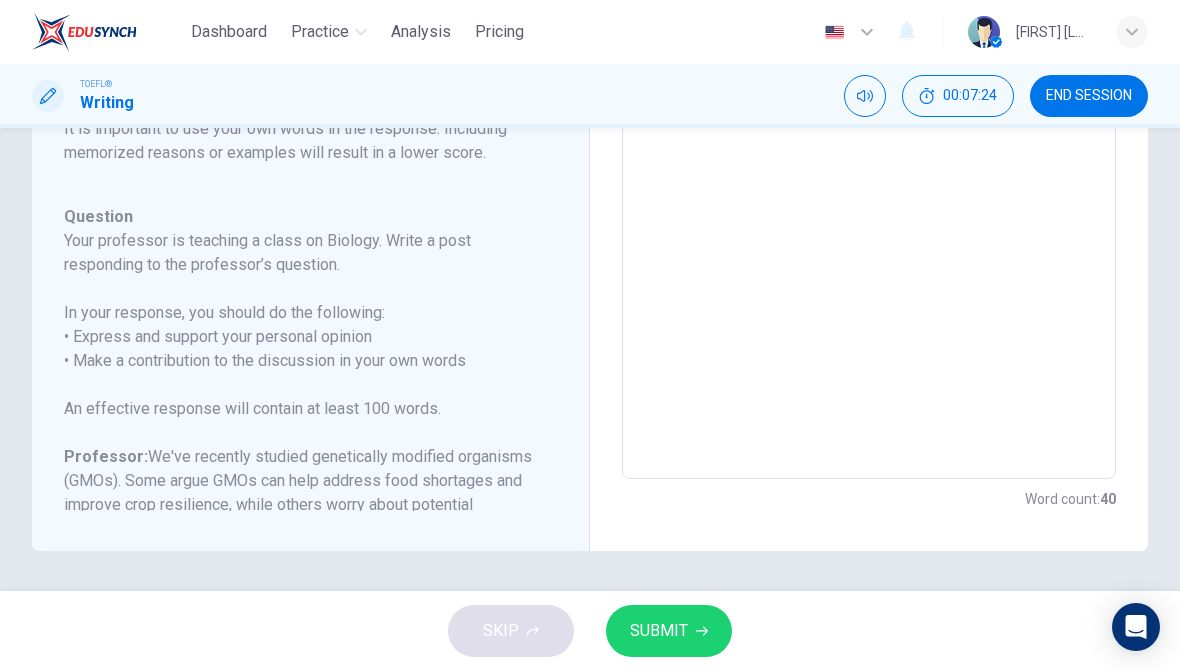 scroll, scrollTop: 427, scrollLeft: 0, axis: vertical 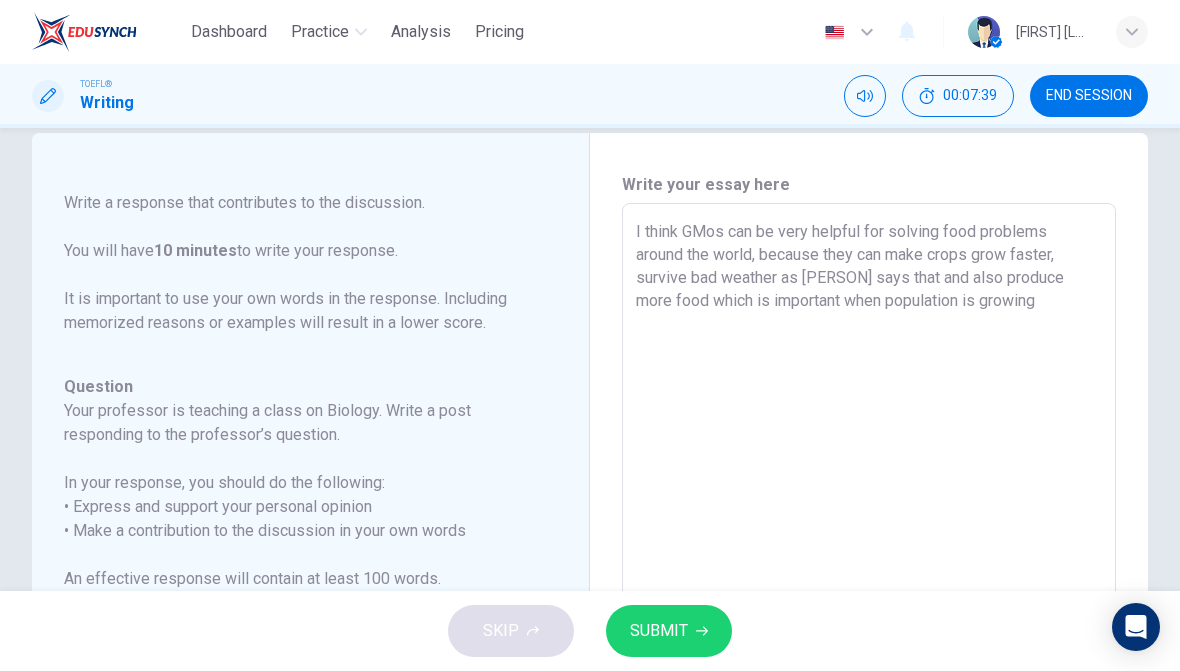 click on "I think GMos can be very helpful for solving food problems around the world, because they can make crops grow faster, survive bad weather as [PERSON] says that and also produce more food which is important when population is growing" at bounding box center [869, 537] 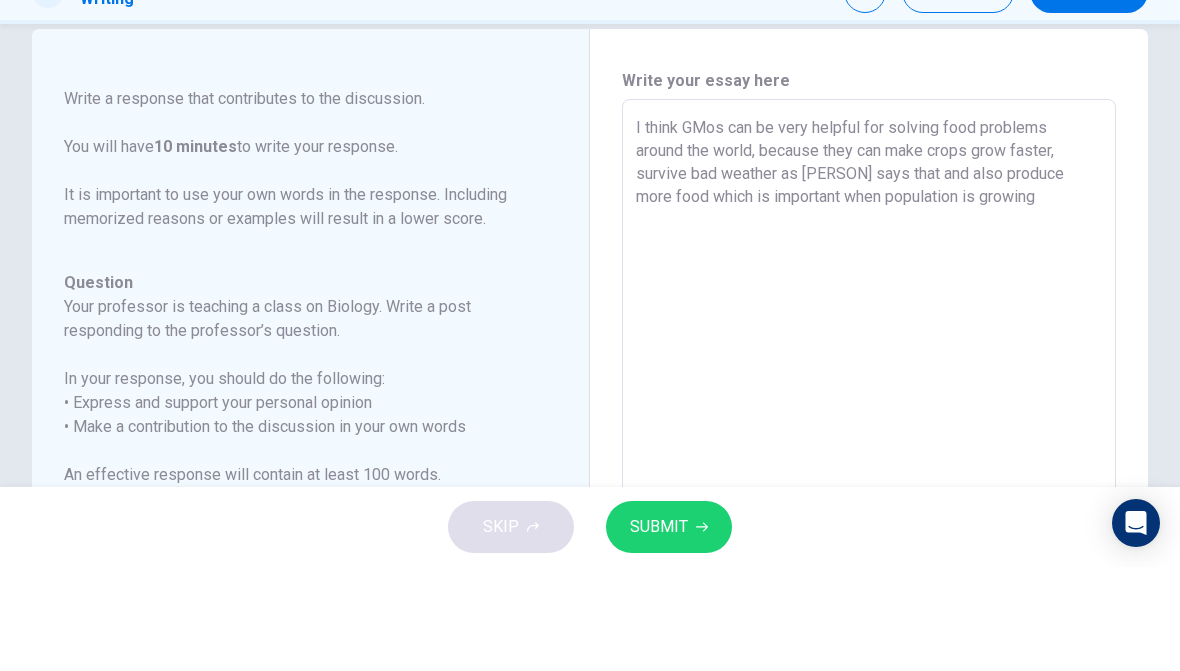 click on "I think GMos can be very helpful for solving food problems around the world, because they can make crops grow faster, survive bad weather as [PERSON] says that and also produce more food which is important when population is growing" at bounding box center (869, 537) 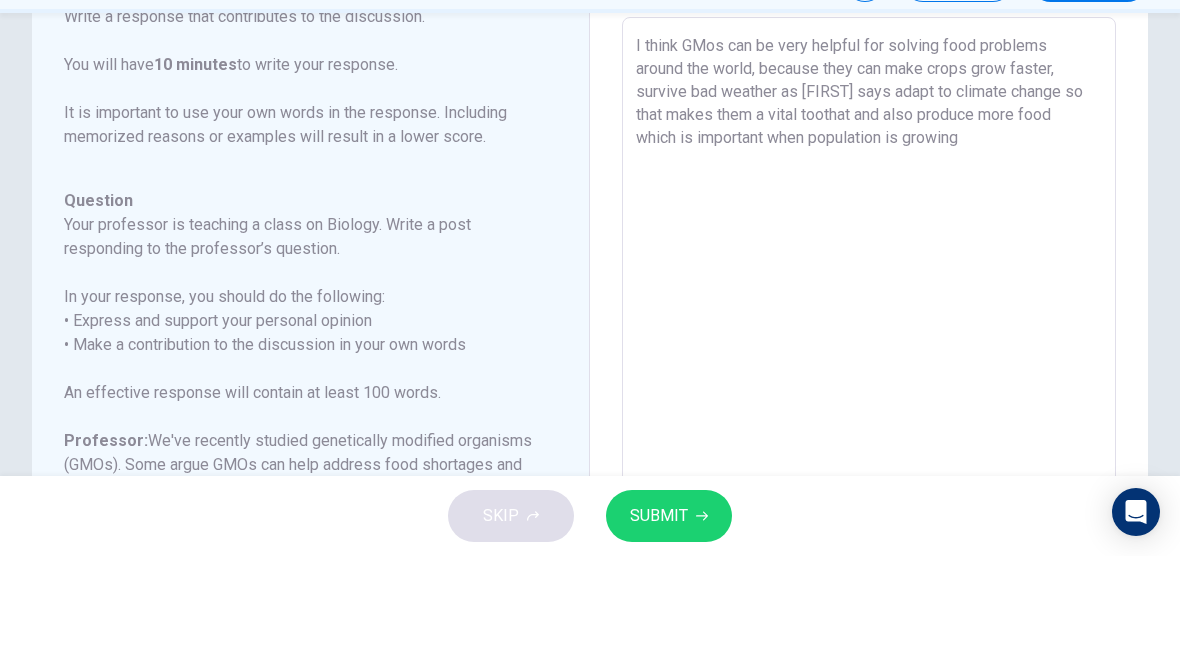 scroll, scrollTop: 111, scrollLeft: 0, axis: vertical 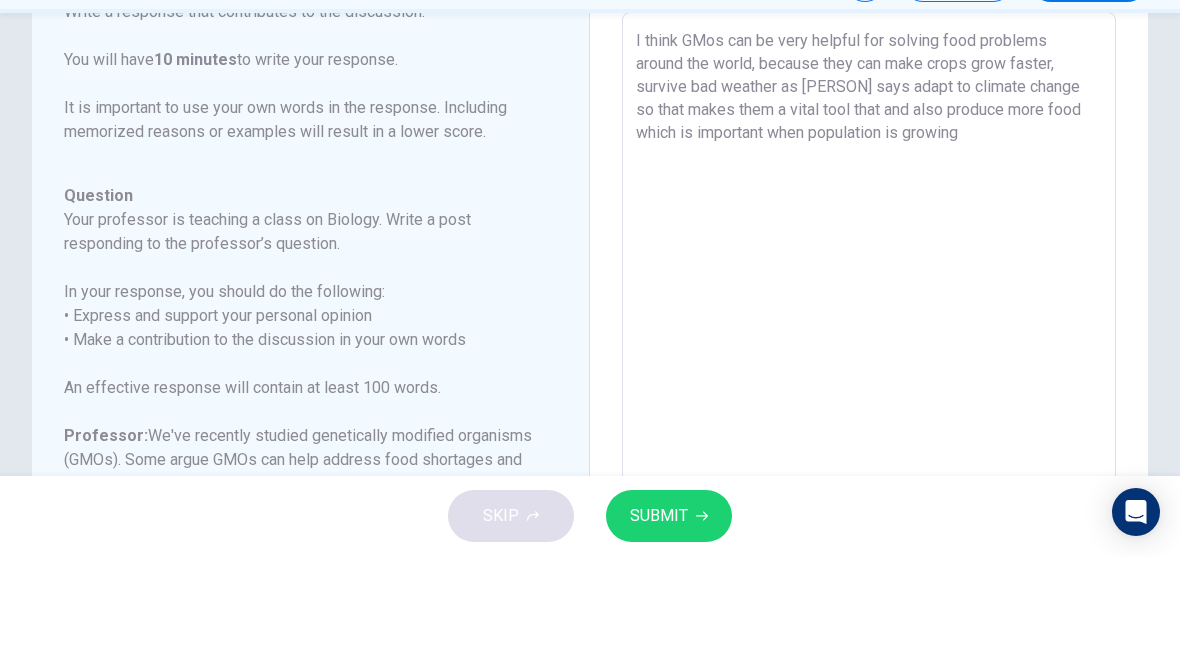 click on "I think GMos can be very helpful for solving food problems around the world, because they can make crops grow faster, survive bad weather as [PERSON] says adapt to climate change so that makes them a vital tool that and also produce more food which is important when population is growing" at bounding box center (869, 461) 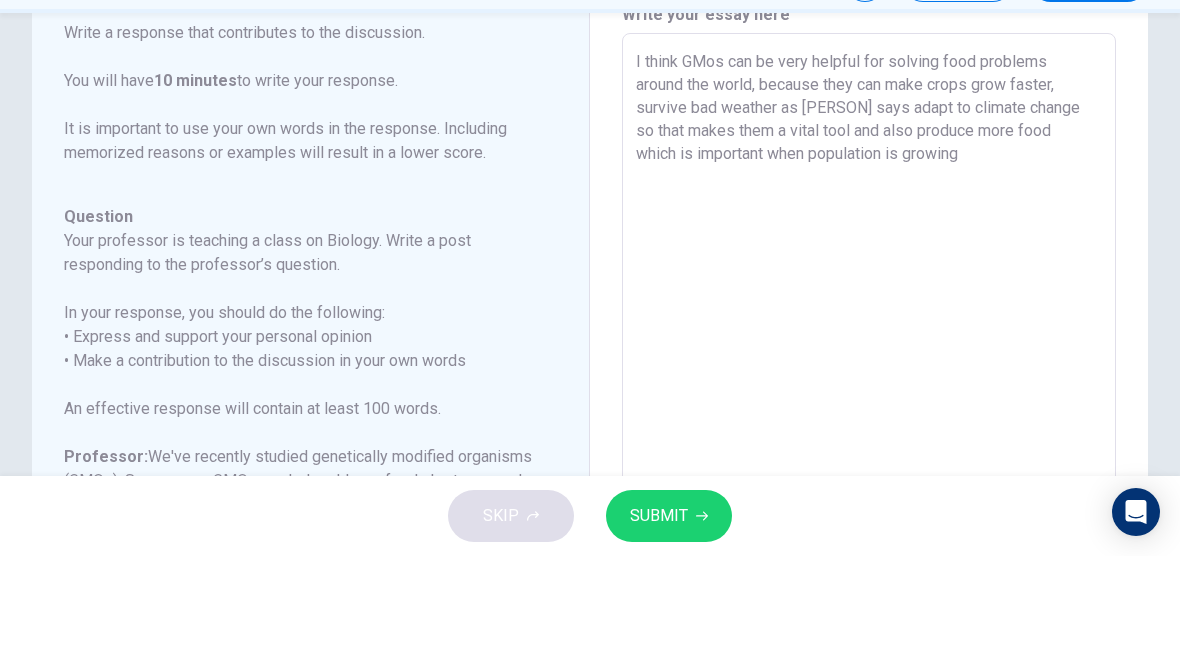 scroll, scrollTop: 92, scrollLeft: 0, axis: vertical 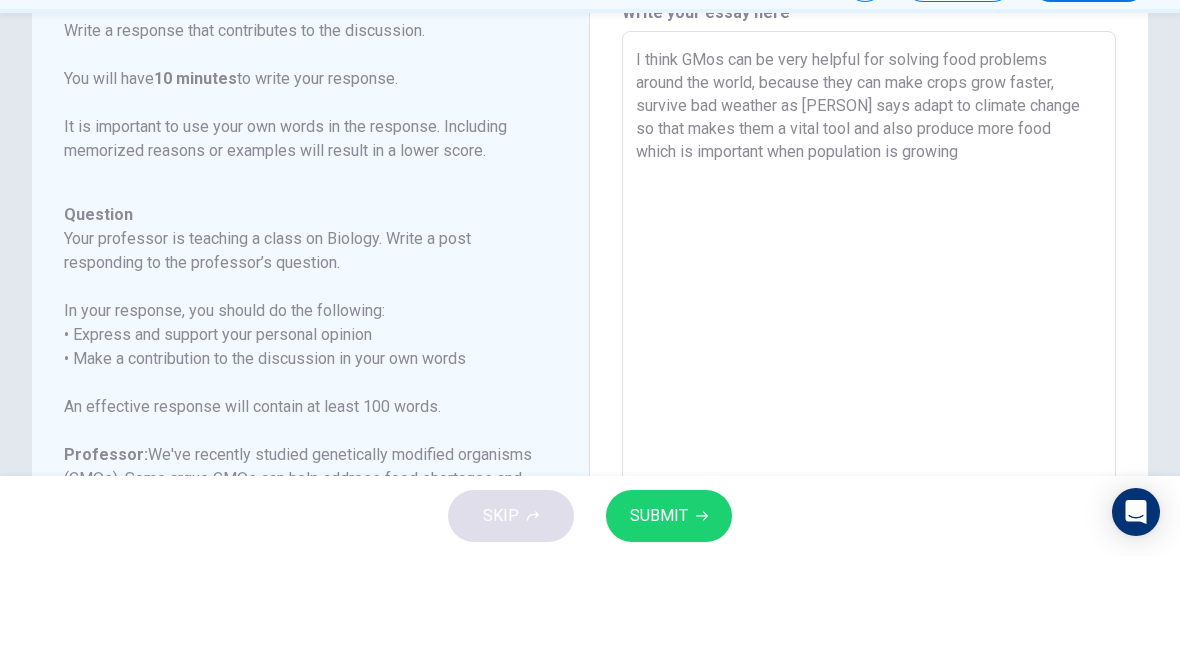 click on "I think GMos can be very helpful for solving food problems around the world, because they can make crops grow faster, survive bad weather as [PERSON] says adapt to climate change so that makes them a vital tool and also produce more food which is important when population is growing" at bounding box center [869, 480] 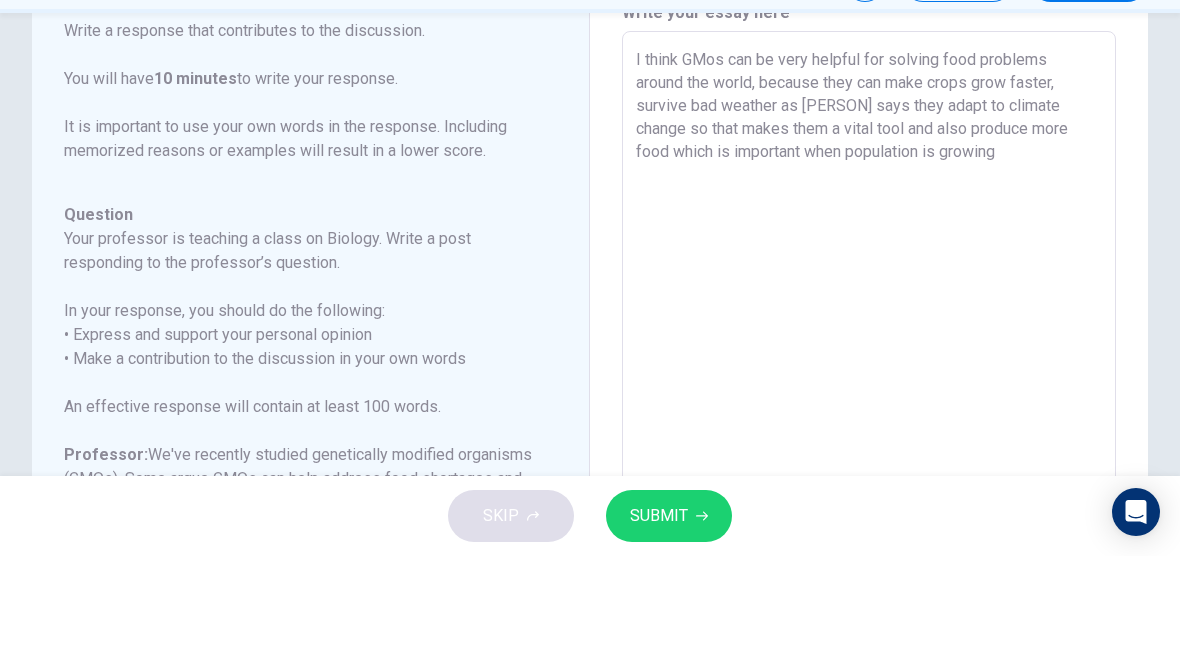 click on "I think GMos can be very helpful for solving food problems around the world, because they can make crops grow faster, survive bad weather as [PERSON] says they adapt to climate change so that makes them a vital tool and also produce more food which is important when population is growing" at bounding box center (869, 480) 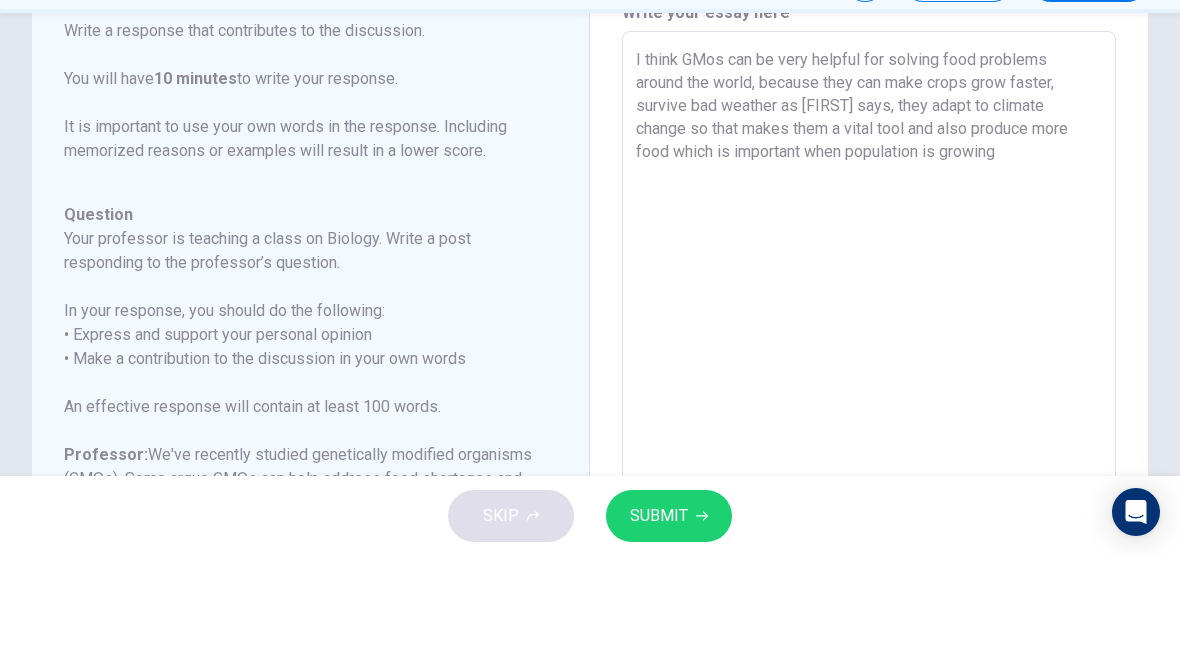 click on "I think GMos can be very helpful for solving food problems around the world, because they can make crops grow faster, survive bad weather as [FIRST] says, they adapt to climate change so that makes them a vital tool and also produce more food which is important when population is growing" at bounding box center [869, 480] 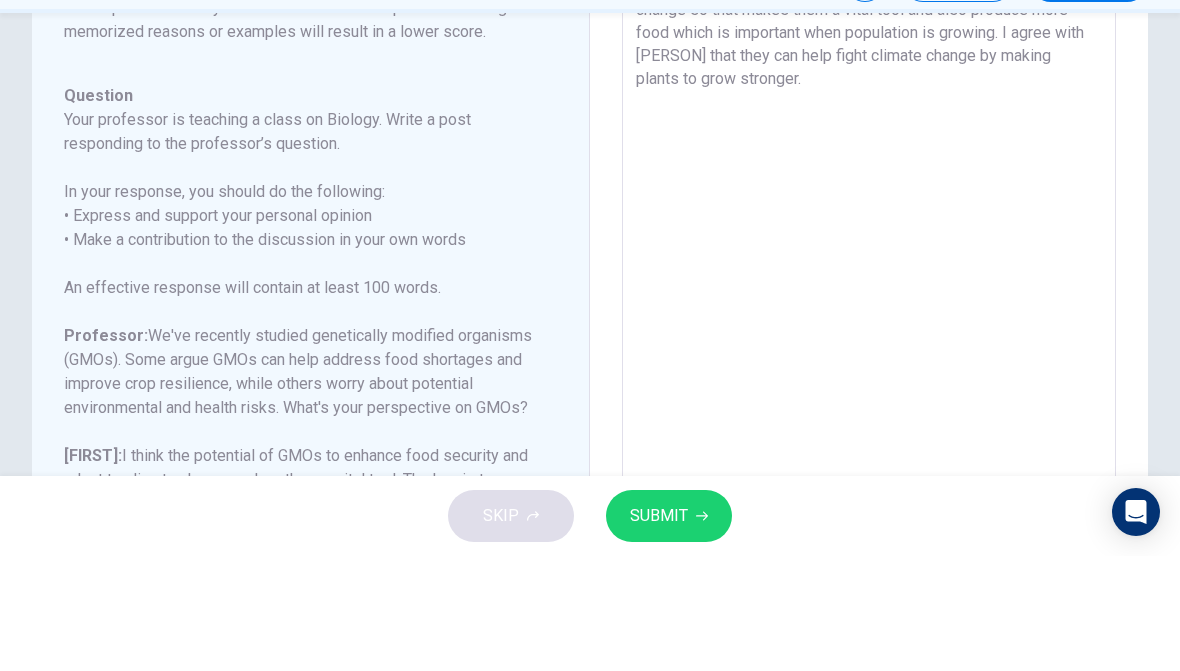 scroll, scrollTop: 212, scrollLeft: 0, axis: vertical 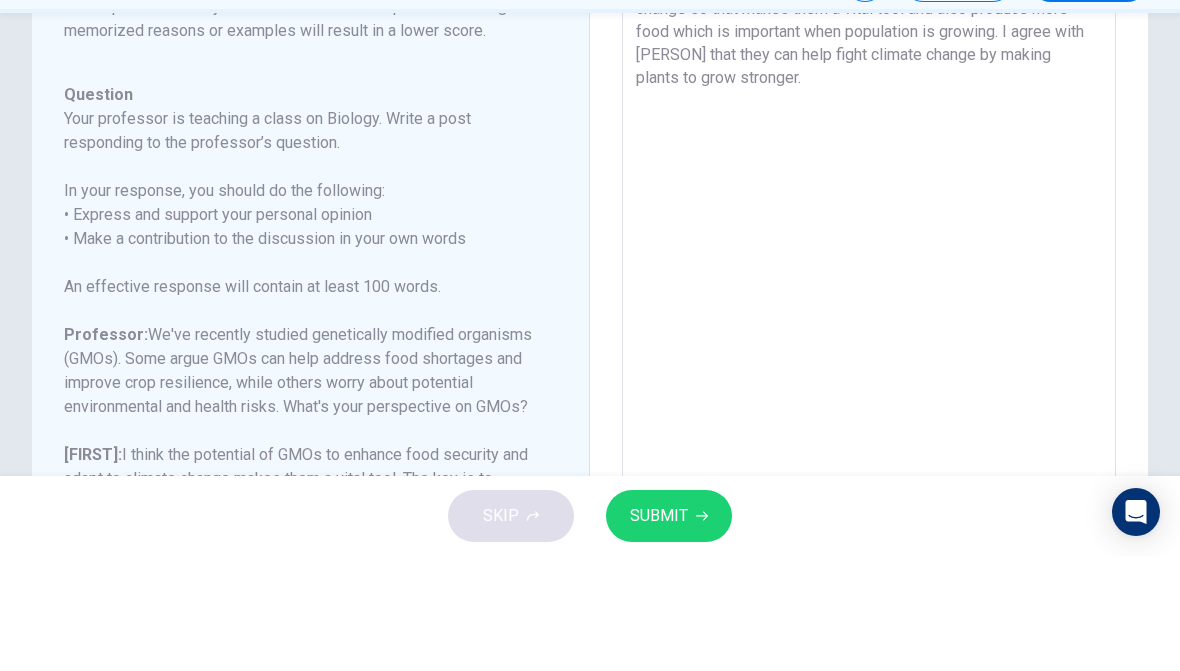 click on "I think GMos can be very helpful for solving food problems around the world, because they can make crops grow faster, survive bad weather as [PERSON] says, they adapt to climate change so that makes them a vital tool and also produce more food which is important when population is growing. I agree with [PERSON] that they can help fight climate change by making plants to grow stronger." at bounding box center [869, 360] 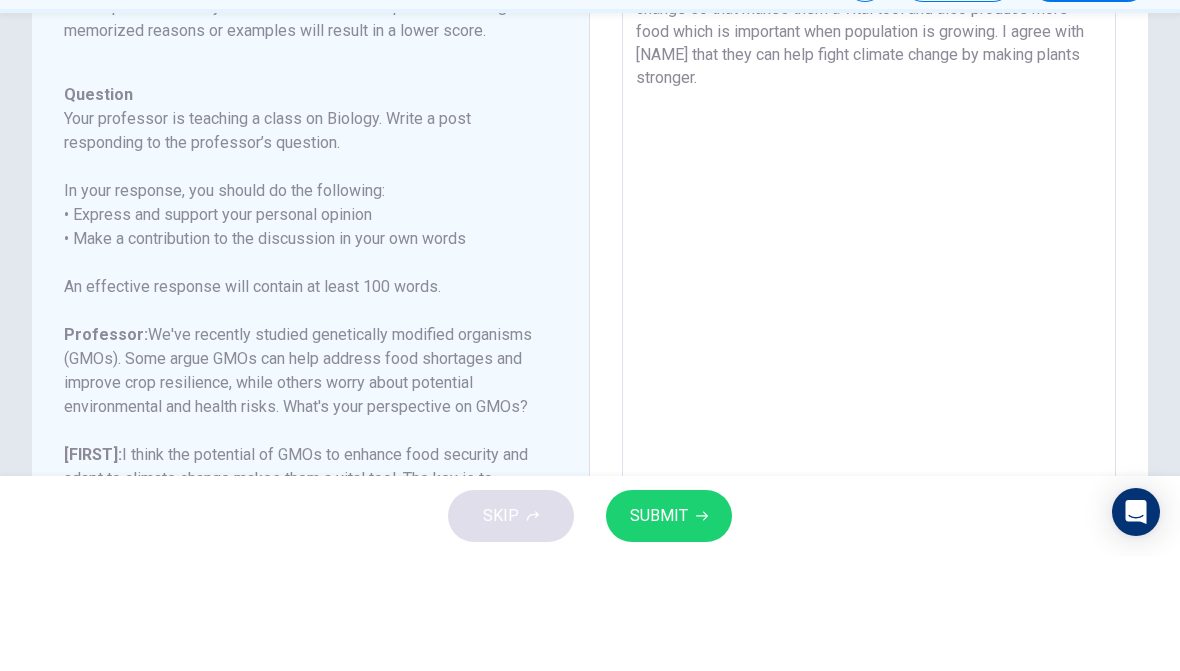 click on "I think GMos can be very helpful for solving food problems around the world, because they can make crops grow faster, survive bad weather as [NAME] says, they adapt to climate change so that makes them a vital tool and also produce more food which is important when population is growing. I agree with [NAME] that they can help fight climate change by making plants  stronger." at bounding box center [869, 360] 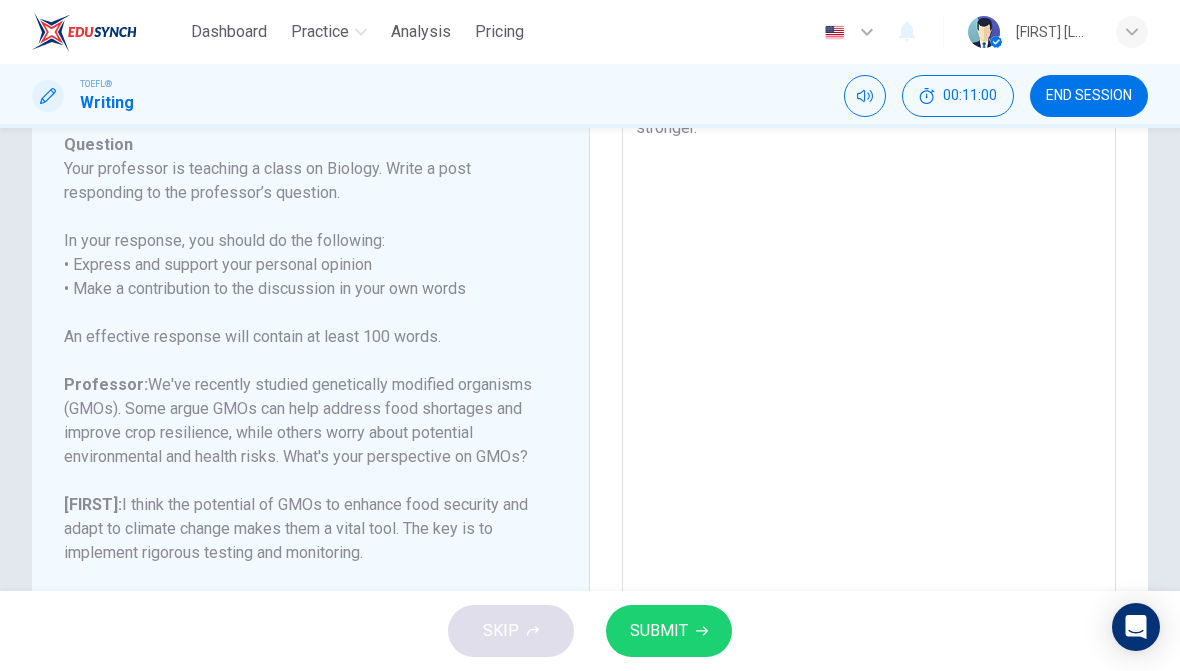 scroll, scrollTop: 249, scrollLeft: 0, axis: vertical 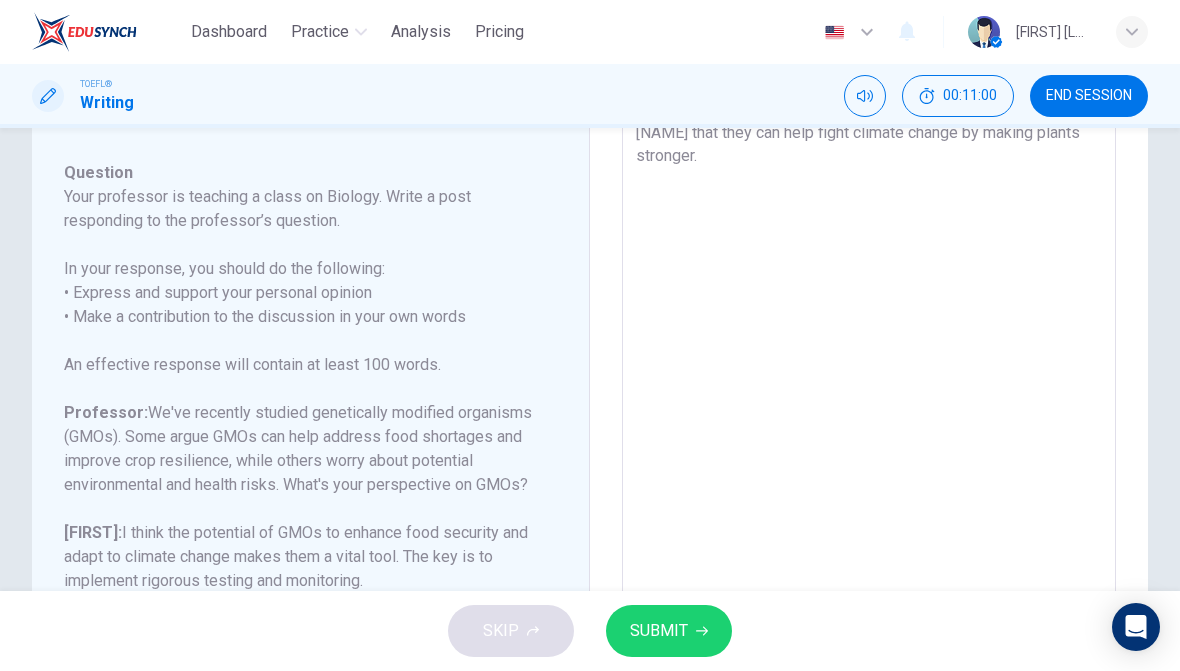 click on "I think GMos can be very helpful for solving food problems around the world, because they can make crops grow faster, survive bad weather as [NAME] says, they adapt to climate change so that makes them a vital tool and also produce more food which is important when population is growing. I agree with [NAME] that they can help fight climate change by making plants  stronger." at bounding box center (869, 323) 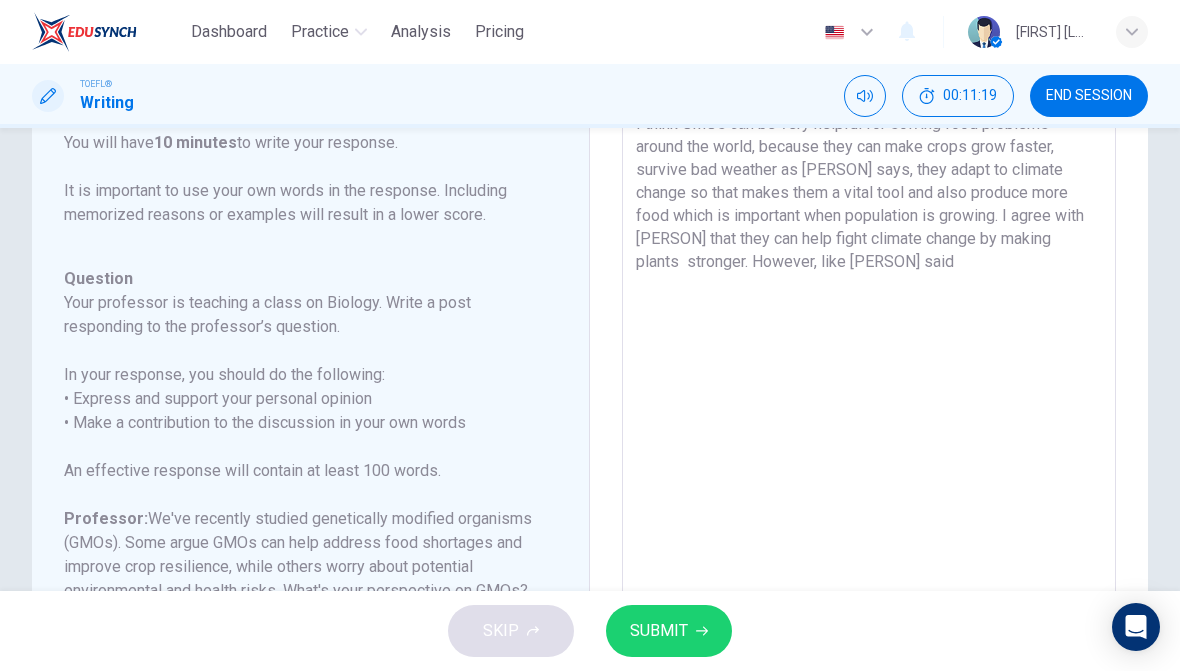 scroll, scrollTop: 144, scrollLeft: 0, axis: vertical 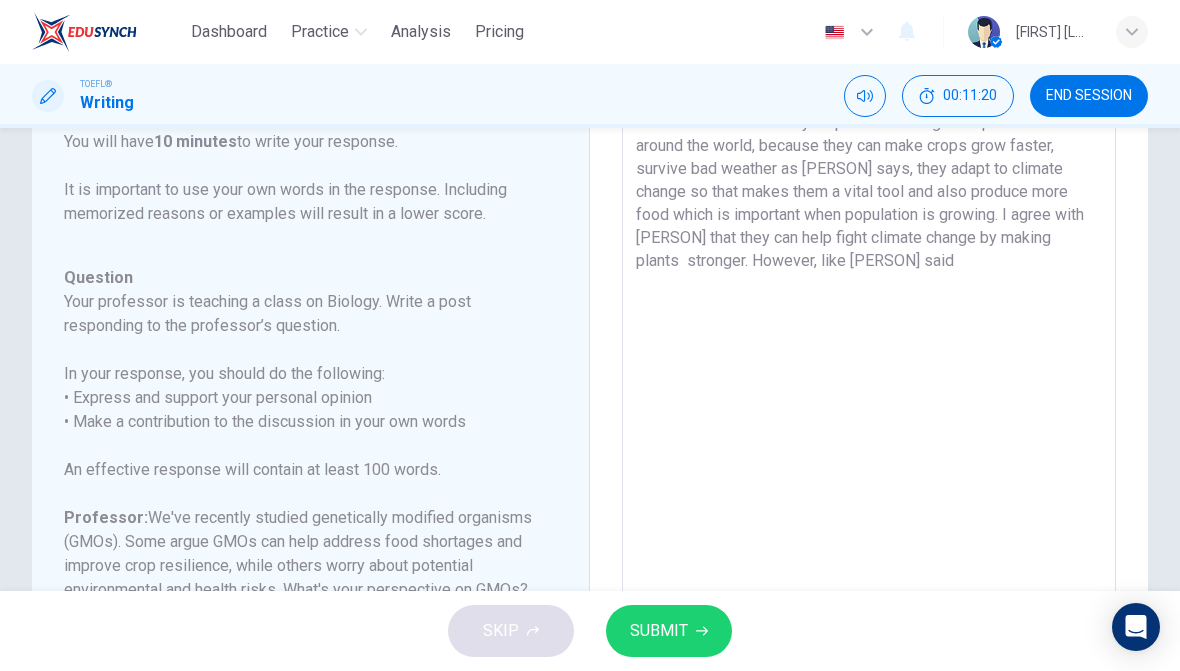 click on "I think GMOs can be very helpful for solving food problems around the world, because they can make crops grow faster, survive bad weather as [PERSON] says, they adapt to climate change so that makes them a vital tool and also produce more food which is important when population is growing. I agree with [PERSON] that they can help fight climate change by making plants  stronger. However, like [PERSON] said" at bounding box center (869, 428) 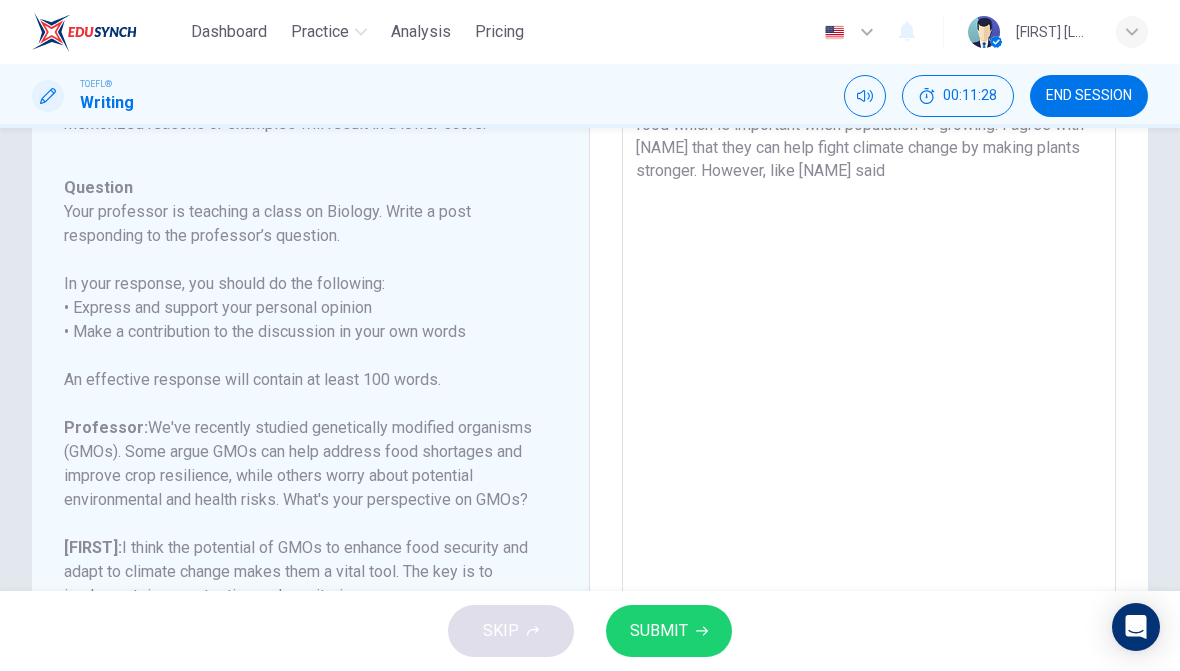 scroll, scrollTop: 238, scrollLeft: 0, axis: vertical 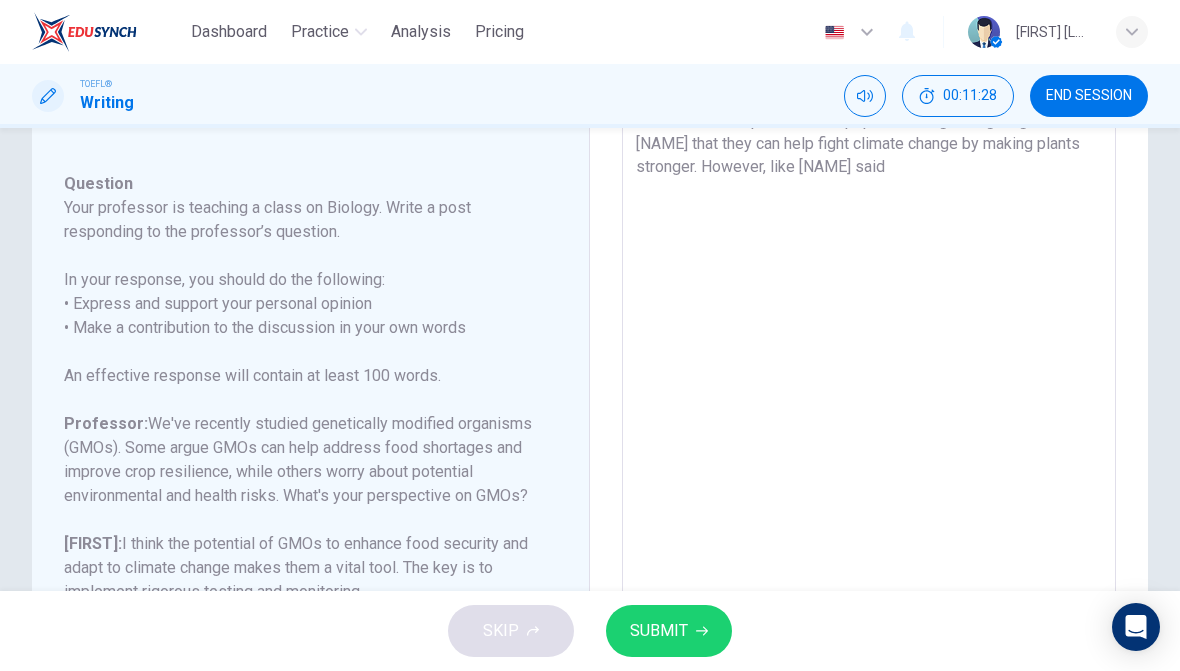 click on "I think GMos can be very helpful for solving food problems around the world, because they can make crops grow faster, survive bad weather as [NAME] said, they adapt to climate change so that makes them a vital tool and also produce more food which is important when population is growing. I agree with [NAME] that they can help fight climate change by making plants  stronger. However, like [NAME] said" at bounding box center [869, 334] 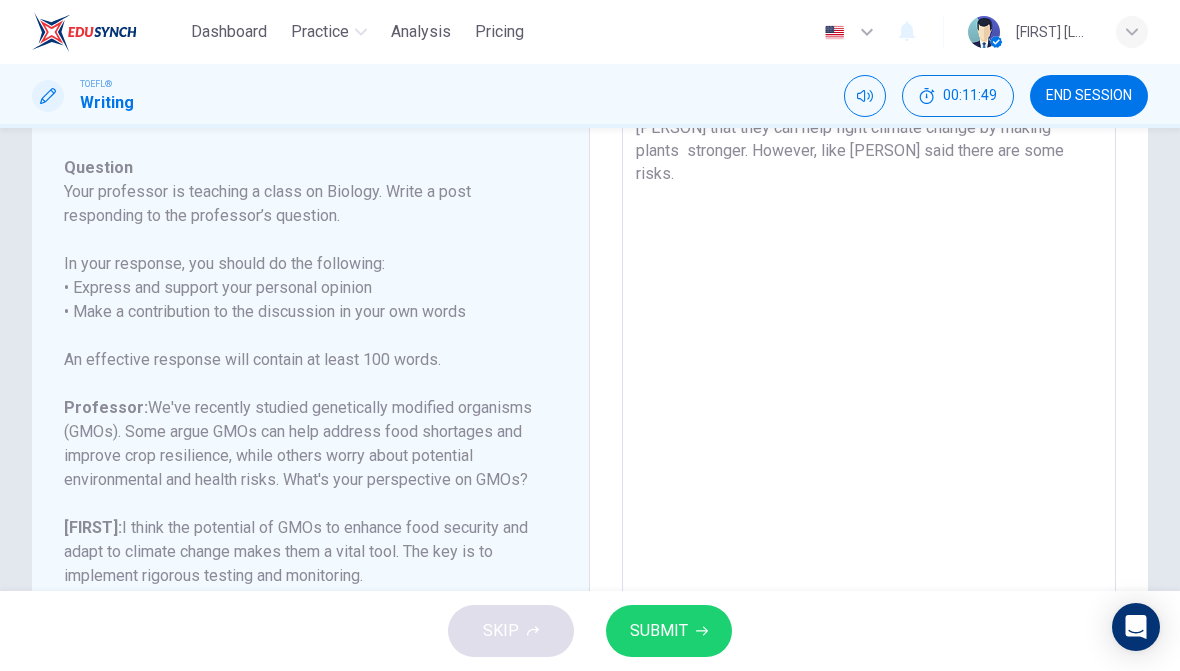 scroll, scrollTop: 253, scrollLeft: 0, axis: vertical 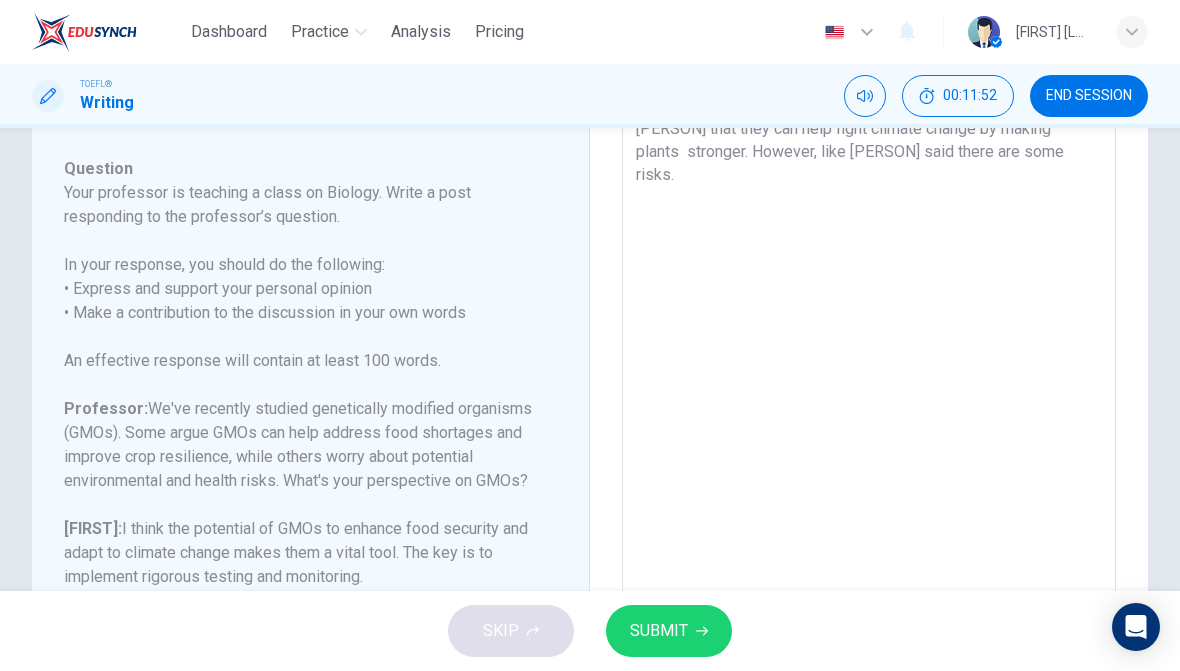 click on "I think GMos can be very helpful for solving food problems around the world, because they can make crops grow faster, survive bad weather as [PERSON] said, they adapt to climate change so that makes them a vital tool and also produce more food which is important when population is growing. I agree with [PERSON] that they can help fight climate change by making plants  stronger. However, like [PERSON] said there are some risks." at bounding box center [869, 319] 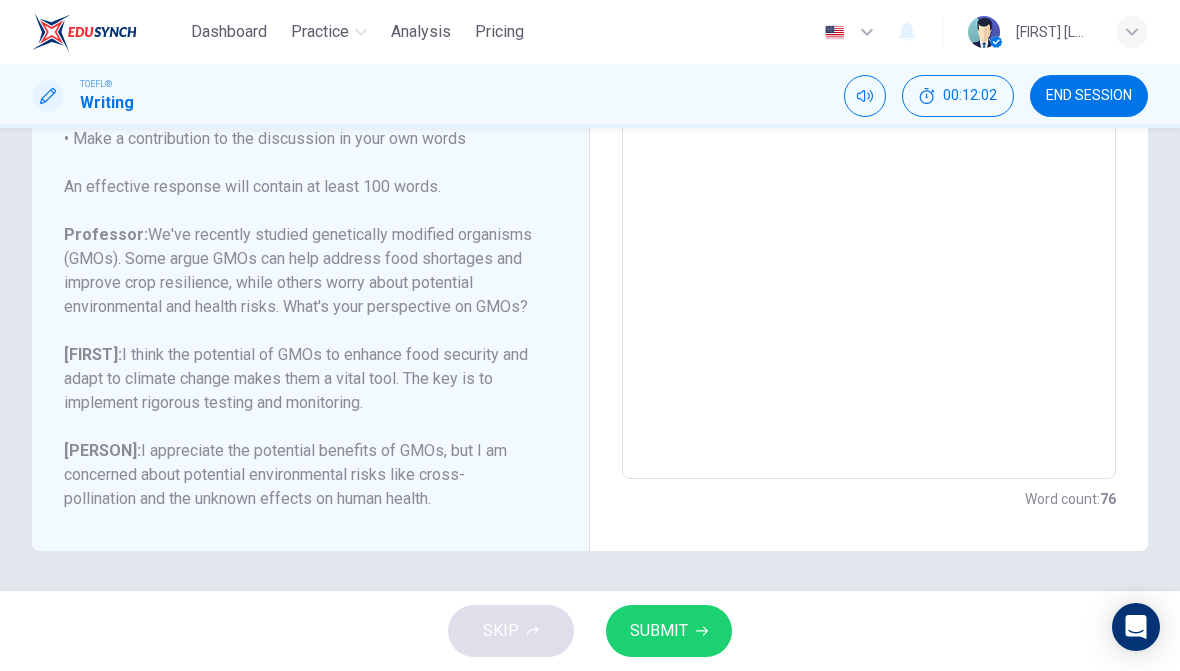 scroll, scrollTop: 427, scrollLeft: 0, axis: vertical 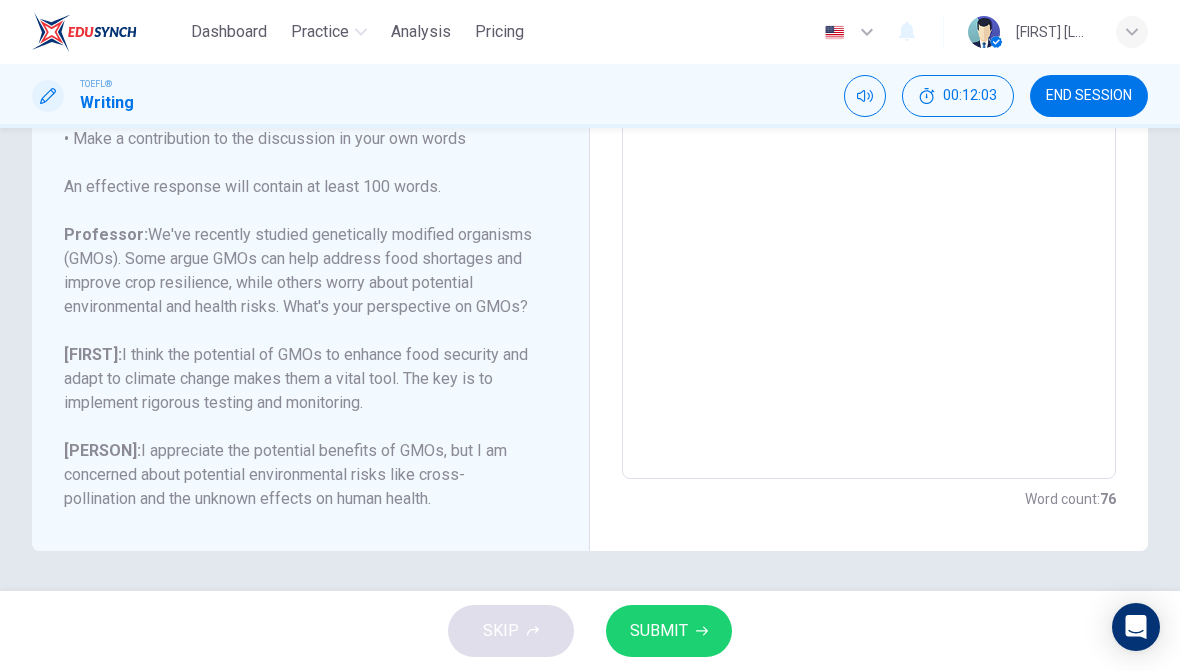 click on "I think GMos can be very helpful for solving food problems around the world, because they can make crops grow faster, survive bad weather as [PERSON] said, they adapt to climate change so that makes them a vital tool and also produce more food which is important when population is growing. I agree with [PERSON] that they can help fight climate change by making plants stronger. However, like [PERSON] said there are some risks like cross" at bounding box center [869, 145] 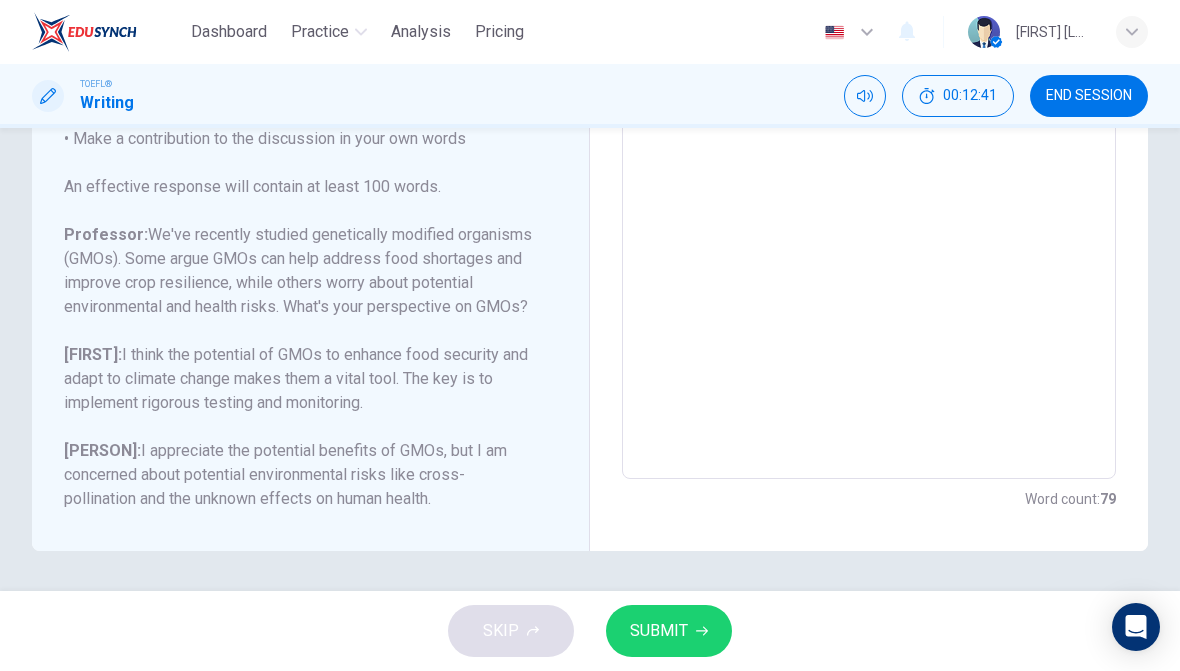 scroll, scrollTop: 427, scrollLeft: 0, axis: vertical 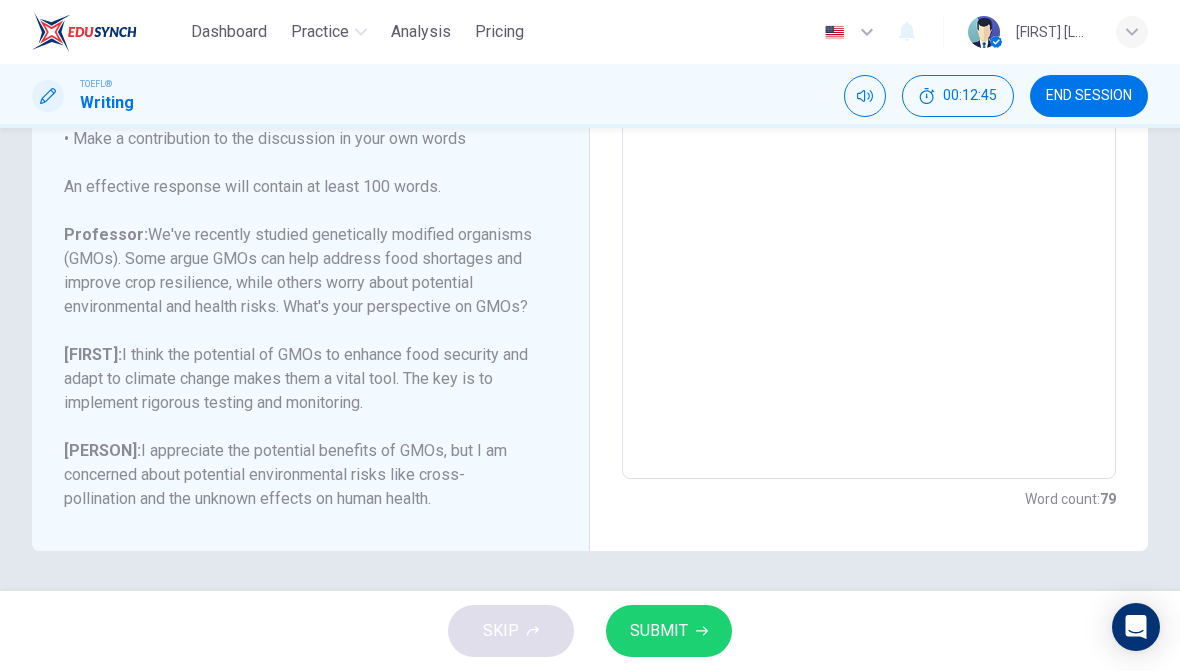 click on "I think GMos can be very helpful for solving food problems around the world, because they can make crops grow faster, survive bad weather as [FIRST] said, they adapt to climate change so that makes them a vital tool and also produce more food which is important when population is growing. I agree with [FIRST] that they can help fight climate change by making plants  stronger. However, like [FIRST] said there are some risks like crosspollination  and we don" at bounding box center (869, 145) 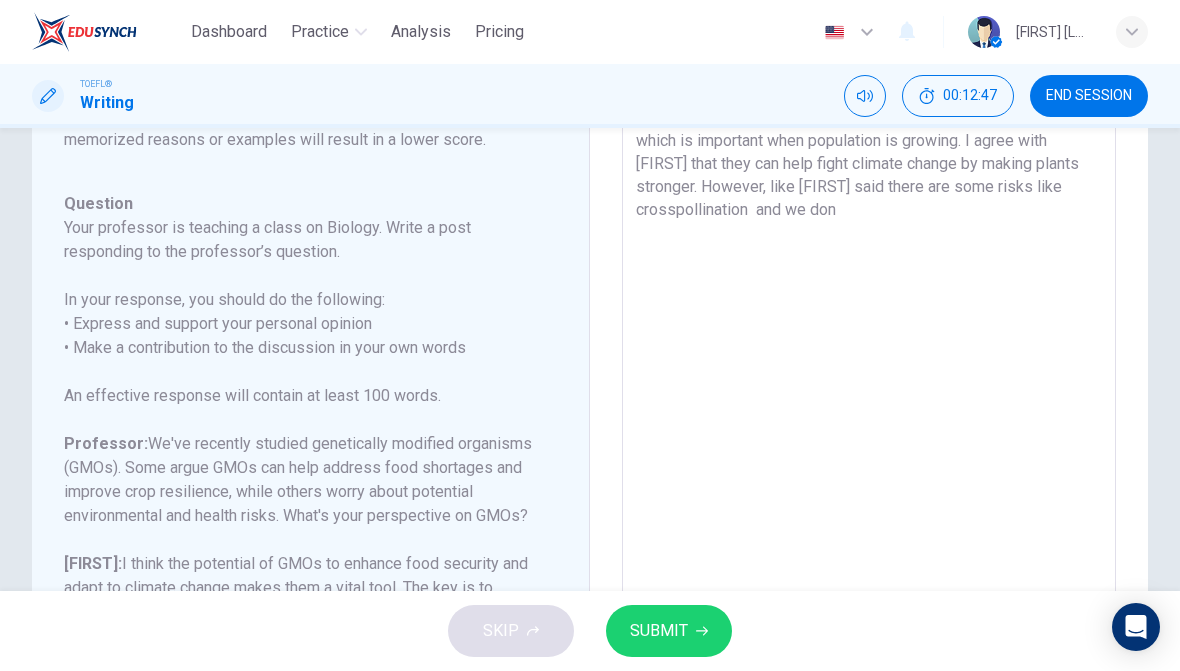 scroll, scrollTop: 219, scrollLeft: 0, axis: vertical 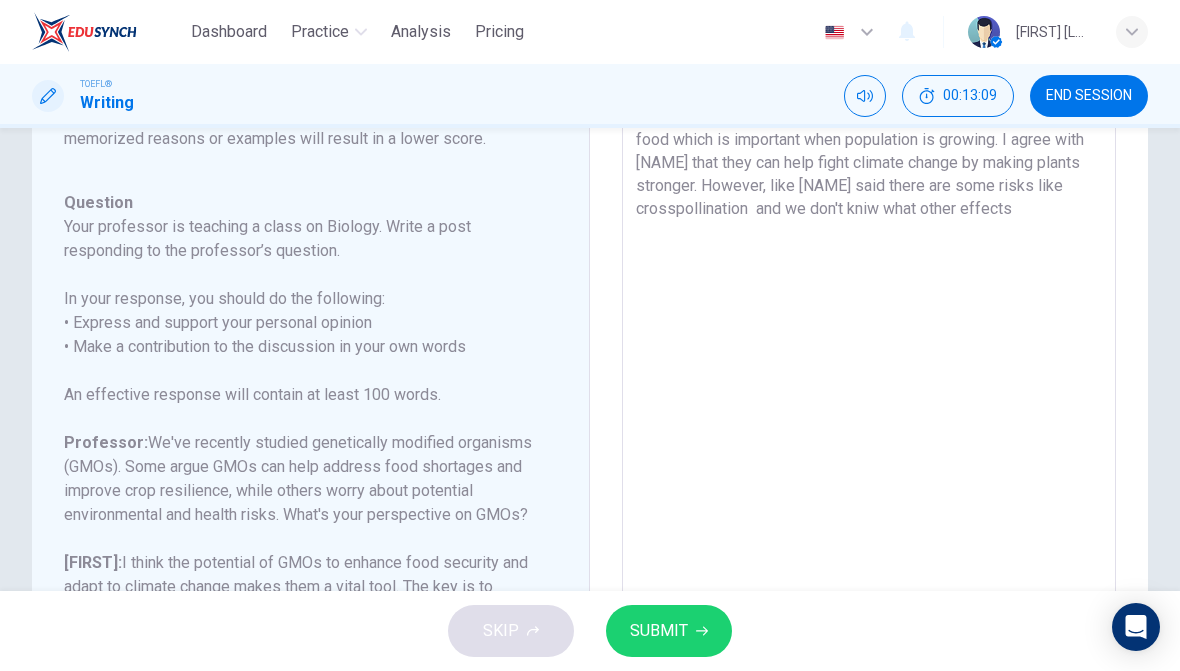click on "I think GMos can be very helpful for solving food problems around the world, because they can make crops grow faster, survive bad weather as [NAME] said, they adapt to climate change so that makes them a vital tool and also produce more food which is important when population is growing. I agree with [NAME] that they can help fight climate change by making plants  stronger. However, like [NAME] said there are some risks like crosspollination  and we don't kniw what other effects" at bounding box center (869, 353) 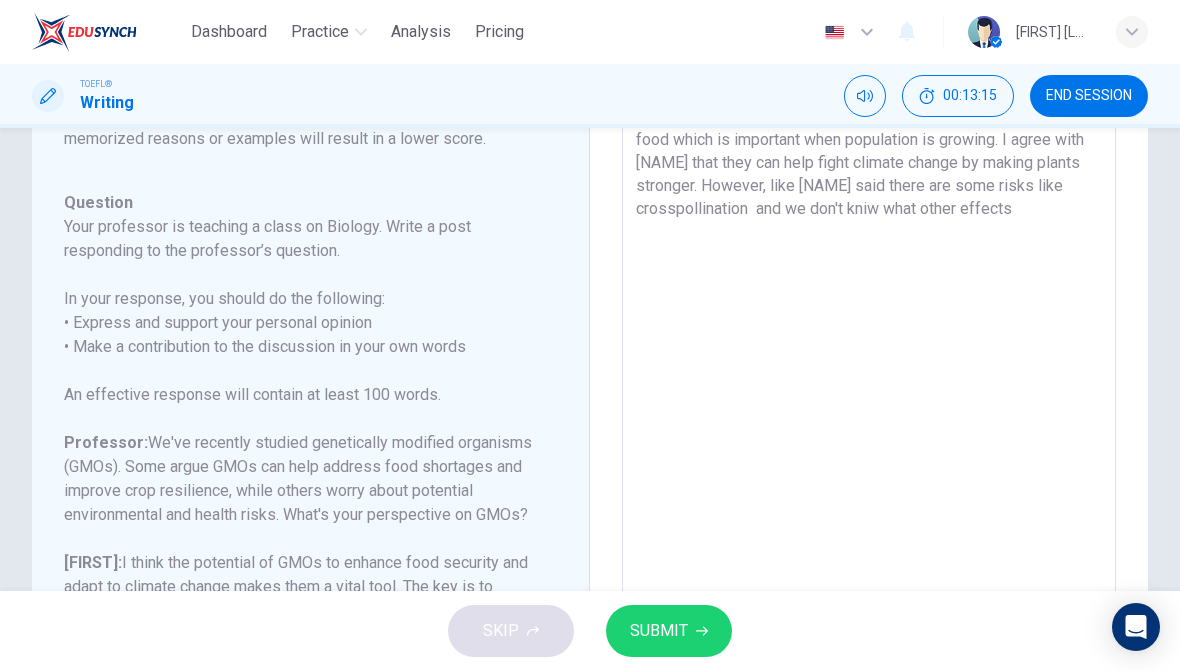 click on "I think GMos can be very helpful for solving food problems around the world, because they can make crops grow faster, survive bad weather as [NAME] said, they adapt to climate change so that makes them a vital tool and also produce more food which is important when population is growing. I agree with [NAME] that they can help fight climate change by making plants  stronger. However, like [NAME] said there are some risks like crosspollination  and we don't kniw what other effects" at bounding box center [869, 353] 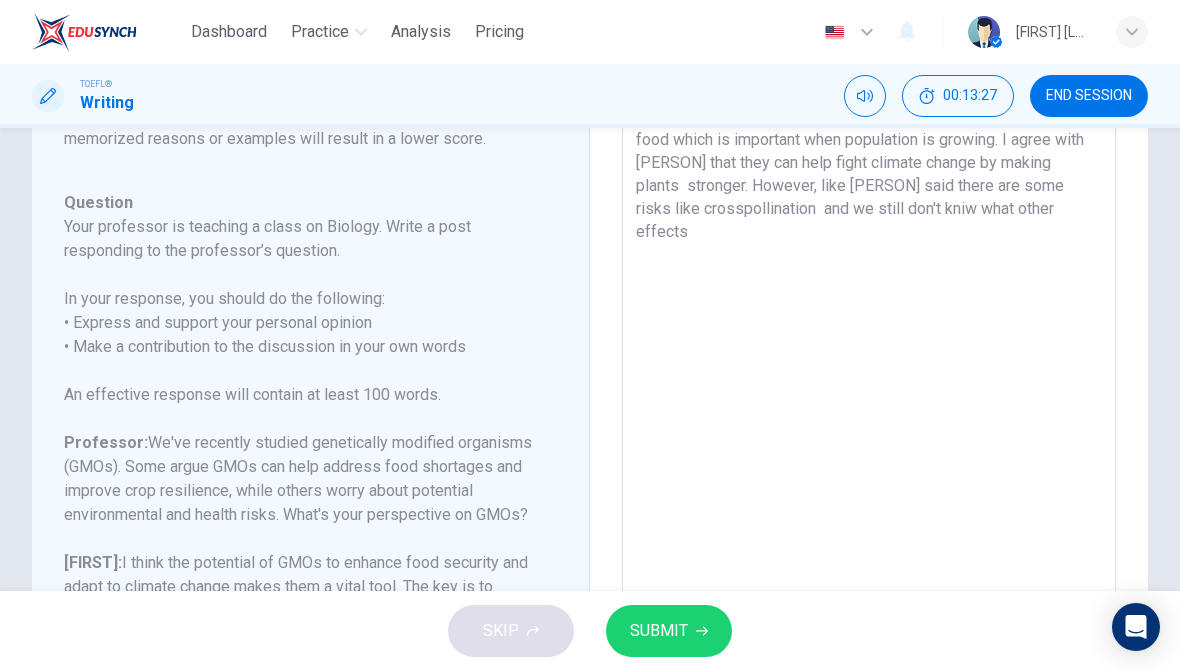 click on "I think GMos can be very helpful for solving food problems around the world, because they can make crops grow faster, survive bad weather as [PERSON] said, they adapt to climate change so that makes them a vital tool and also produce more food which is important when population is growing. I agree with [PERSON] that they can help fight climate change by making plants  stronger. However, like [PERSON] said there are some risks like crosspollination  and we still don't kniw what other effects" at bounding box center (869, 353) 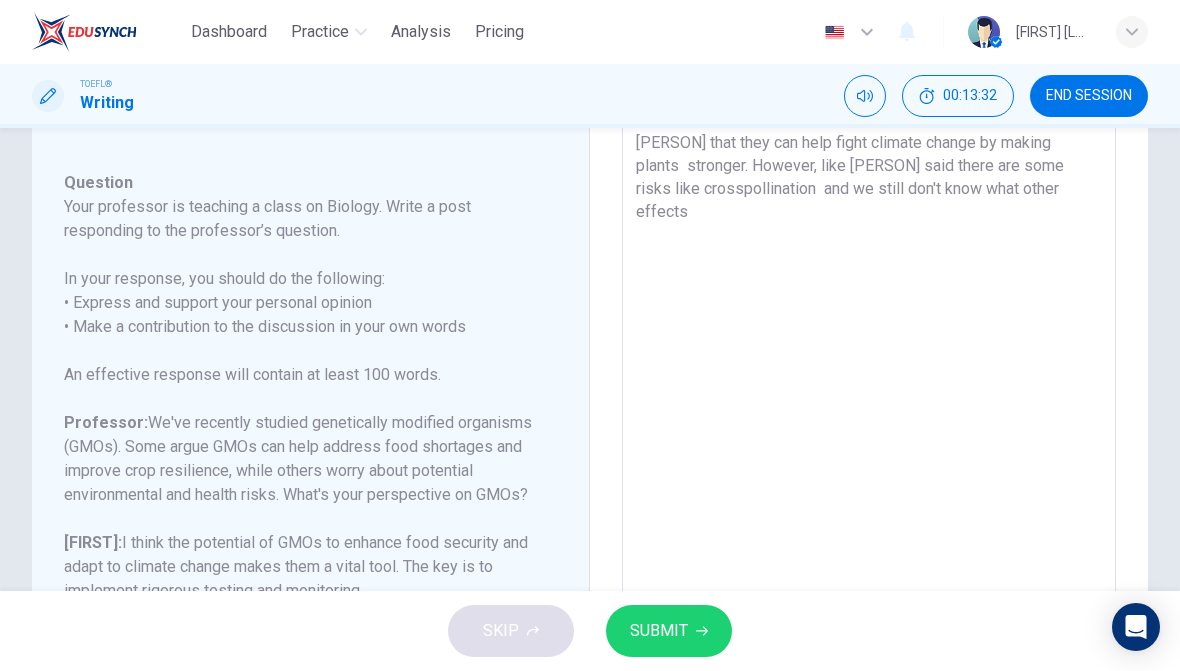 scroll, scrollTop: 240, scrollLeft: 0, axis: vertical 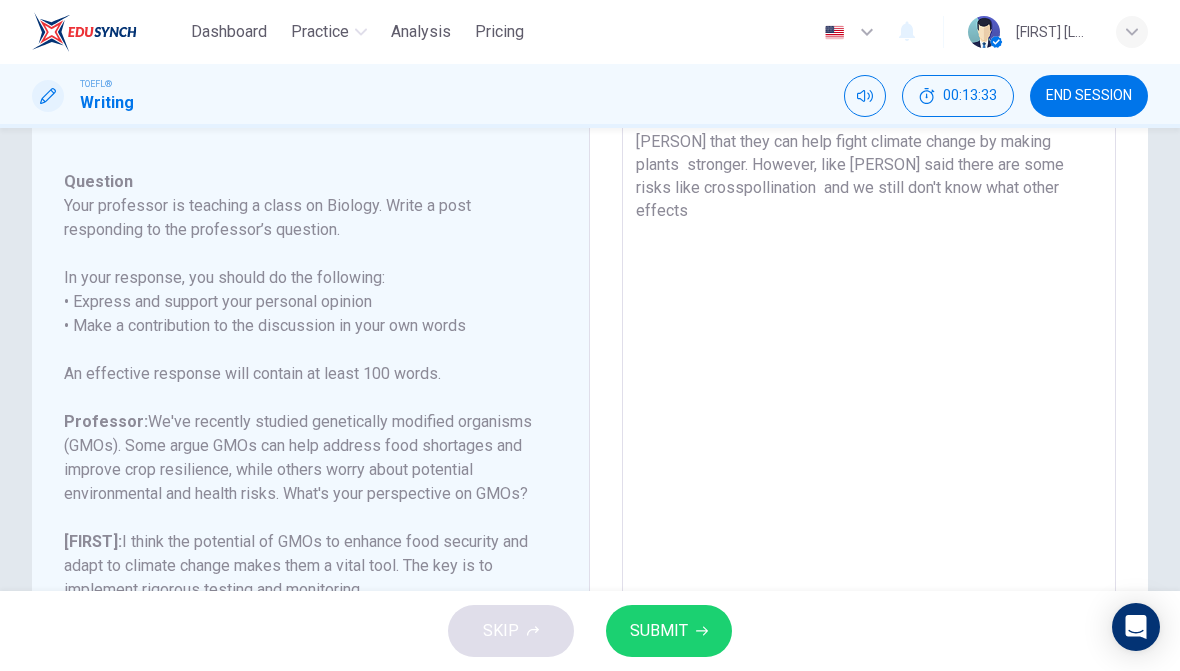 click on "I think GMos can be very helpful for solving food problems around the world, because they can make crops grow faster, survive bad weather as [PERSON] said, they adapt to climate change so that makes them a vital tool and also produce more food which is important when population is growing. I agree with [PERSON] that they can help fight climate change by making plants  stronger. However, like [PERSON] said there are some risks like crosspollination  and we still don't know what other effects" at bounding box center (869, 332) 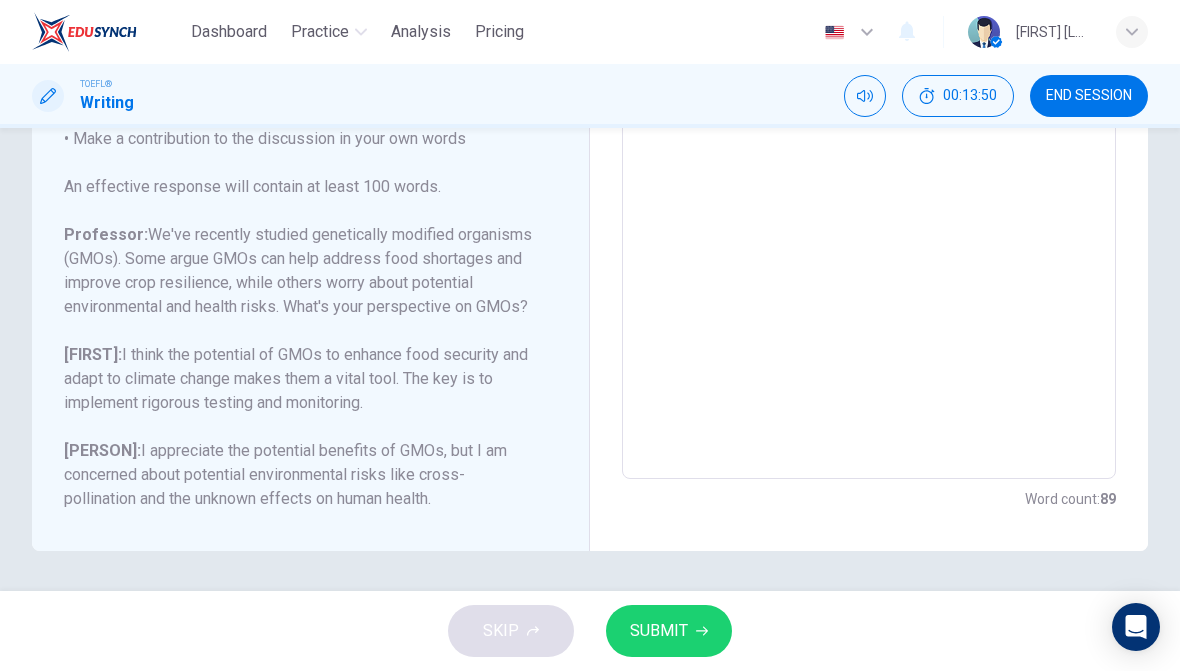 scroll, scrollTop: 427, scrollLeft: 0, axis: vertical 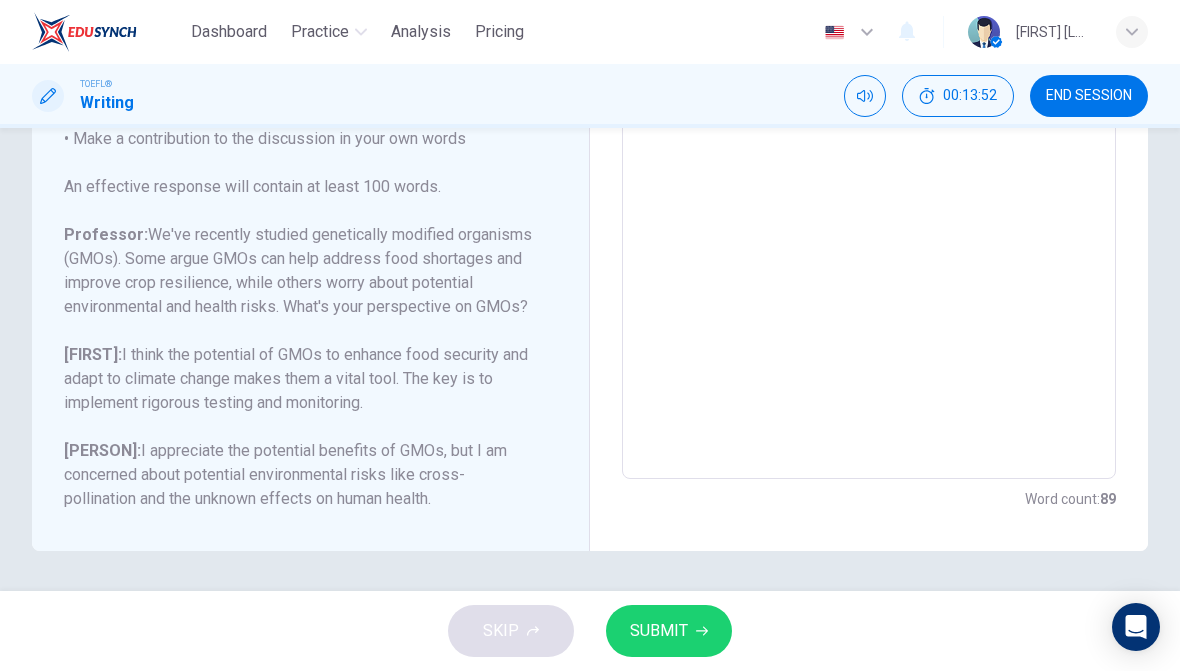 click on "I think GMos can be very helpful for solving food problems around the world, because they can make crops grow faster, survive bad weather as [FIRST] said, they adapt to climate change so that makes them a vital tool and also produce more food which is important when population is growing. I agree with [FIRST] that they can help fight climate change by making plants  stronger. However, like [FIRST] said there are some risks like crosspollination  and we still don't know what other effects GMOs can create in our" at bounding box center [869, 145] 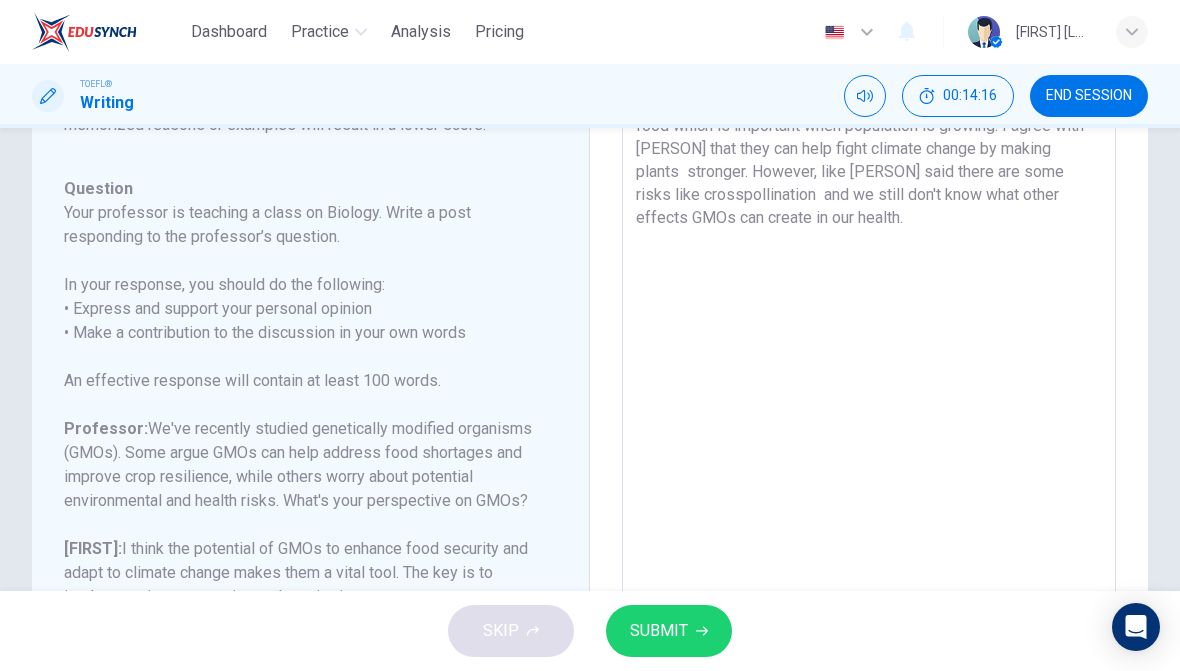 scroll, scrollTop: 230, scrollLeft: 0, axis: vertical 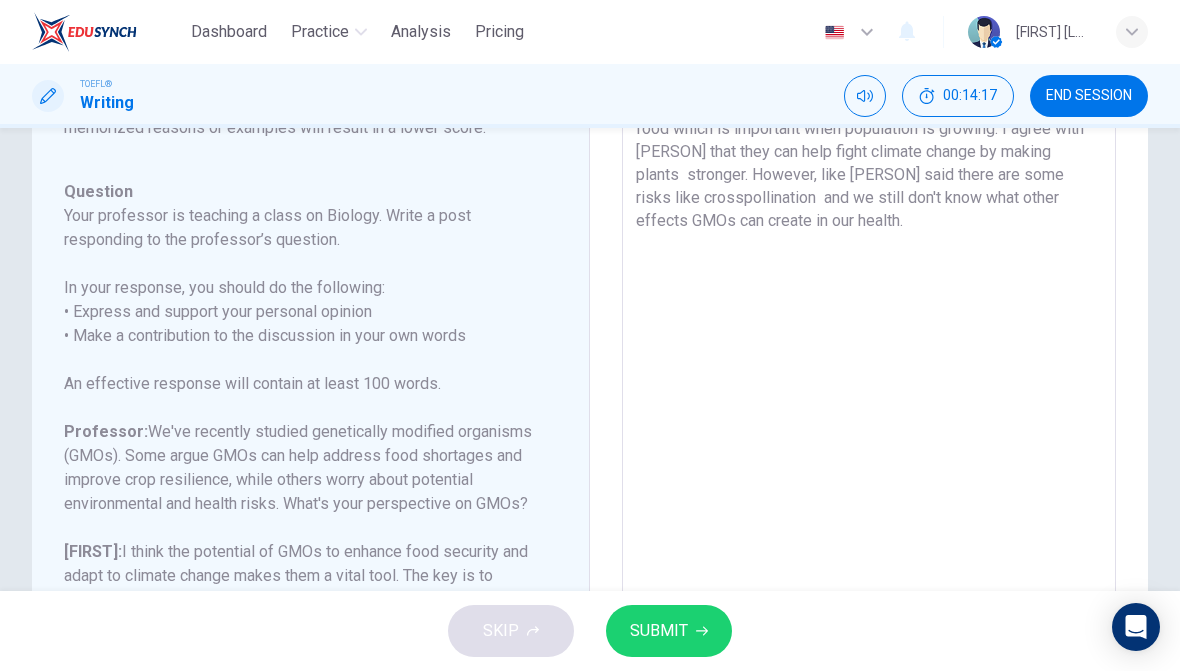 click on "I think GMos can be very helpful for solving food problems around the world, because they can make crops grow faster, survive bad weather as [PERSON] said, they adapt to climate change so that makes them a vital tool and also produce more food which is important when population is growing. I agree with [PERSON] that they can help fight climate change by making plants  stronger. However, like [PERSON] said there are some risks like crosspollination  and we still don't know what other effects GMOs can create in our health." at bounding box center (869, 342) 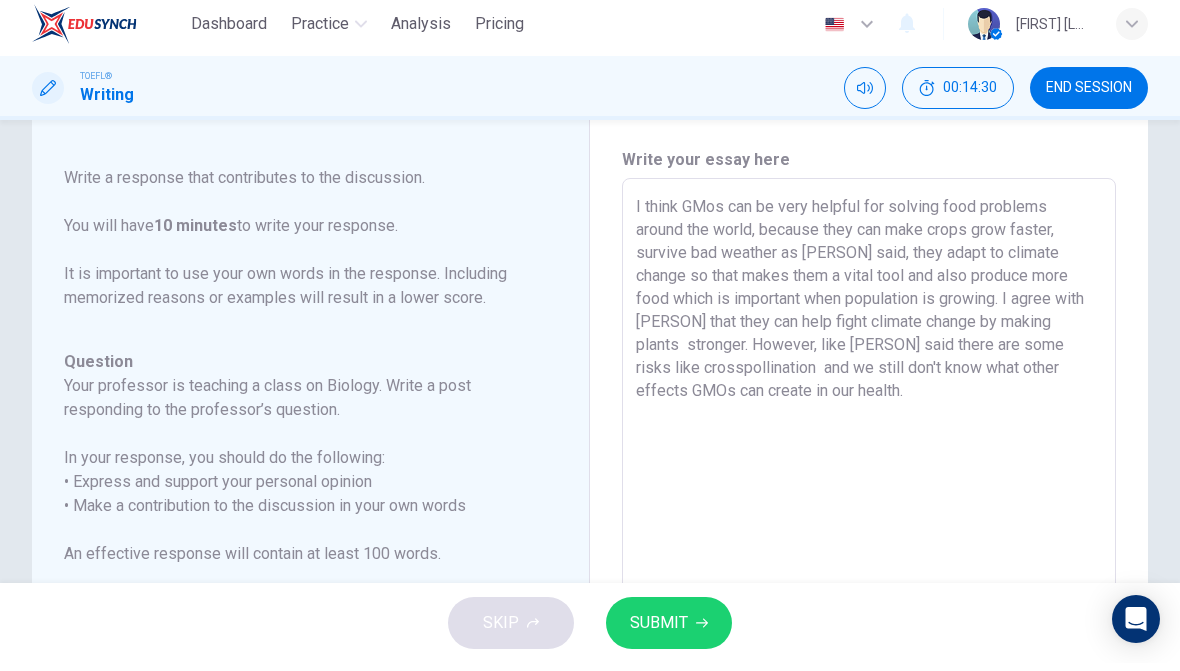 scroll, scrollTop: 53, scrollLeft: 0, axis: vertical 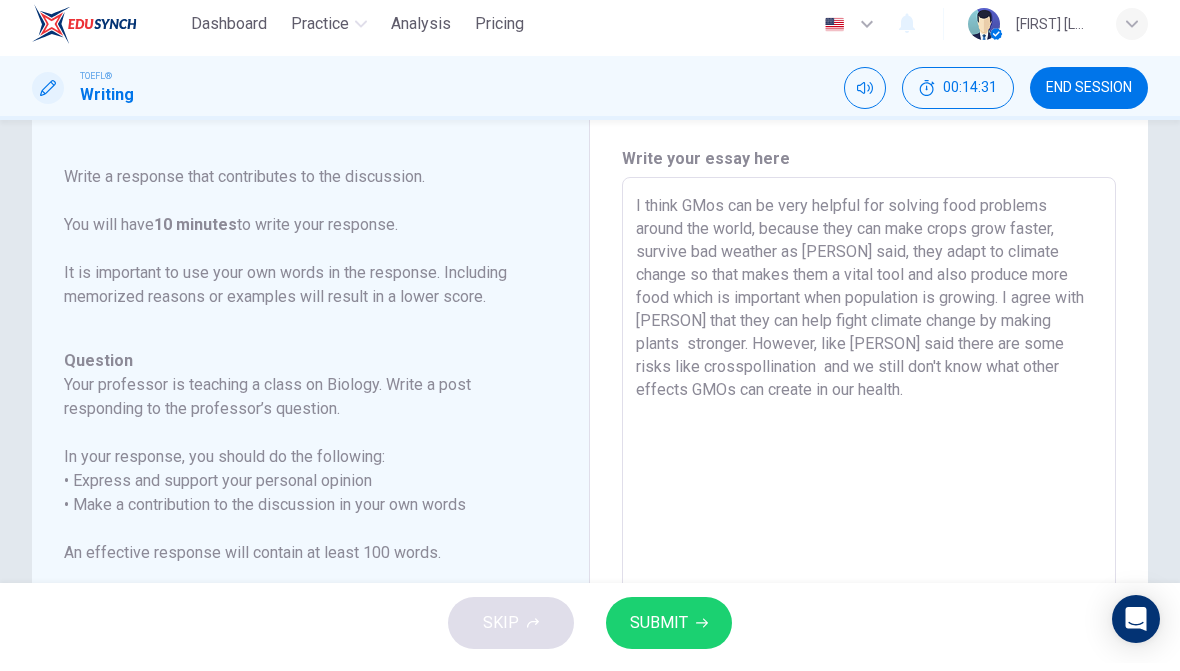 click on "I think GMos can be very helpful for solving food problems around the world, because they can make crops grow faster, survive bad weather as [PERSON] said, they adapt to climate change so that makes them a vital tool and also produce more food which is important when population is growing. I agree with [PERSON] that they can help fight climate change by making plants  stronger. However, like [PERSON] said there are some risks like crosspollination  and we still don't know what other effects GMOs can create in our health." at bounding box center (869, 519) 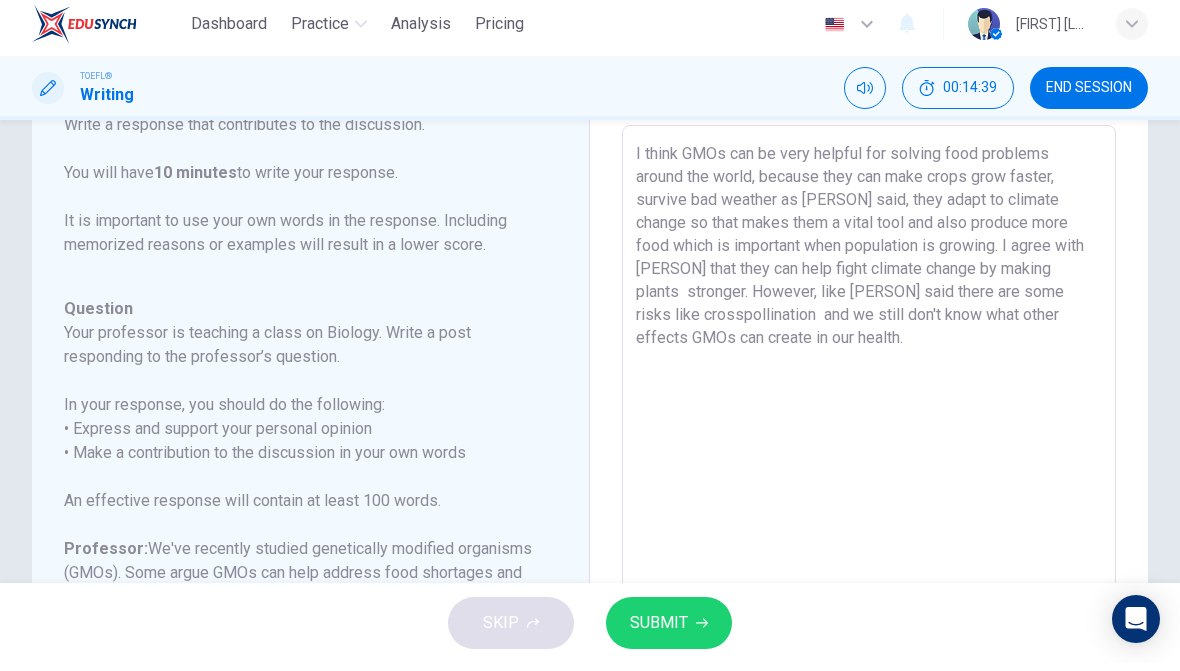 scroll, scrollTop: 144, scrollLeft: 0, axis: vertical 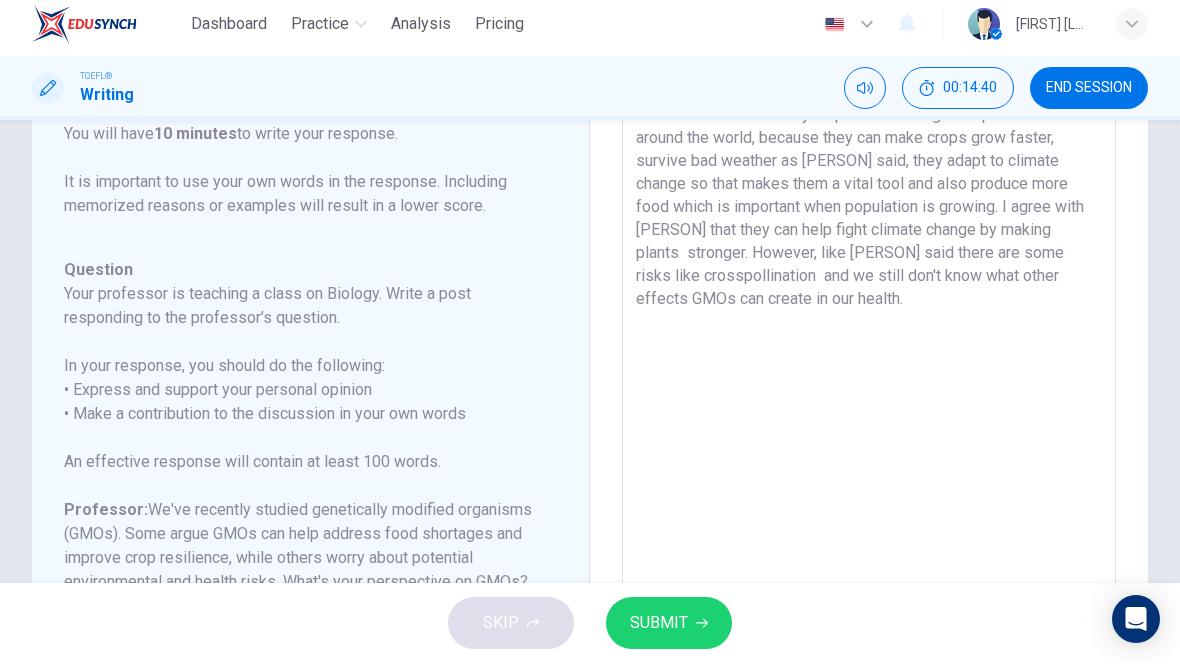 click on "I think GMOs can be very helpful for solving food problems around the world, because they can make crops grow faster, survive bad weather as [PERSON] said, they adapt to climate change so that makes them a vital tool and also produce more food which is important when population is growing. I agree with [PERSON] that they can help fight climate change by making plants  stronger. However, like [PERSON] said there are some risks like crosspollination  and we still don't know what other effects GMOs can create in our health." at bounding box center (869, 428) 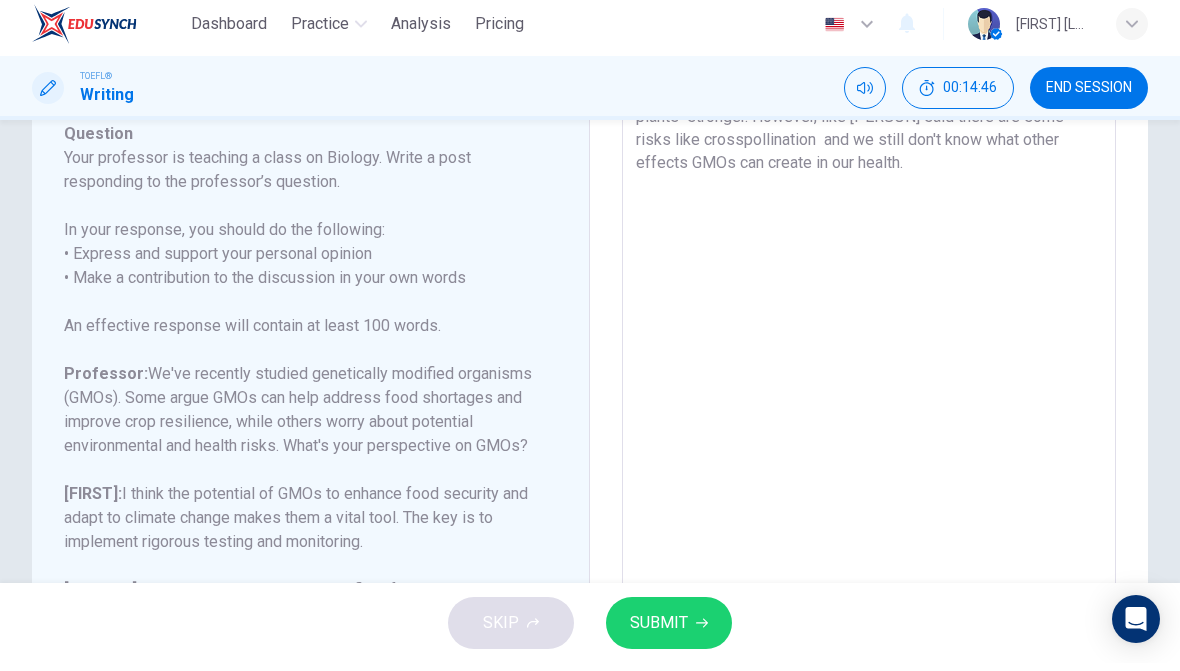 scroll, scrollTop: 281, scrollLeft: 0, axis: vertical 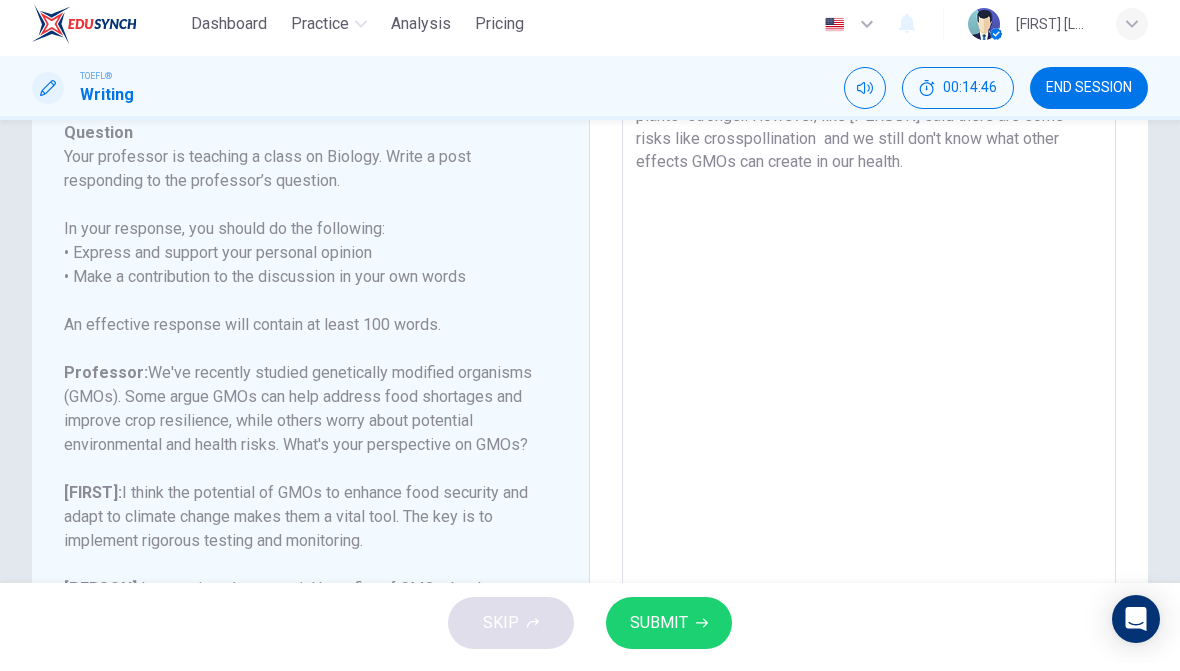 click on "I think GMOs can be very helpful for solving food problems around the world, because they can make crops grow faster, survive bad weather as [PERSON] said, they adapt to climate change so that makes them a vital tool and also produce more food which is important when population is growing. I agree with [PERSON] that they can help fight climate change by making plants  stronger. However, like [PERSON] said there are some risks like crosspollination  and we still don't know what other effects GMOs can create in our health." at bounding box center [869, 291] 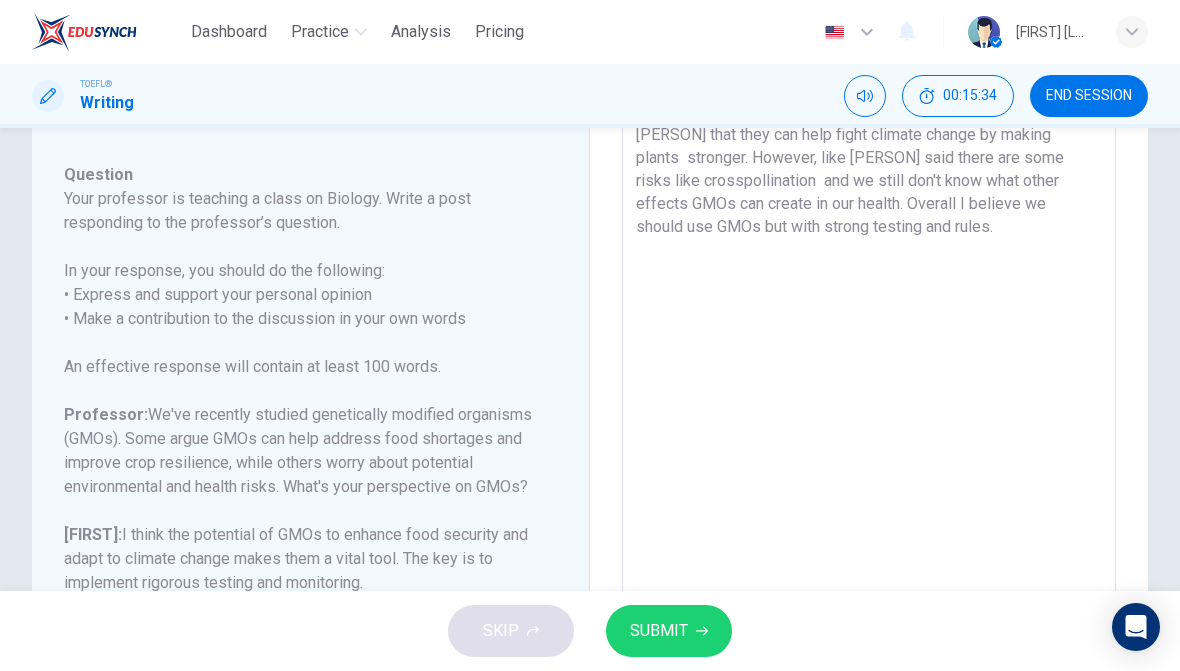 scroll, scrollTop: 245, scrollLeft: 0, axis: vertical 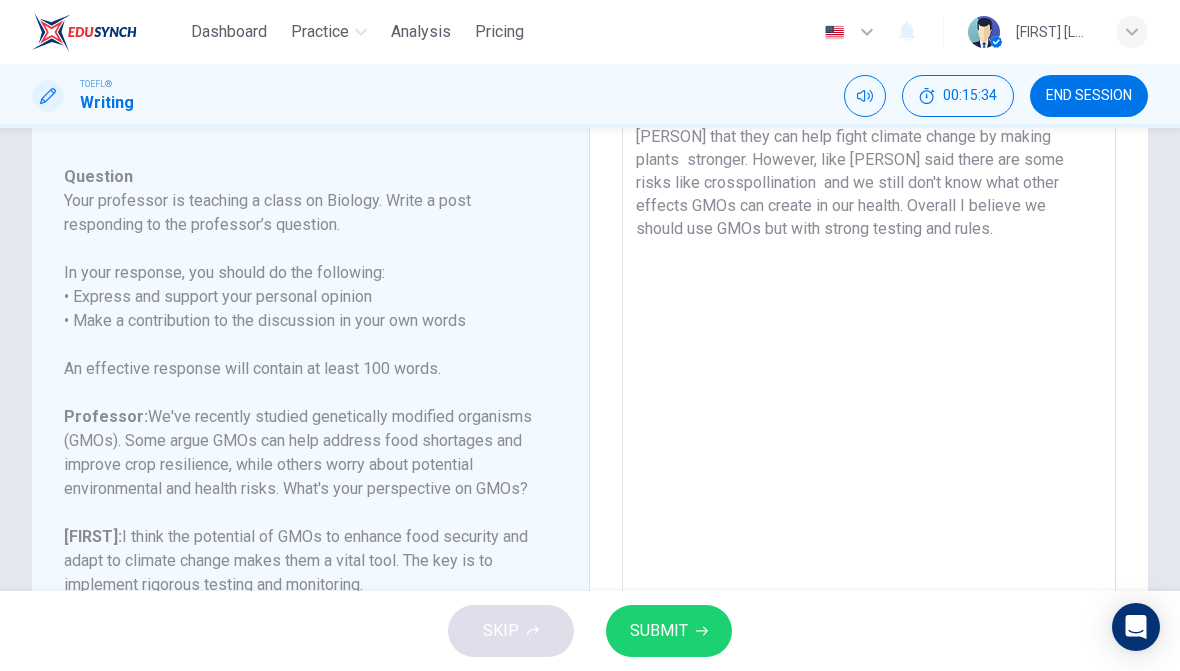 click on "I think GMOs can be very helpful for solving food problems around the world, because they can make crops grow faster, survive bad weather as [PERSON] said, they adapt to climate change so that makes them a vital tool and also produce more food which is important when population is growing. I agree with [PERSON] that they can help fight climate change by making plants  stronger. However, like [PERSON] said there are some risks like crosspollination  and we still don't know what other effects GMOs can create in our health. Overall I believe we should use GMOs but with strong testing and rules." at bounding box center (869, 327) 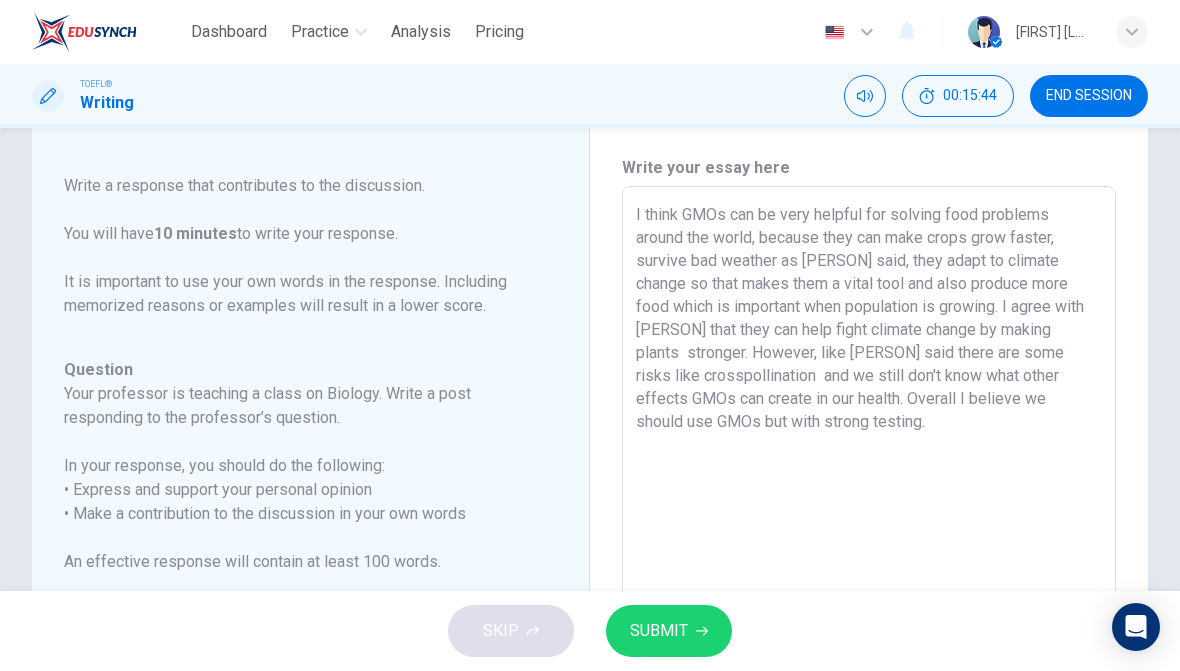 scroll, scrollTop: 51, scrollLeft: 0, axis: vertical 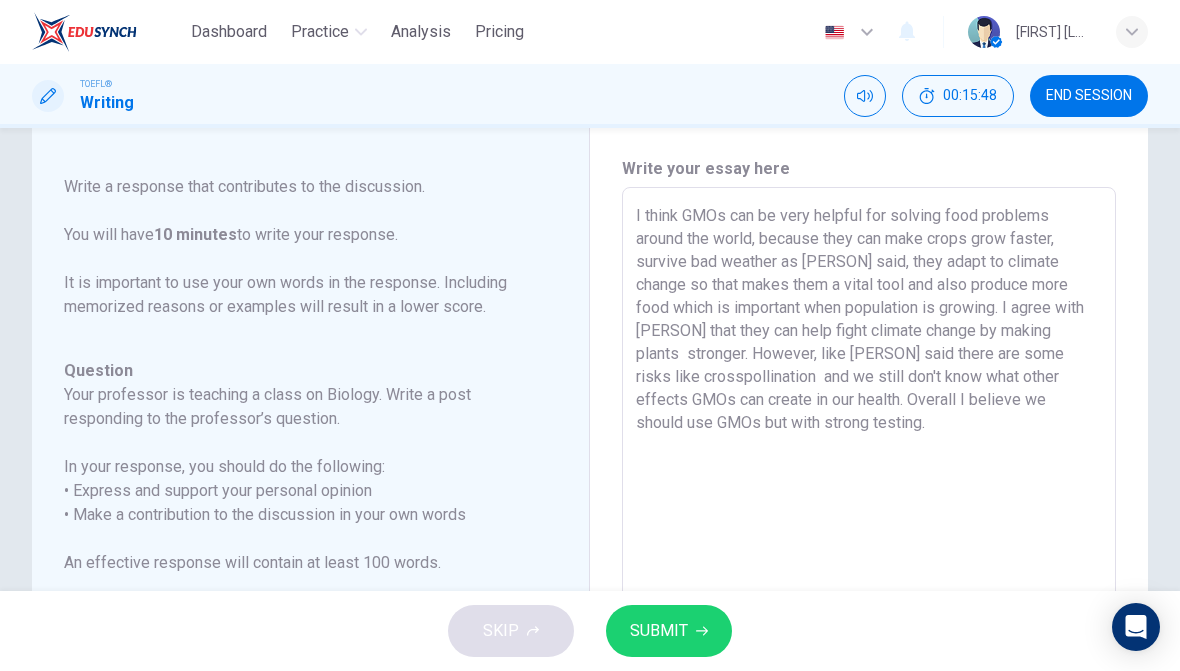 click on "I think GMOs can be very helpful for solving food problems around the world, because they can make crops grow faster, survive bad weather as [PERSON] said, they adapt to climate change so that makes them a vital tool and also produce more food which is important when population is growing. I agree with [PERSON] that they can help fight climate change by making plants  stronger. However, like [PERSON] said there are some risks like crosspollination  and we still don't know what other effects GMOs can create in our health. Overall I believe we should use GMOs but with strong testing." at bounding box center (869, 521) 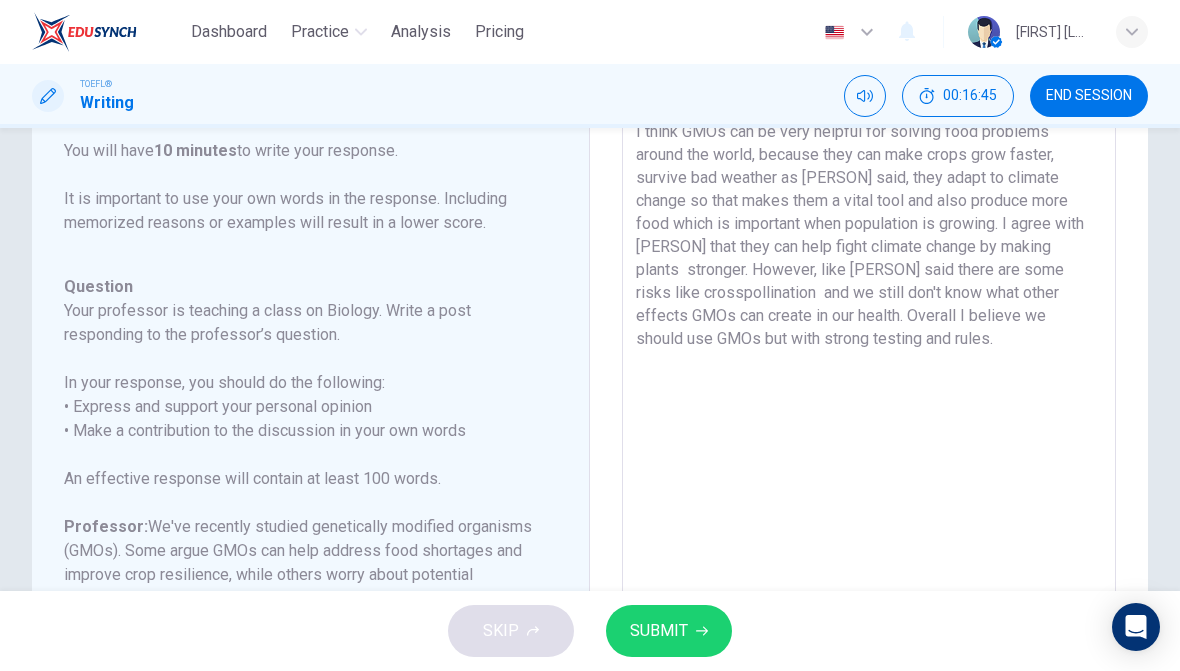 scroll, scrollTop: 139, scrollLeft: 0, axis: vertical 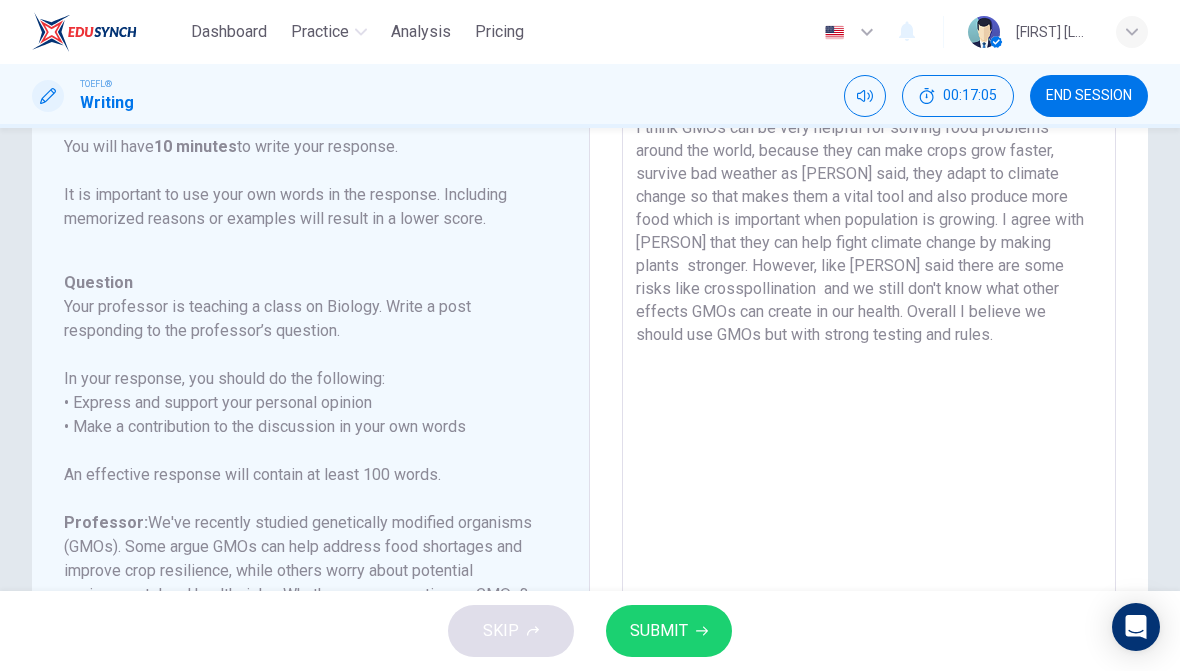 click on "I think GMOs can be very helpful for solving food problems around the world, because they can make crops grow faster, survive bad weather as [PERSON] said, they adapt to climate change so that makes them a vital tool and also produce more food which is important when population is growing. I agree with [PERSON] that they can help fight climate change by making plants  stronger. However, like [PERSON] said there are some risks like crosspollination  and we still don't know what other effects GMOs can create in our health. Overall I believe we should use GMOs but with strong testing and rules." at bounding box center [869, 433] 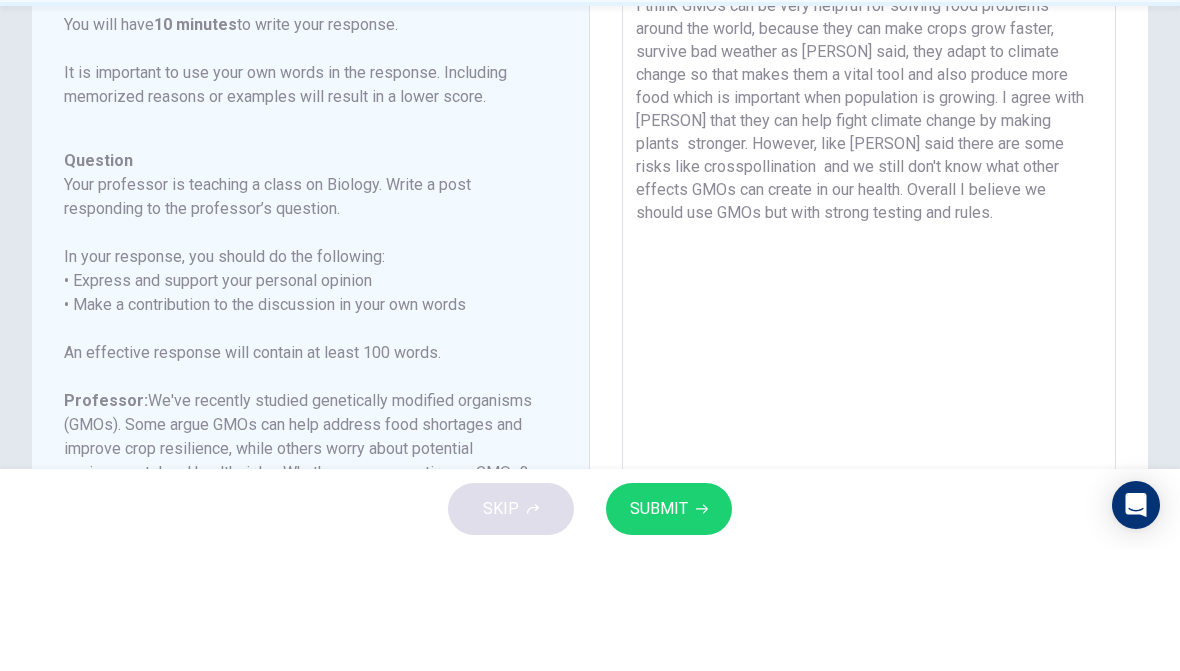 click on "I think GMOs can be very helpful for solving food problems around the world, because they can make crops grow faster, survive bad weather as [PERSON] said, they adapt to climate change so that makes them a vital tool and also produce more food which is important when population is growing. I agree with [PERSON] that they can help fight climate change by making plants  stronger. However, like [PERSON] said there are some risks like crosspollination  and we still don't know what other effects GMOs can create in our health. Overall I believe we should use GMOs but with strong testing and rules." at bounding box center [869, 433] 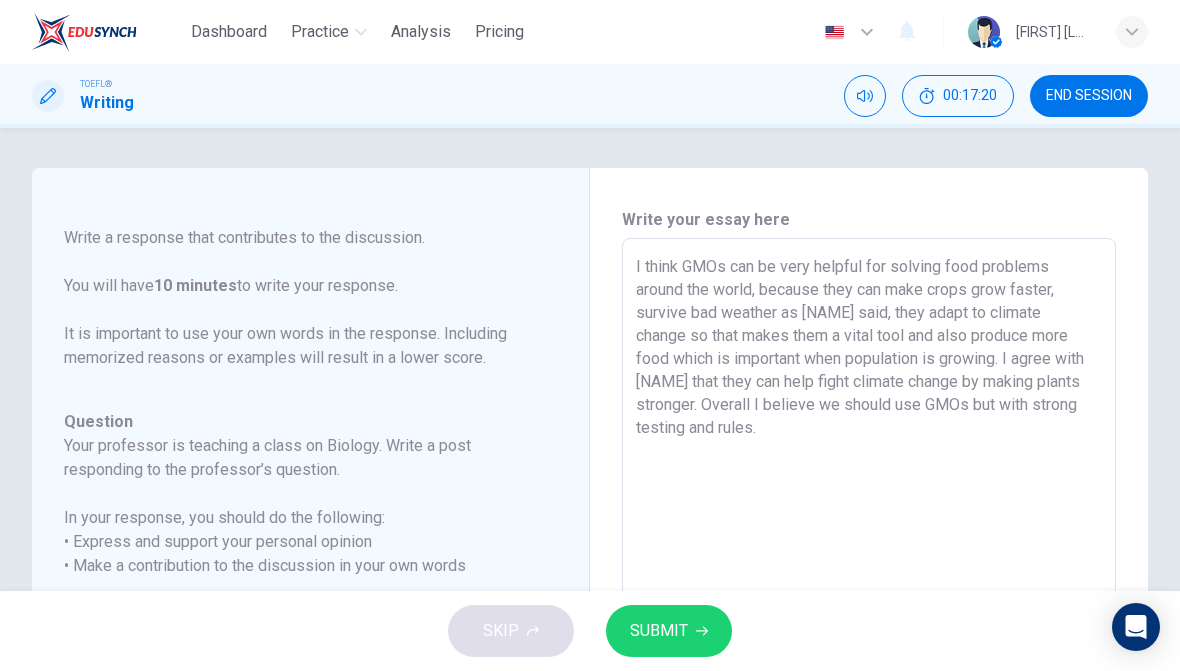 scroll, scrollTop: 0, scrollLeft: 0, axis: both 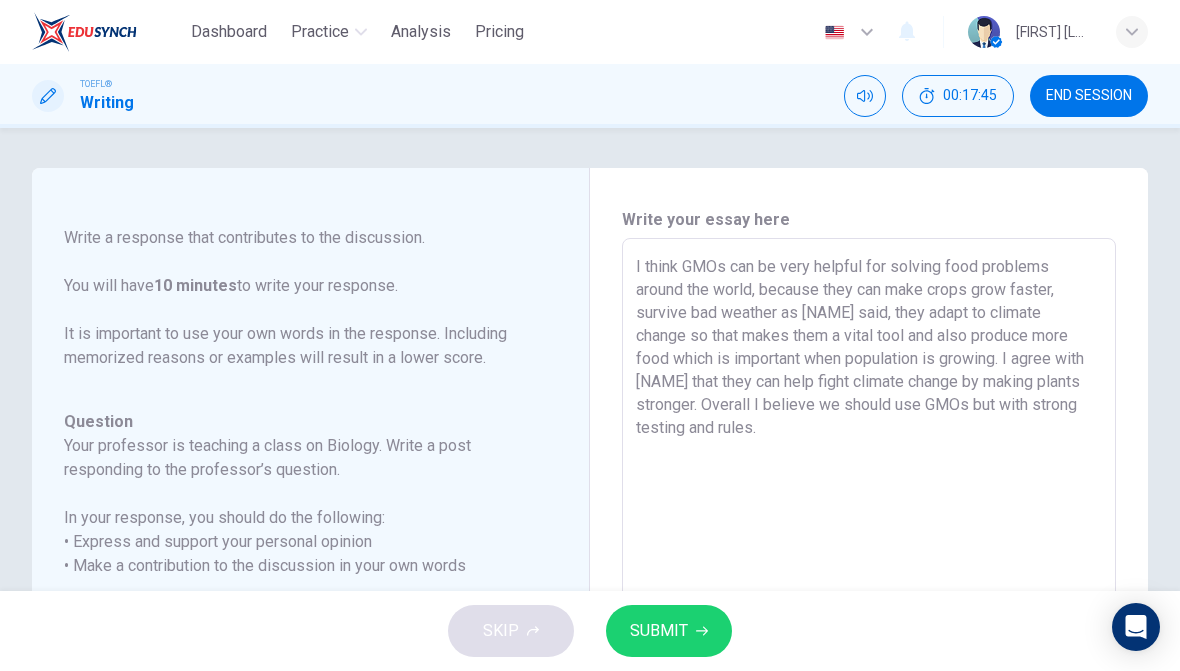 click on "I think GMOs can be very helpful for solving food problems around the world, because they can make crops grow faster, survive bad weather as [NAME] said, they adapt to climate change so that makes them a vital tool and also produce more food which is important when population is growing. I agree with [NAME] that they can help fight climate change by making plants  stronger. Overall I believe we should use GMOs but with strong testing and rules." at bounding box center (869, 572) 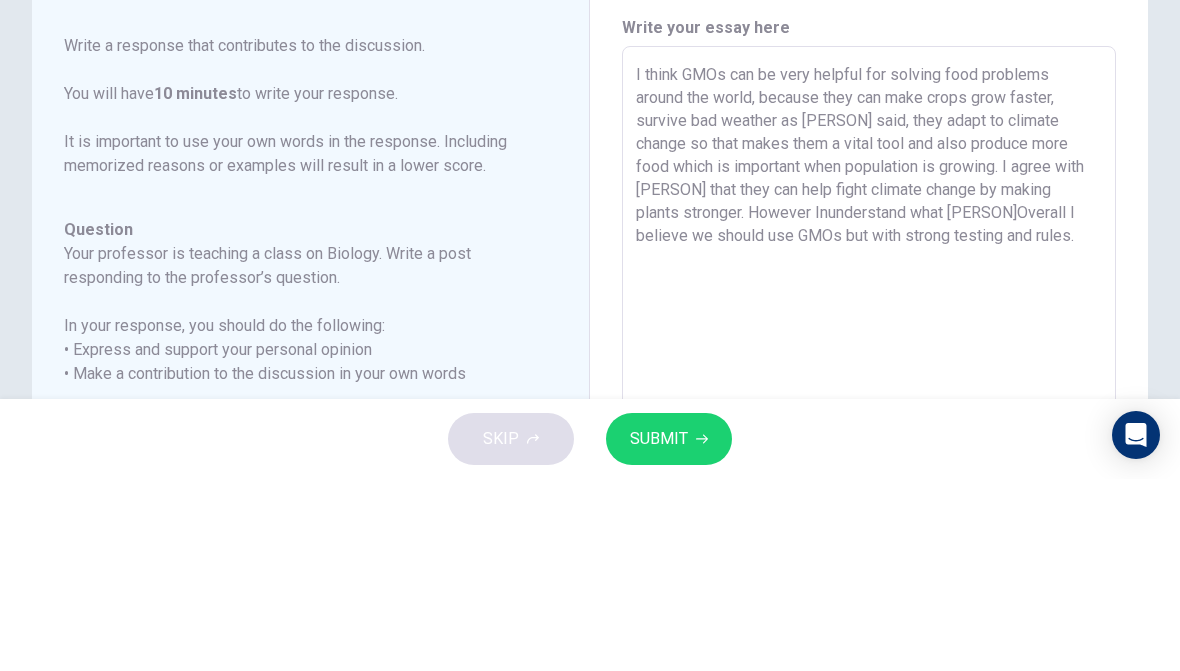 click on "I think GMOs can be very helpful for solving food problems around the world, because they can make crops grow faster, survive bad weather as [PERSON] said, they adapt to climate change so that makes them a vital tool and also produce more food which is important when population is growing. I agree with [PERSON] that they can help fight climate change by making plants stronger. However Inunderstand what [PERSON]Overall I believe we should use GMOs but with strong testing and rules." at bounding box center [869, 572] 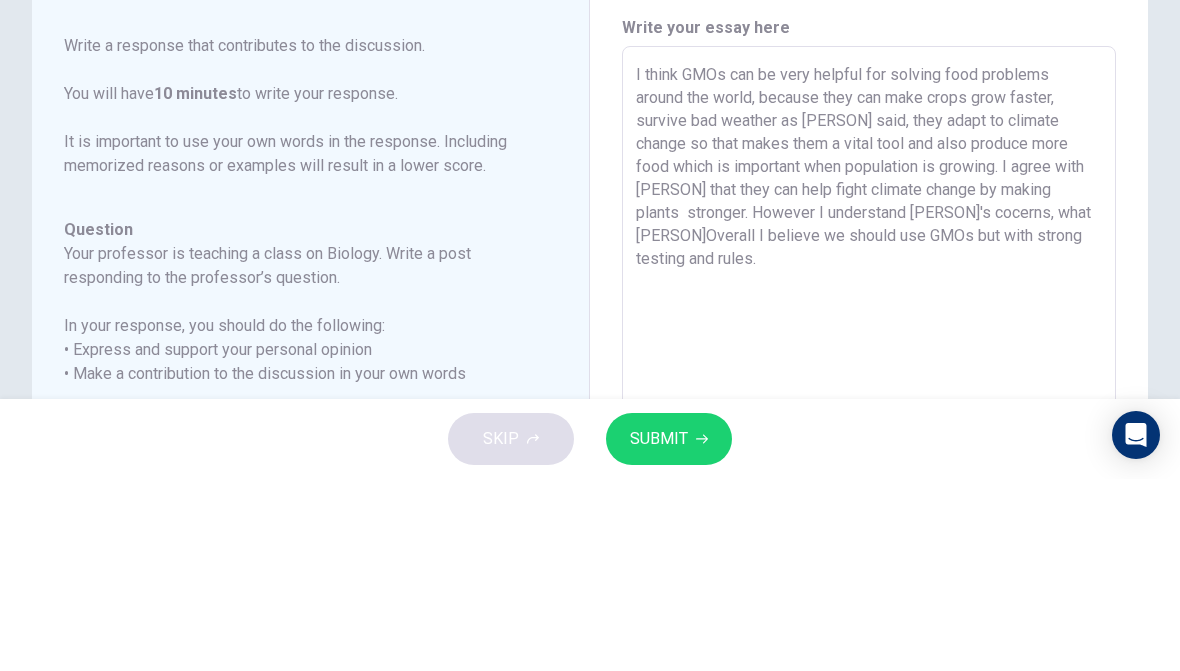 scroll, scrollTop: 54, scrollLeft: 0, axis: vertical 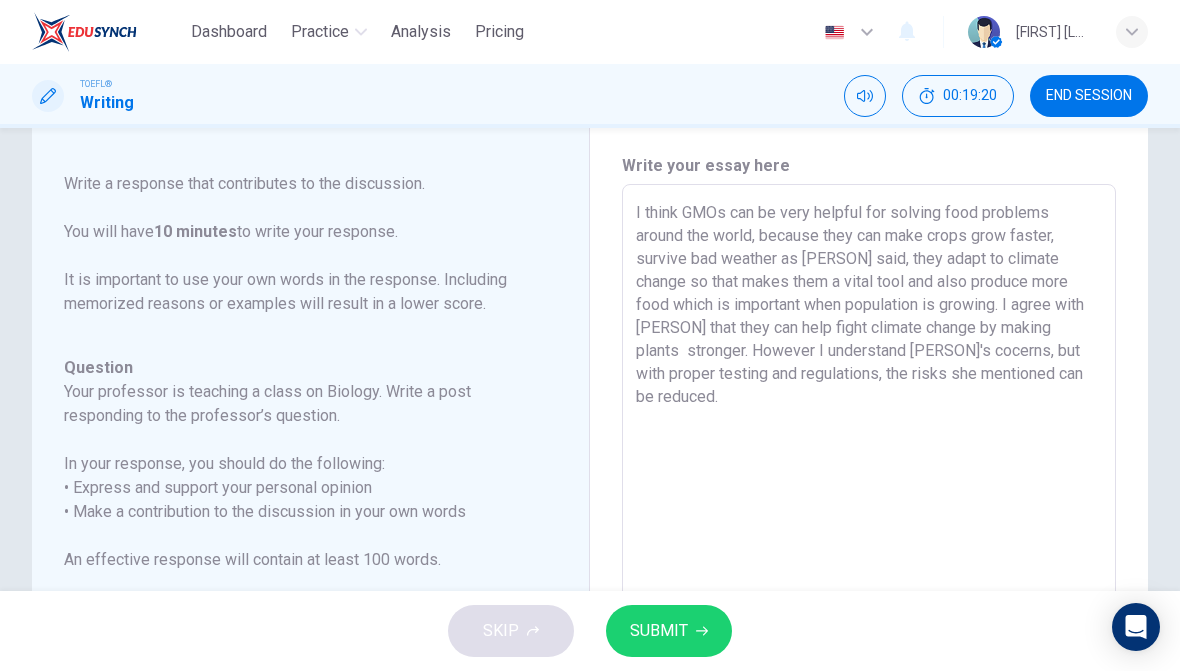 click on "I think GMOs can be very helpful for solving food problems around the world, because they can make crops grow faster, survive bad weather as [PERSON] said, they adapt to climate change so that makes them a vital tool and also produce more food which is important when population is growing. I agree with [PERSON] that they can help fight climate change by making plants  stronger. However I understand [PERSON]'s cocerns, but with proper testing and regulations, the risks she mentioned can be reduced." at bounding box center (869, 518) 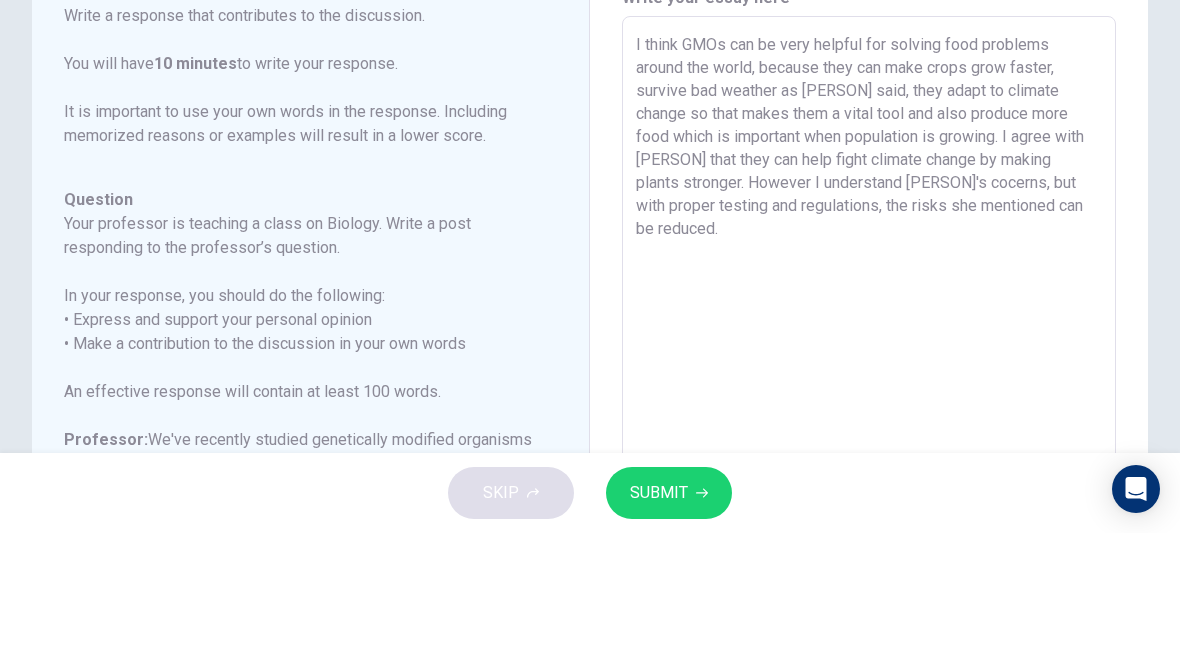 scroll, scrollTop: 114, scrollLeft: 0, axis: vertical 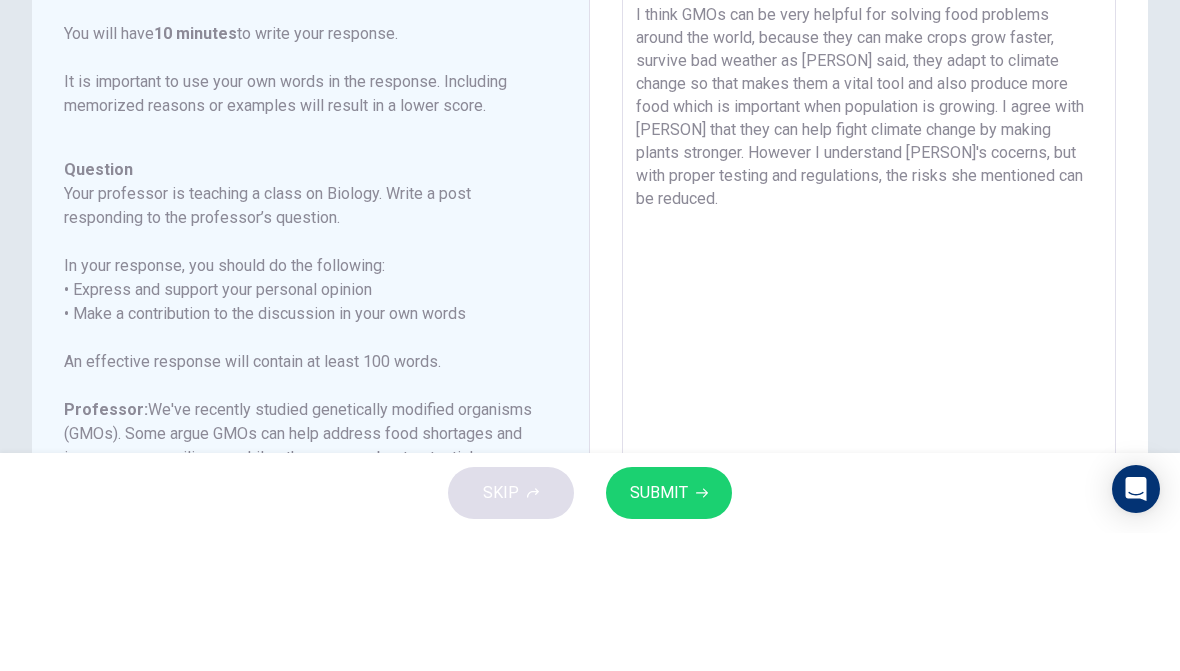 click on "I think GMOs can be very helpful for solving food problems around the world, because they can make crops grow faster, survive bad weather as [PERSON] said, they adapt to climate change so that makes them a vital tool and also produce more food which is important when population is growing. I agree with [PERSON] that they can help fight climate change by making plants stronger. However I understand [PERSON]'s cocerns, but with proper testing and regulations, the risks she mentioned can be reduced." at bounding box center (869, 458) 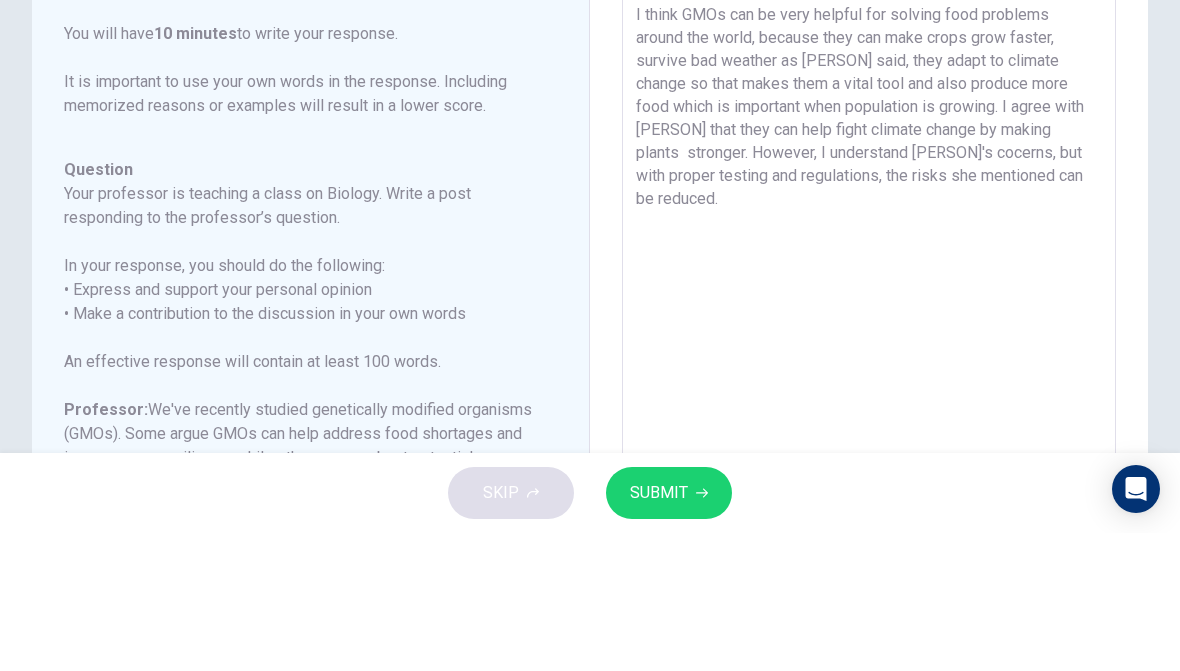 click on "I think GMOs can be very helpful for solving food problems around the world, because they can make crops grow faster, survive bad weather as [PERSON] said, they adapt to climate change so that makes them a vital tool and also produce more food which is important when population is growing. I agree with [PERSON] that they can help fight climate change by making plants  stronger. However, I understand [PERSON]'s cocerns, but with proper testing and regulations, the risks she mentioned can be reduced." at bounding box center (869, 458) 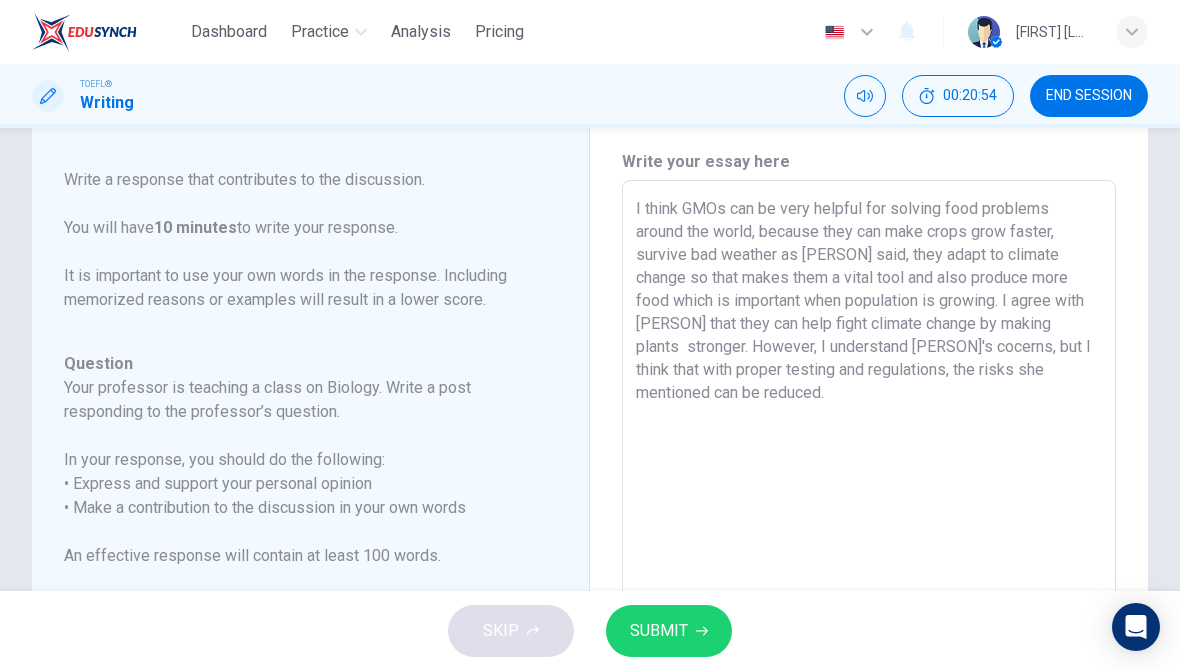 scroll, scrollTop: 57, scrollLeft: 0, axis: vertical 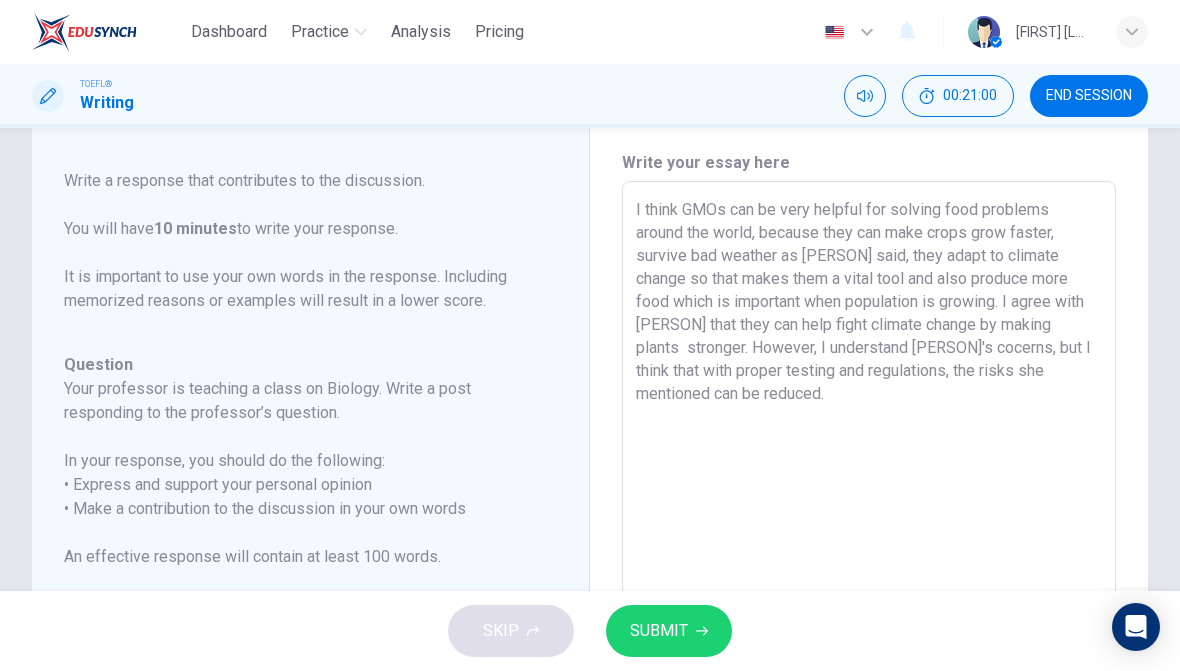 click on "I think GMOs can be very helpful for solving food problems around the world, because they can make crops grow faster, survive bad weather as [PERSON] said, they adapt to climate change so that makes them a vital tool and also produce more food which is important when population is growing. I agree with [PERSON] that they can help fight climate change by making plants  stronger. However, I understand [PERSON]'s cocerns, but I think that with proper testing and regulations, the risks she mentioned can be reduced." at bounding box center [869, 515] 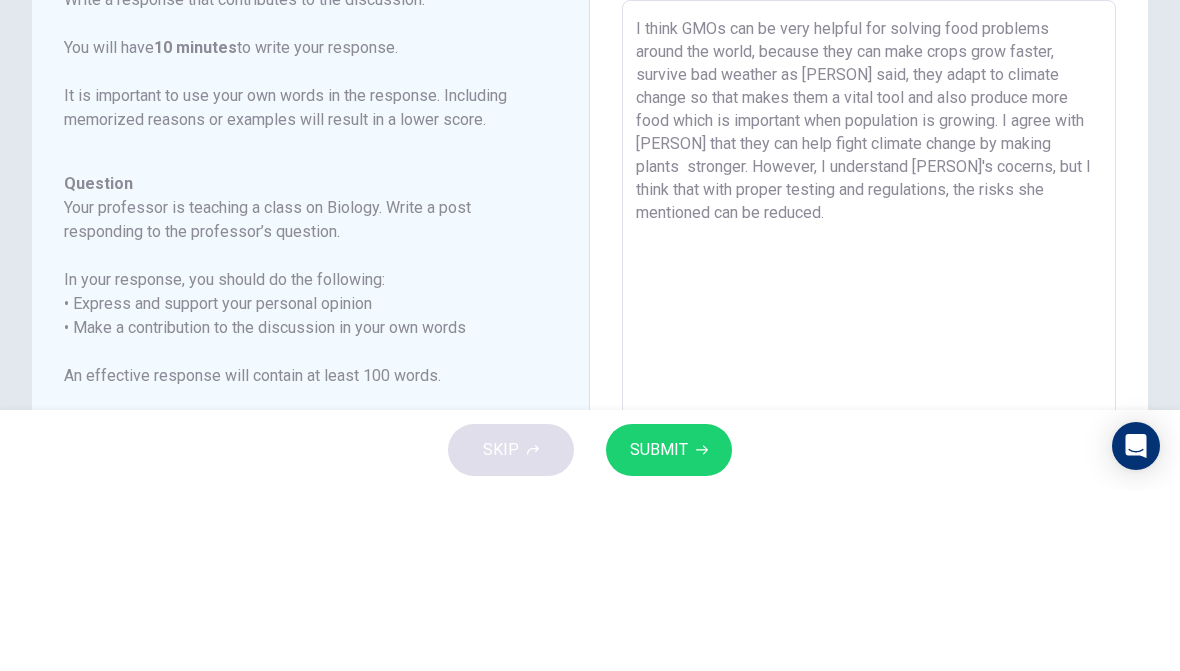 click on "I think GMOs can be very helpful for solving food problems around the world, because they can make crops grow faster, survive bad weather as [PERSON] said, they adapt to climate change so that makes them a vital tool and also produce more food which is important when population is growing. I agree with [PERSON] that they can help fight climate change by making plants  stronger. However, I understand [PERSON]'s cocerns, but I think that with proper testing and regulations, the risks she mentioned can be reduced." at bounding box center (869, 515) 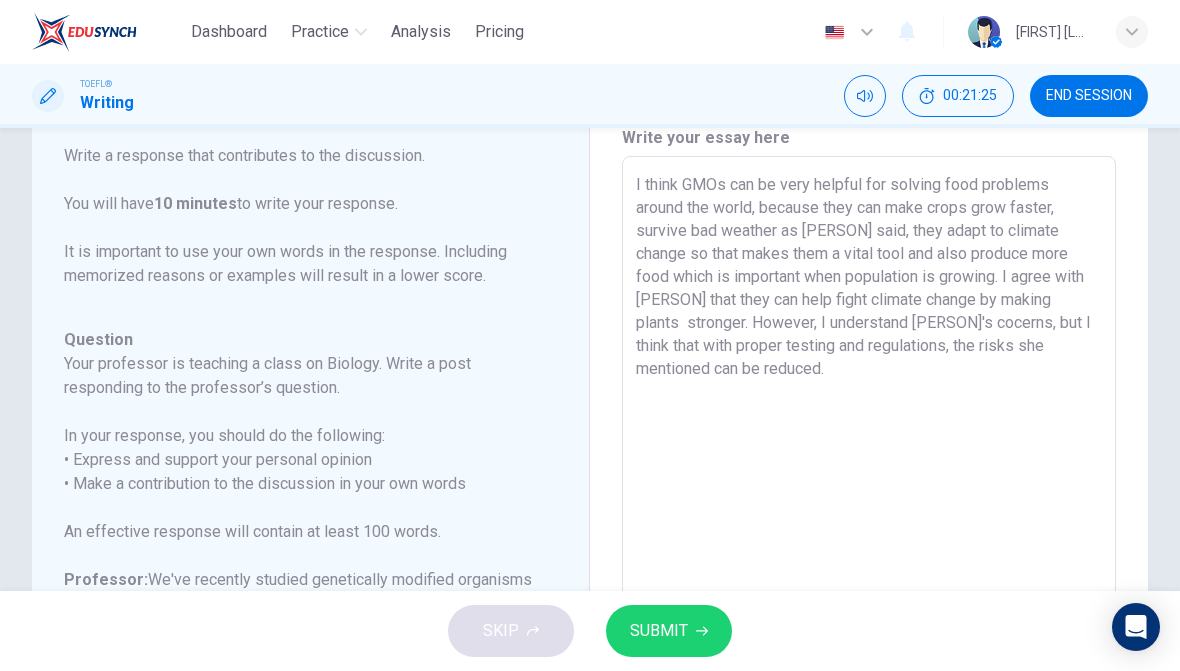 scroll, scrollTop: 83, scrollLeft: 0, axis: vertical 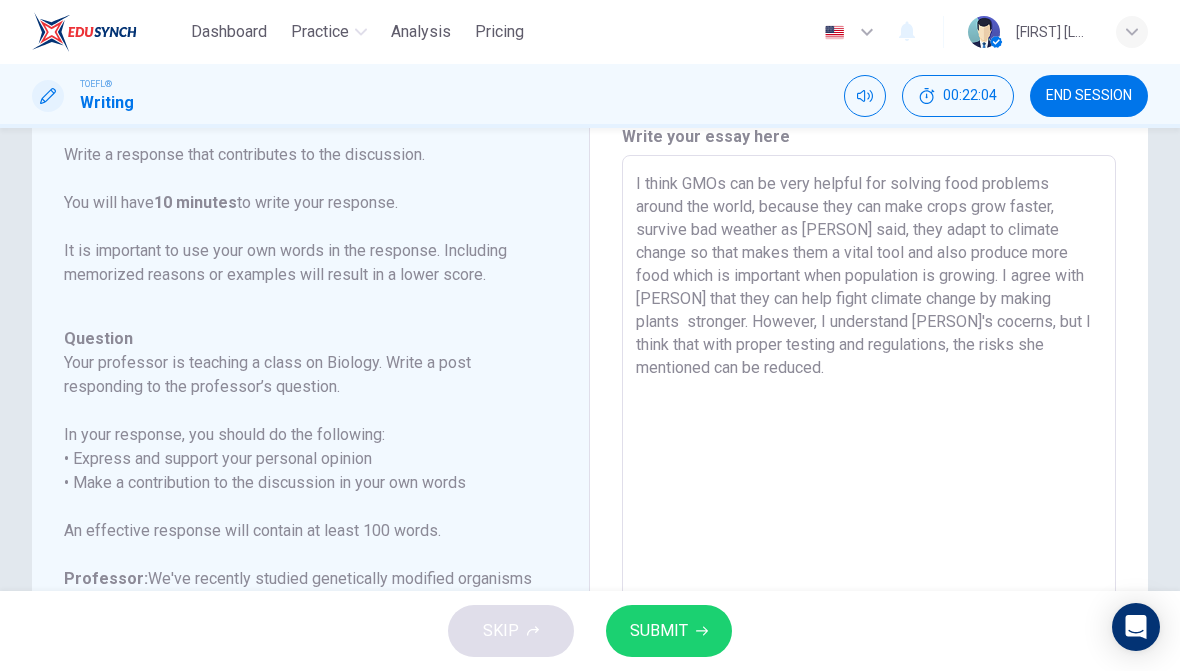 click on "I think GMOs can be very helpful for solving food problems around the world, because they can make crops grow faster, survive bad weather as [PERSON] said, they adapt to climate change so that makes them a vital tool and also produce more food which is important when population is growing. I agree with [PERSON] that they can help fight climate change by making plants  stronger. However, I understand [PERSON]'s cocerns, but I think that with proper testing and regulations, the risks she mentioned can be reduced." at bounding box center [869, 489] 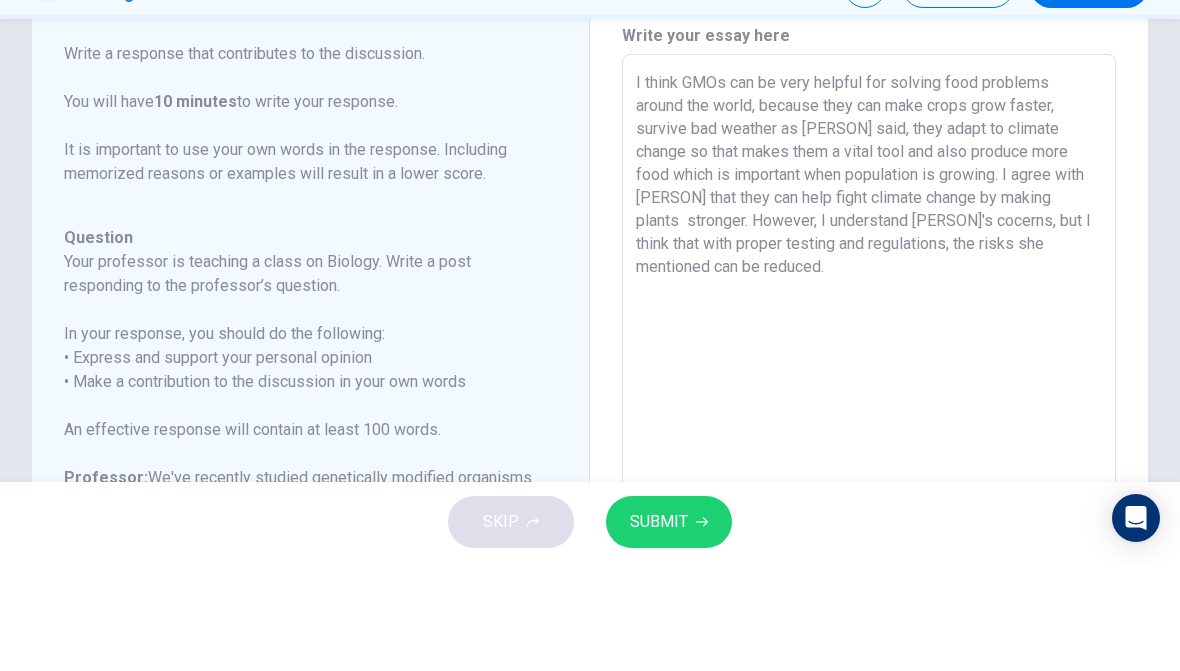 scroll, scrollTop: 77, scrollLeft: 0, axis: vertical 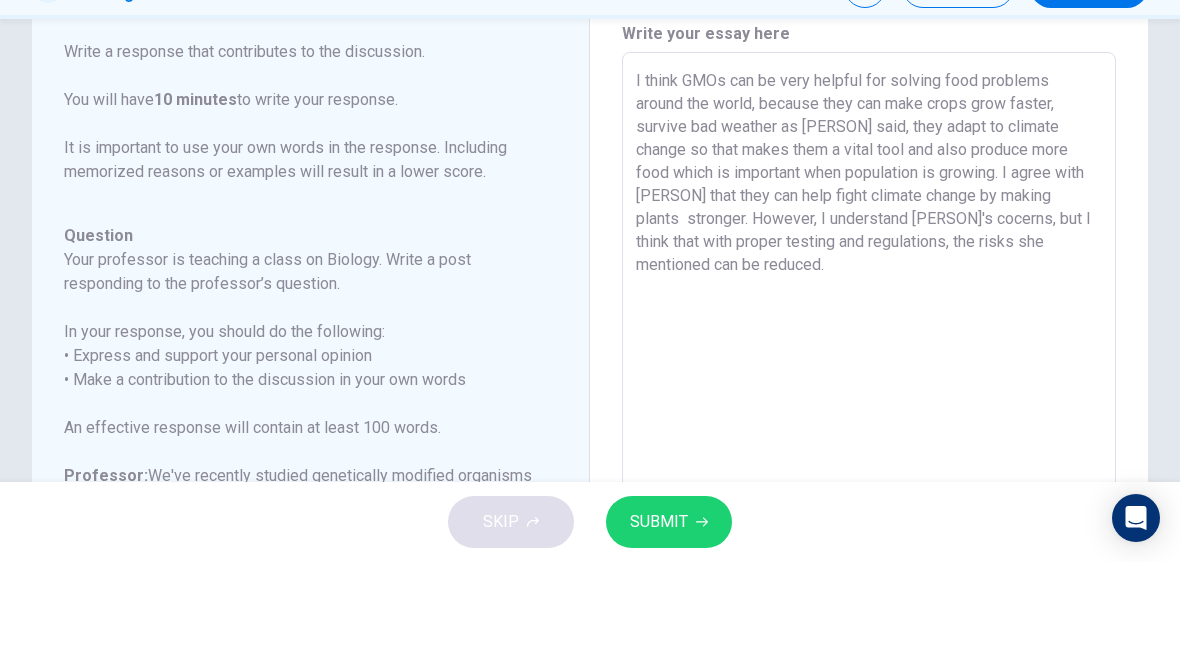 click on "I think GMOs can be very helpful for solving food problems around the world, because they can make crops grow faster, survive bad weather as [PERSON] said, they adapt to climate change so that makes them a vital tool and also produce more food which is important when population is growing. I agree with [PERSON] that they can help fight climate change by making plants  stronger. However, I understand [PERSON]'s cocerns, but I think that with proper testing and regulations, the risks she mentioned can be reduced." at bounding box center (869, 495) 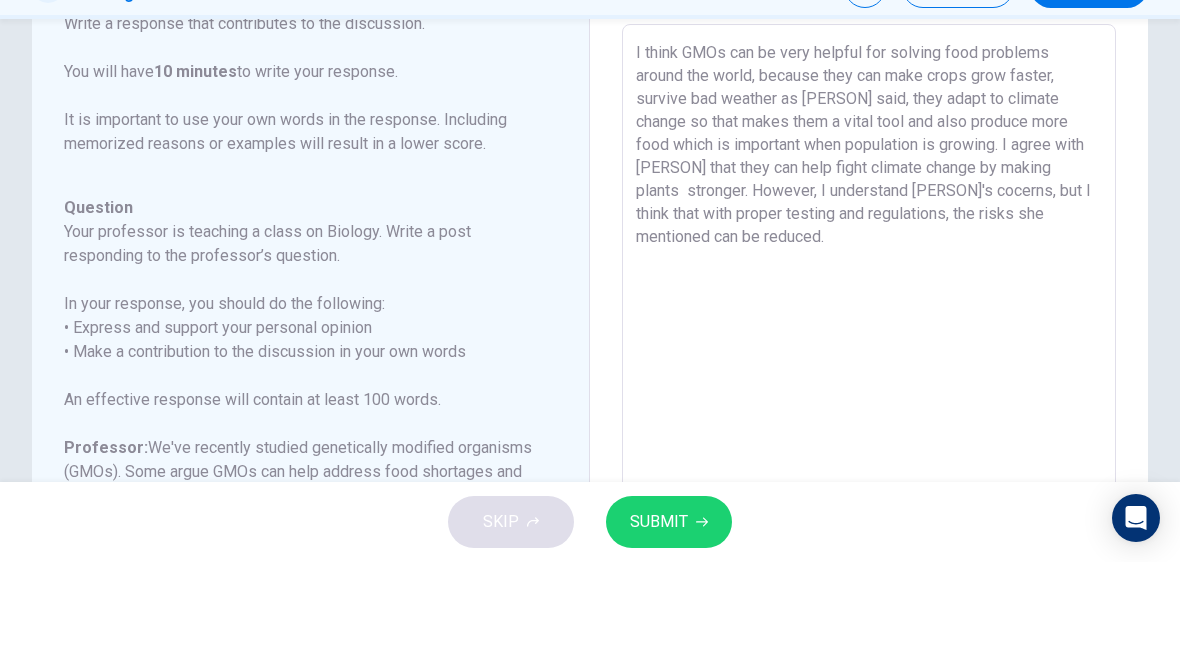 scroll, scrollTop: 106, scrollLeft: 0, axis: vertical 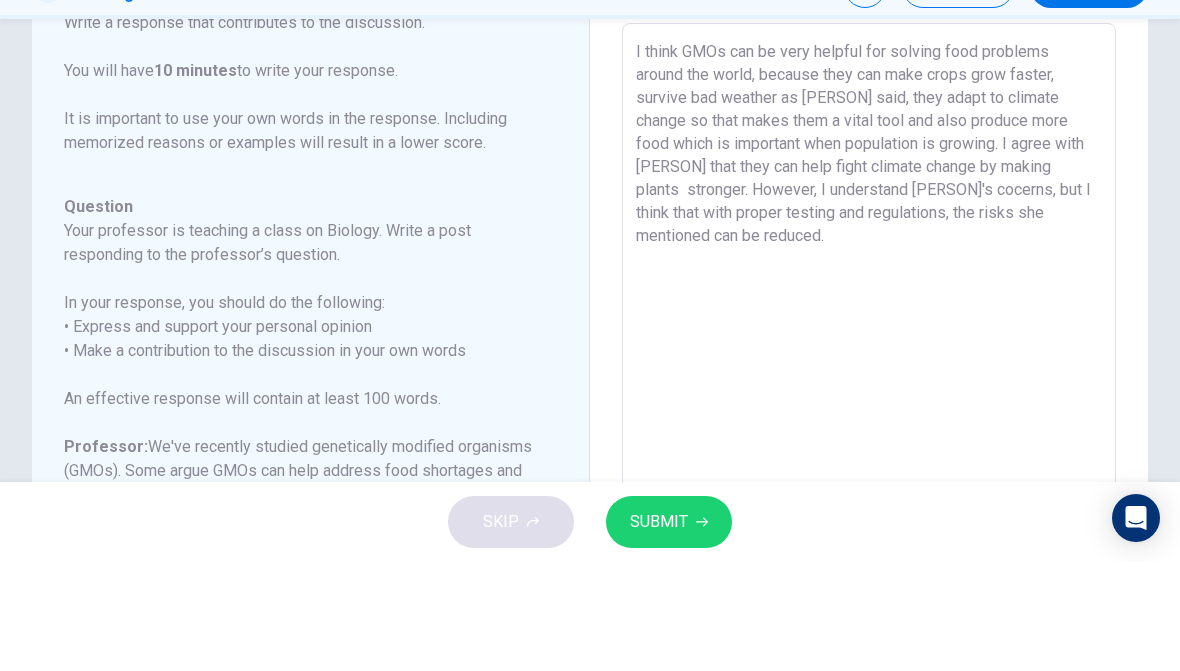 click on "I think GMOs can be very helpful for solving food problems around the world, because they can make crops grow faster, survive bad weather as [PERSON] said, they adapt to climate change so that makes them a vital tool and also produce more food which is important when population is growing. I agree with [PERSON] that they can help fight climate change by making plants  stronger. However, I understand [PERSON]'s cocerns, but I think that with proper testing and regulations, the risks she mentioned can be reduced." at bounding box center [869, 466] 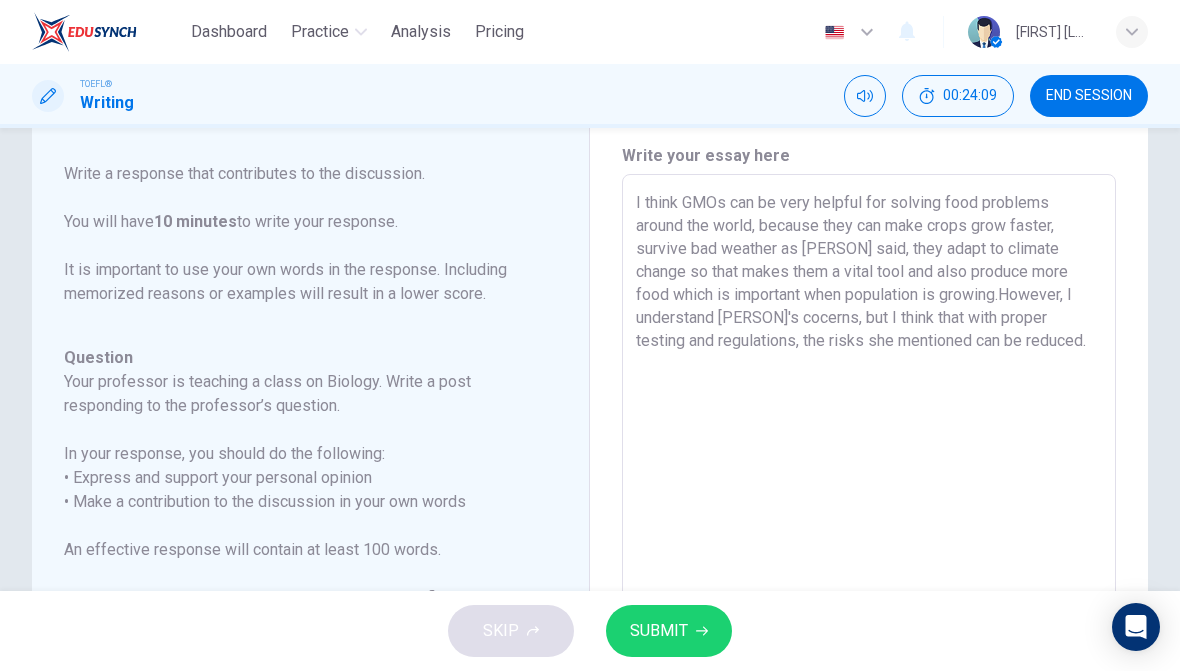 scroll, scrollTop: 63, scrollLeft: 0, axis: vertical 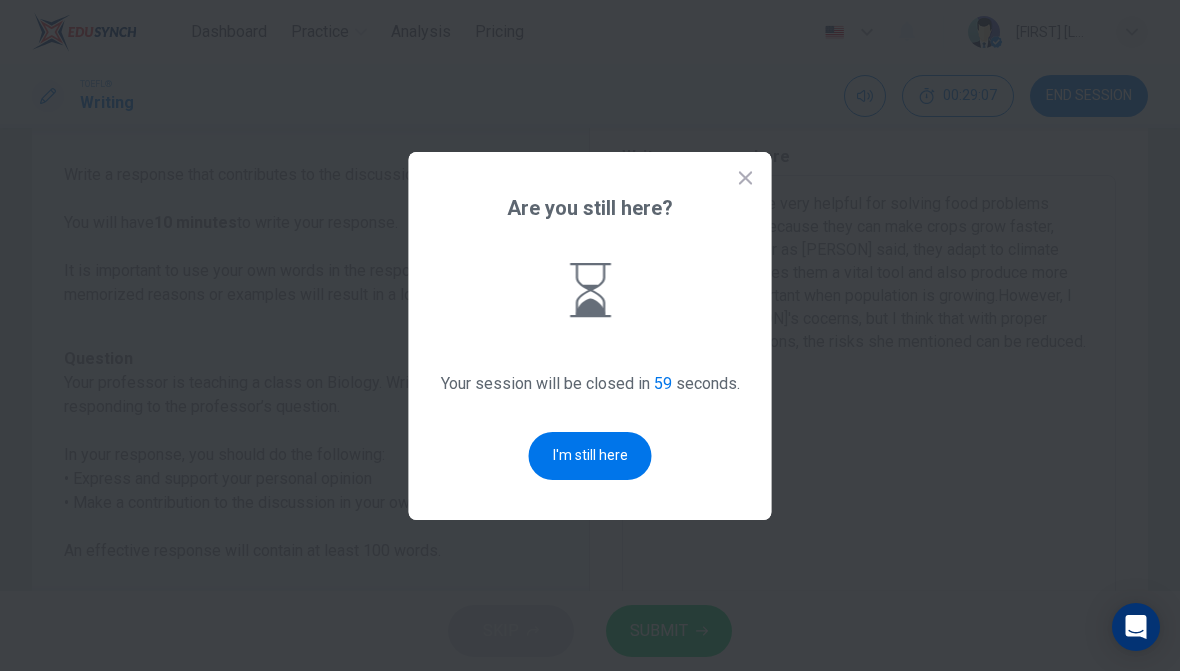 click on "I'm still here" at bounding box center [590, 456] 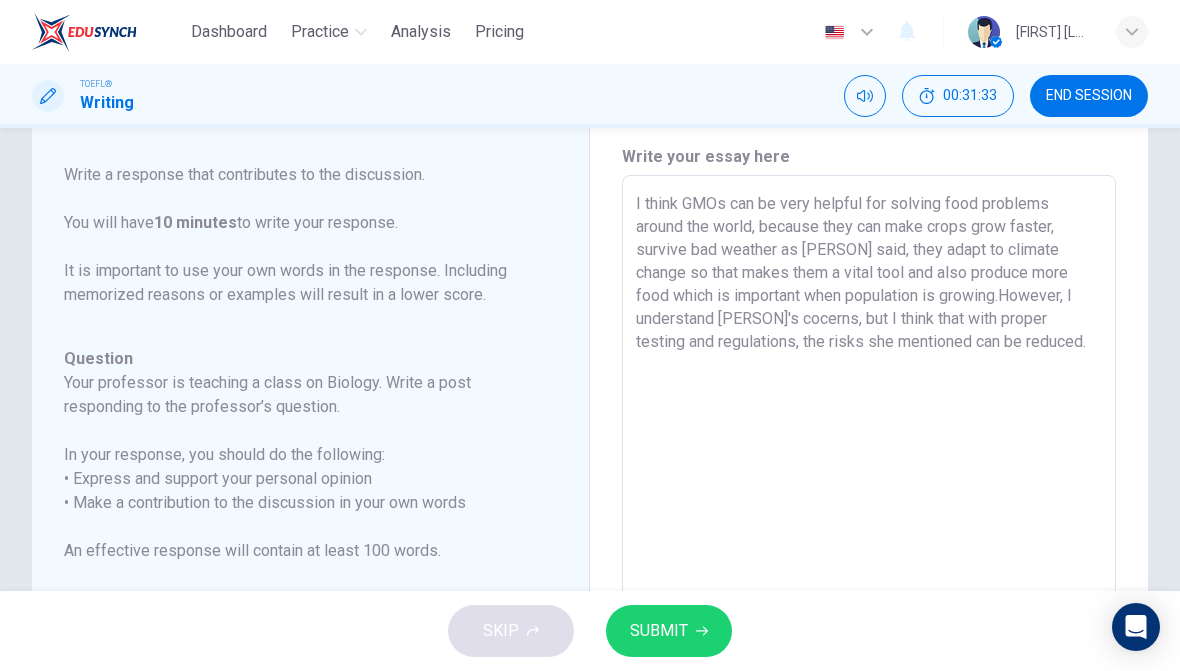 click on "I think GMOs can be very helpful for solving food problems around the world, because they can make crops grow faster, survive bad weather as [PERSON] said, they adapt to climate change so that makes them a vital tool and also produce more food which is important when population is growing.However, I understand [PERSON]'s cocerns, but I think that with proper testing and regulations, the risks she mentioned can be reduced." at bounding box center [869, 509] 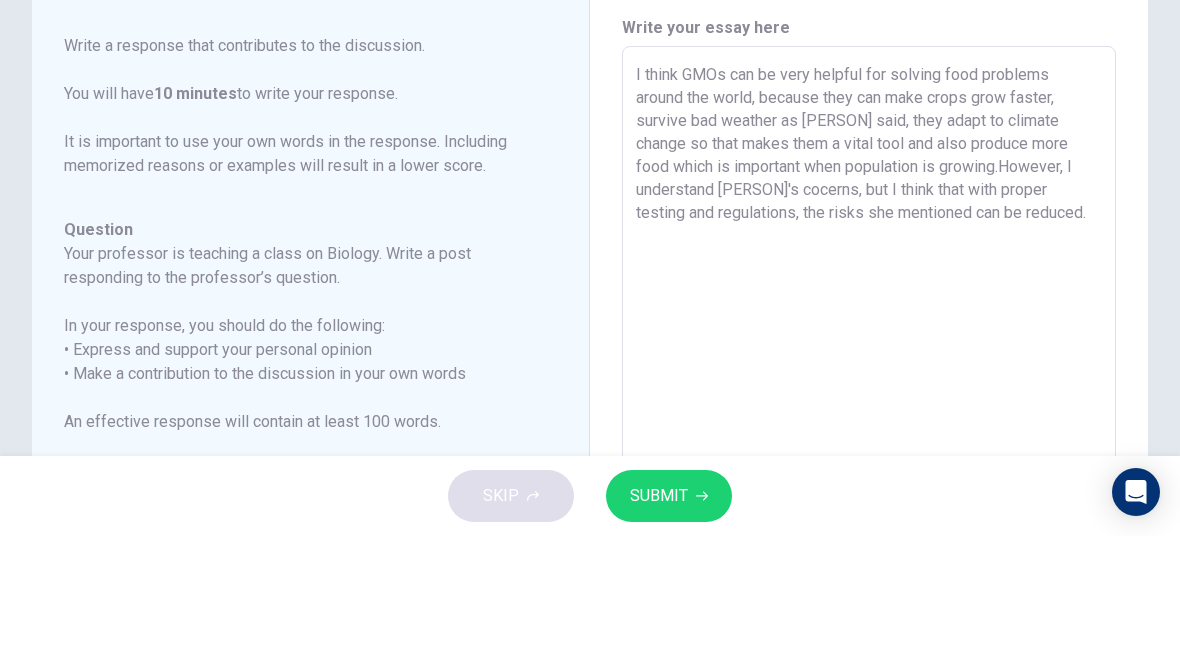 scroll, scrollTop: 58, scrollLeft: 0, axis: vertical 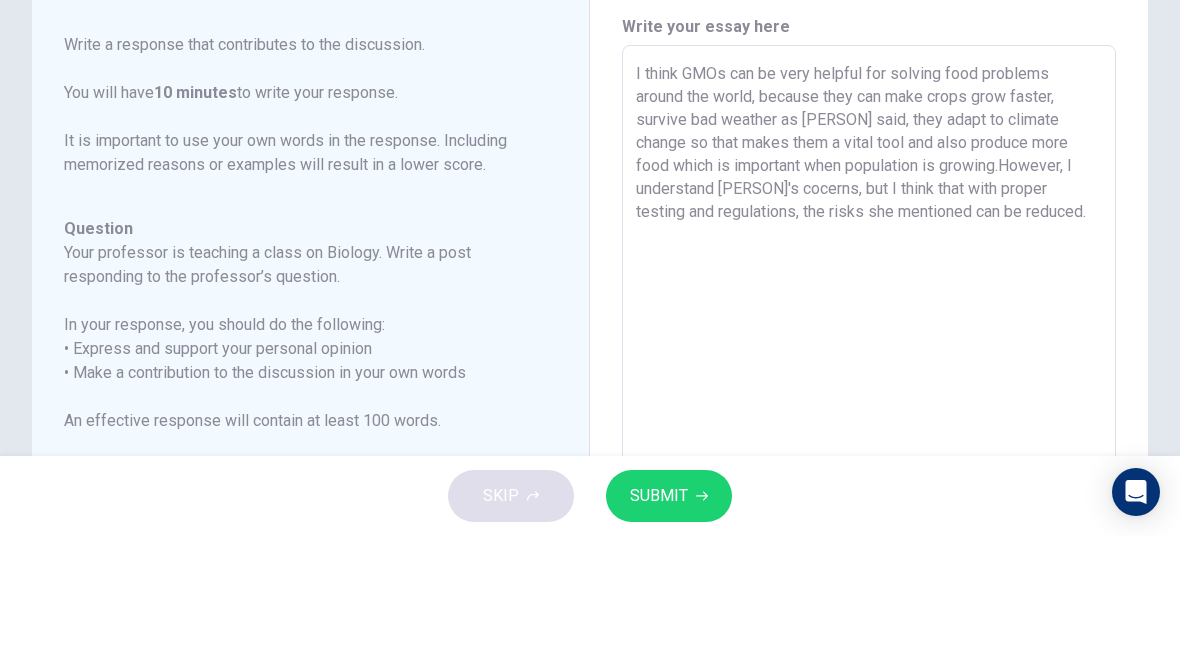 click on "I think GMOs can be very helpful for solving food problems around the world, because they can make crops grow faster, survive bad weather as [PERSON] said, they adapt to climate change so that makes them a vital tool and also produce more food which is important when population is growing.However, I understand [PERSON]'s cocerns, but I think that with proper testing and regulations, the risks she mentioned can be reduced." at bounding box center (869, 514) 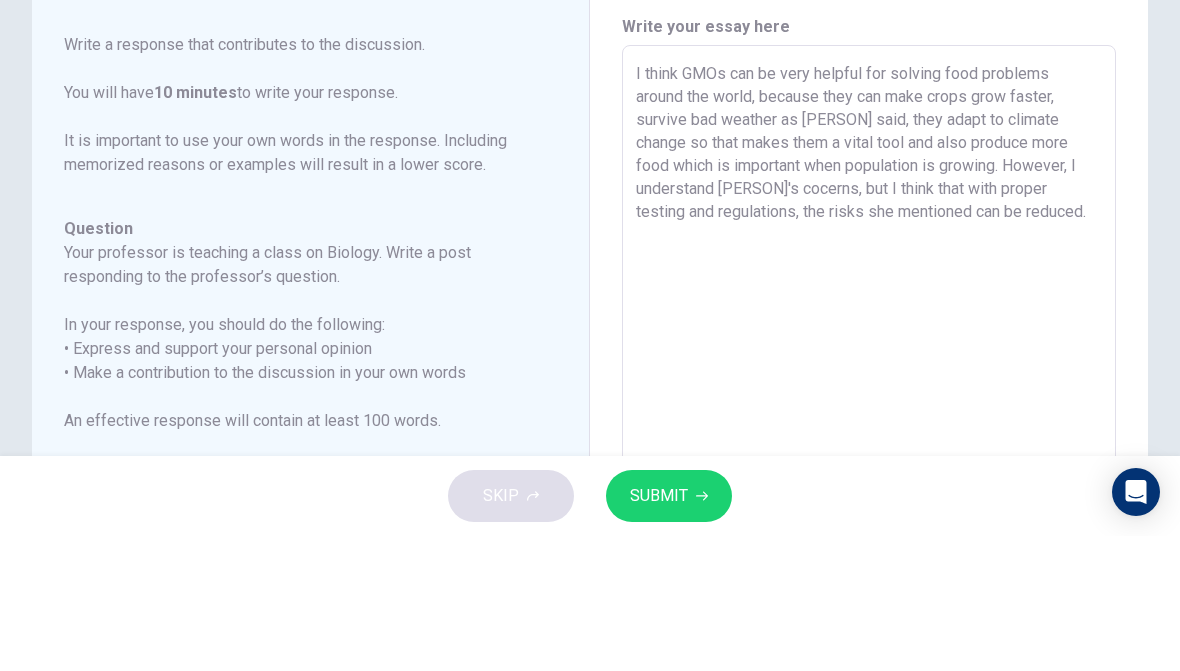 click on "I think GMOs can be very helpful for solving food problems around the world, because they can make crops grow faster, survive bad weather as [PERSON] said, they adapt to climate change so that makes them a vital tool and also produce more food which is important when population is growing. However, I understand [PERSON]'s cocerns, but I think that with proper testing and regulations, the risks she mentioned can be reduced." at bounding box center (869, 514) 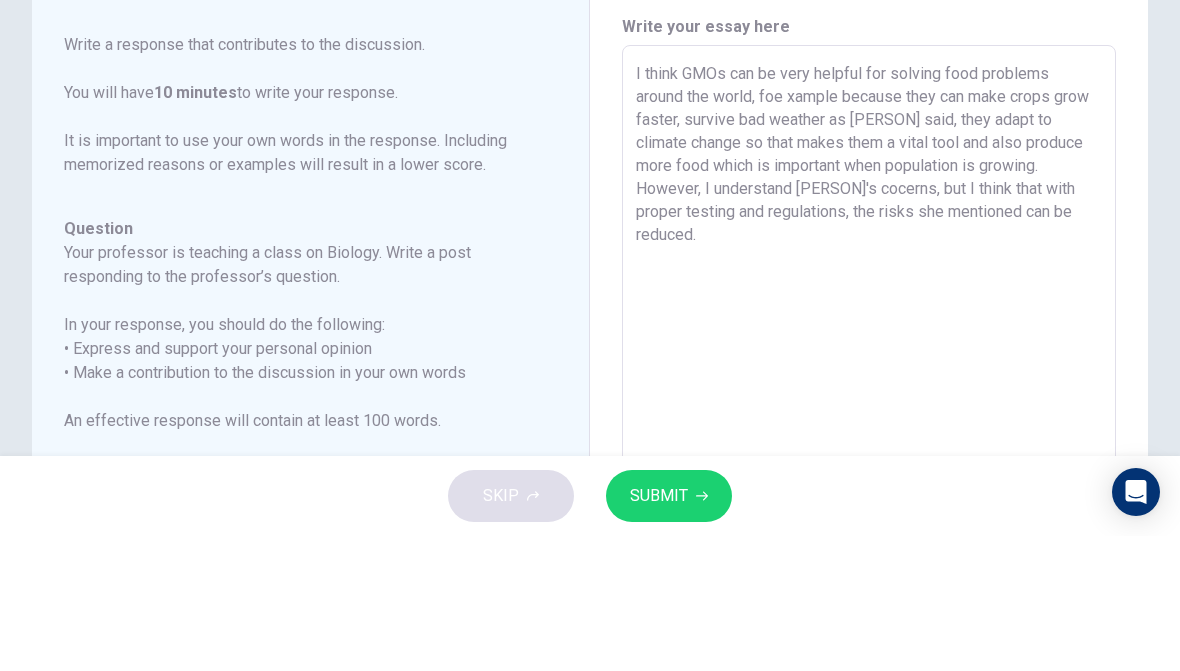 click on "I think GMOs can be very helpful for solving food problems around the world, foe xample because they can make crops grow faster, survive bad weather as [PERSON] said, they adapt to climate change so that makes them a vital tool and also produce more food which is important when population is growing. However, I understand [PERSON]'s cocerns, but I think that with proper testing and regulations, the risks she mentioned can be reduced." at bounding box center (869, 514) 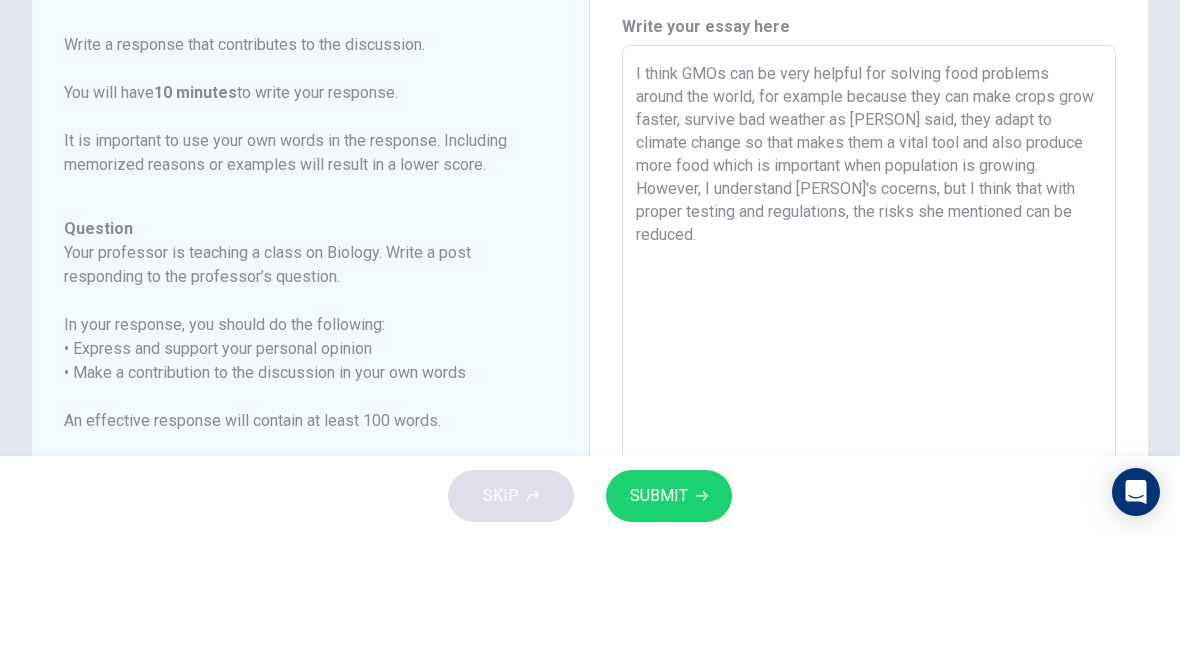 click on "I think GMOs can be very helpful for solving food problems around the world, for example because they can make crops grow faster, survive bad weather as [PERSON] said, they adapt to climate change so that makes them a vital tool and also produce more food which is important when population is growing. However, I understand [PERSON]'s cocerns, but I think that with proper testing and regulations, the risks she mentioned can be reduced." at bounding box center [869, 514] 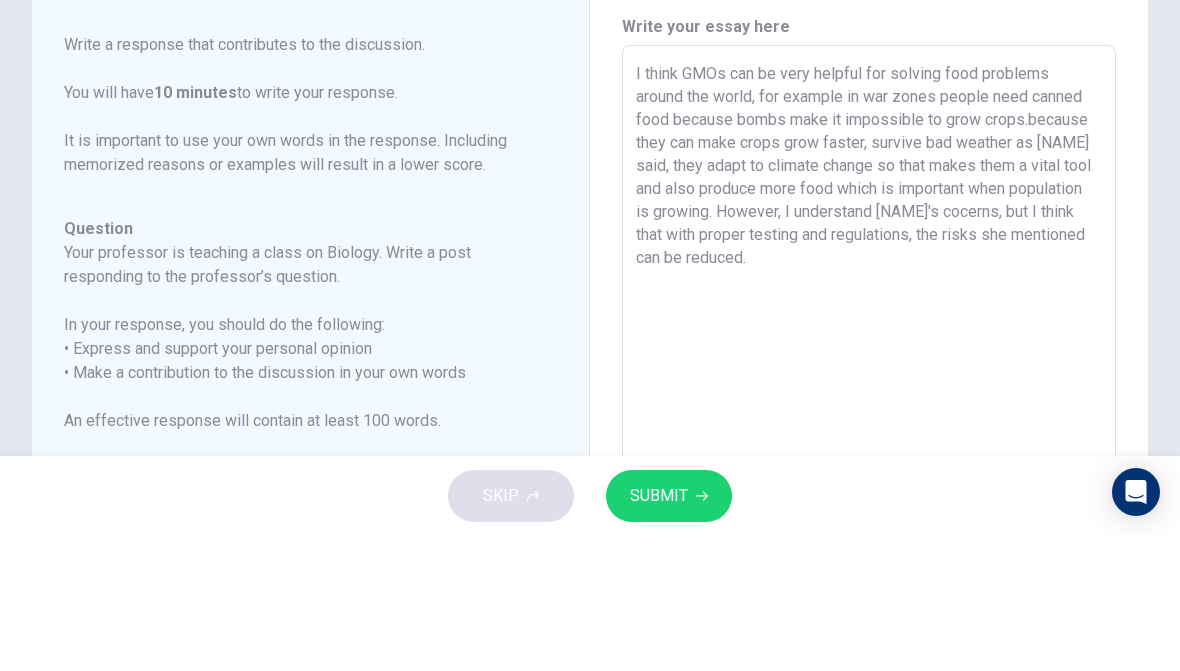 click on "I think GMOs can be very helpful for solving food problems around the world, for example in war zones people need canned food because bombs make it impossible to grow crops.because they can make crops grow faster, survive bad weather as [NAME] said, they adapt to climate change so that makes them a vital tool and also produce more food which is important when population is growing. However, I understand [NAME]'s cocerns, but I think that with proper testing and regulations, the risks she mentioned can be reduced." at bounding box center [869, 514] 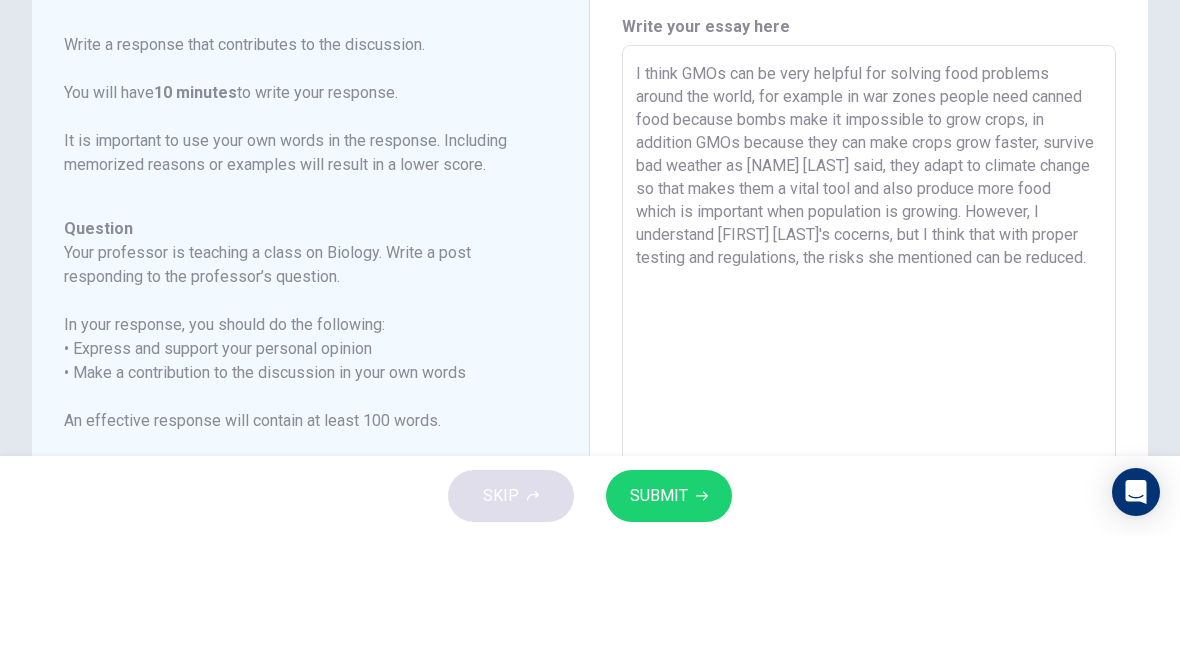 click on "I think GMOs can be very helpful for solving food problems around the world, for example in war zones people need canned food because bombs make it impossible to grow crops, in addition GMOs because they can make crops grow faster, survive bad weather as [NAME] [LAST] said, they adapt to climate change so that makes them a vital tool and also produce more food which is important when population is growing. However, I understand [FIRST] [LAST]'s cocerns, but I think that with proper testing and regulations, the risks she mentioned can be reduced." at bounding box center (869, 514) 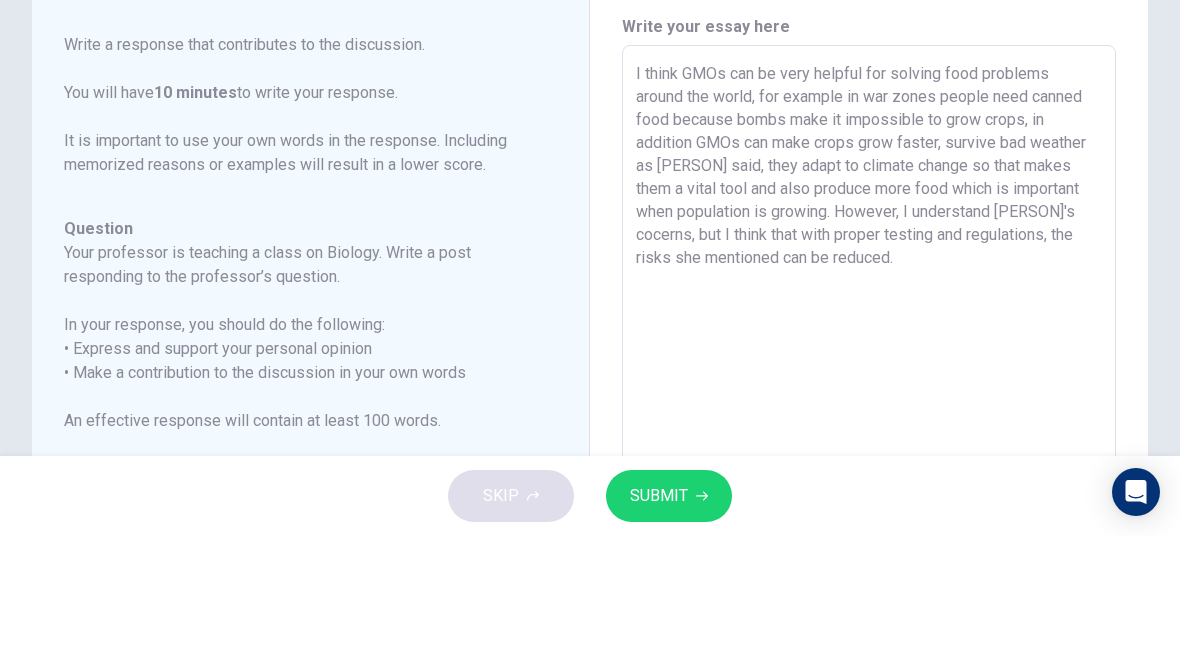click on "I think GMOs can be very helpful for solving food problems around the world, for example in war zones people need canned food because bombs make it impossible to grow crops, in addition GMOs can make crops grow faster, survive bad weather as [PERSON] said, they adapt to climate change so that makes them a vital tool and also produce more food which is important when population is growing. However, I understand [PERSON]'s cocerns, but I think that with proper testing and regulations, the risks she mentioned can be reduced." at bounding box center [869, 514] 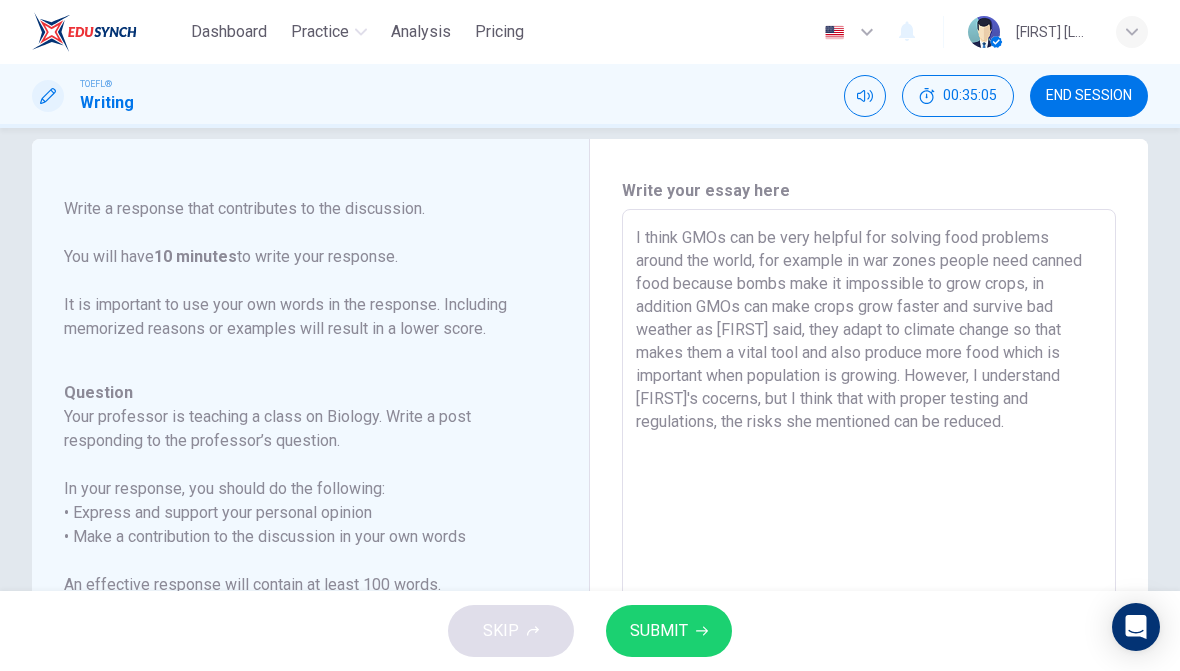 scroll, scrollTop: 28, scrollLeft: 0, axis: vertical 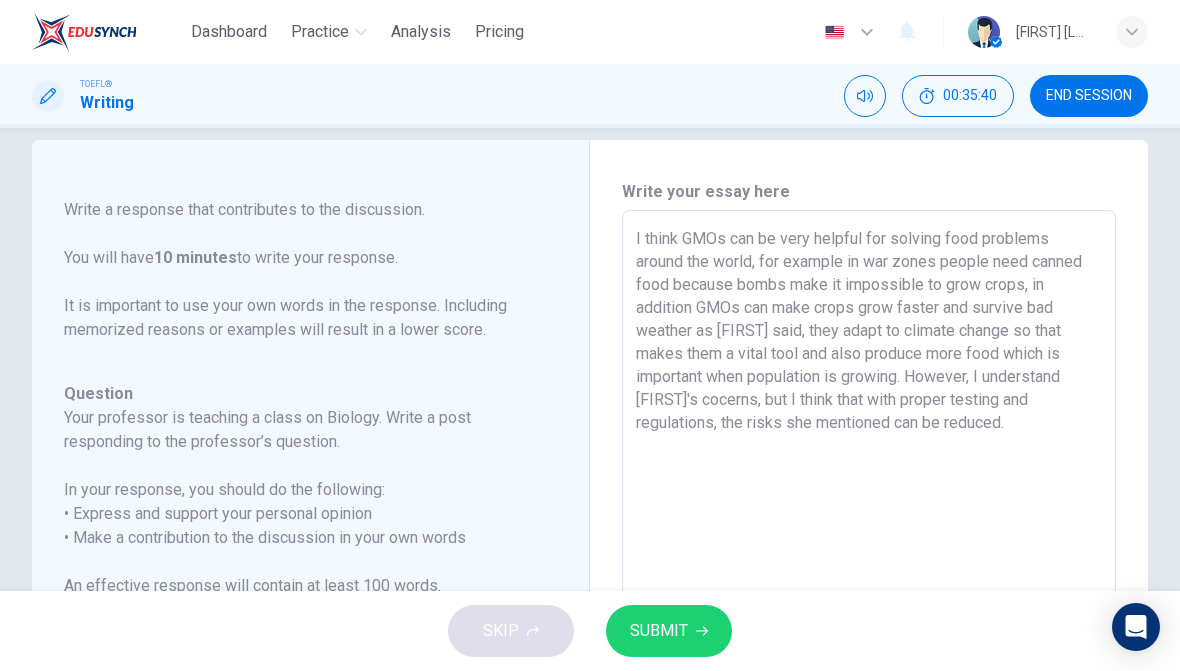 click on "I think GMOs can be very helpful for solving food problems around the world, for example in war zones people need canned food because bombs make it impossible to grow crops, in addition GMOs can make crops grow faster and survive bad weather as [FIRST] said, they adapt to climate change so that makes them a vital tool and also produce more food which is important when population is growing. However, I understand [FIRST]'s cocerns, but I think that with proper testing and regulations, the risks she mentioned can be reduced." at bounding box center [869, 544] 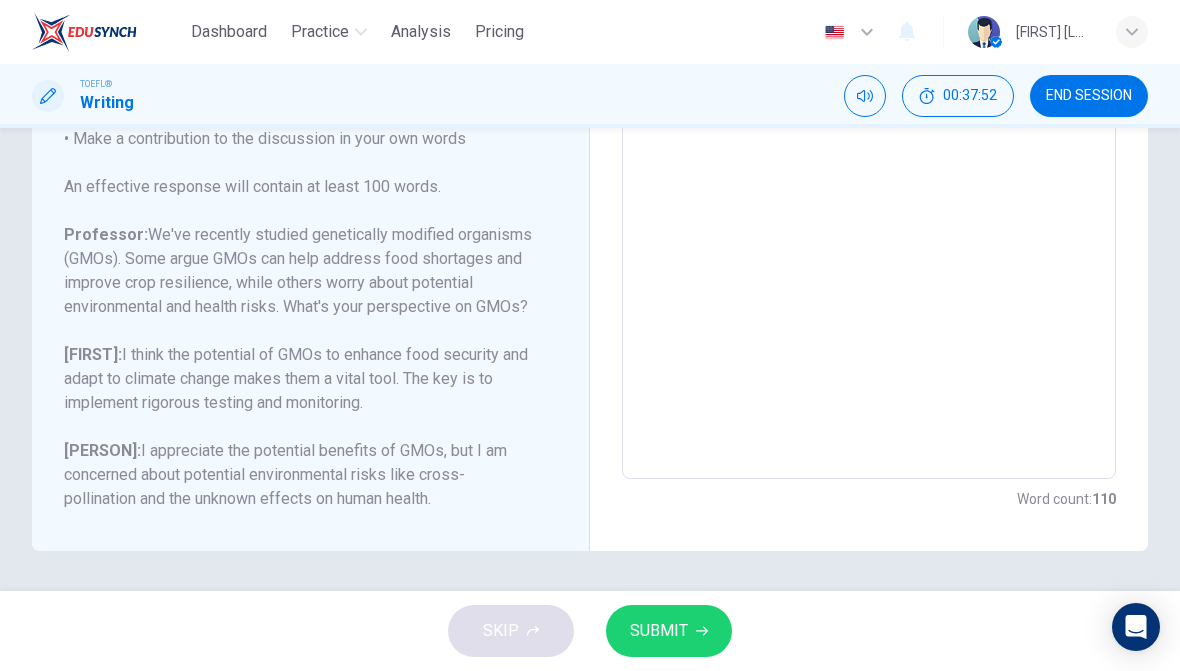 scroll, scrollTop: 427, scrollLeft: 0, axis: vertical 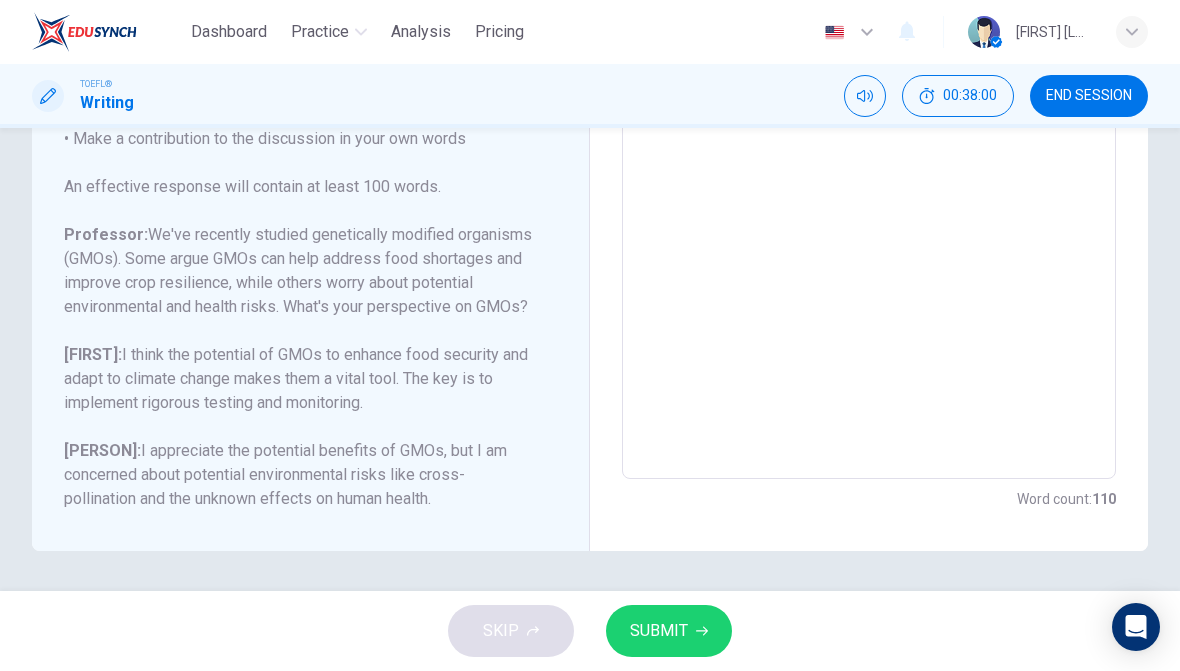 click on "SUBMIT" at bounding box center [669, 631] 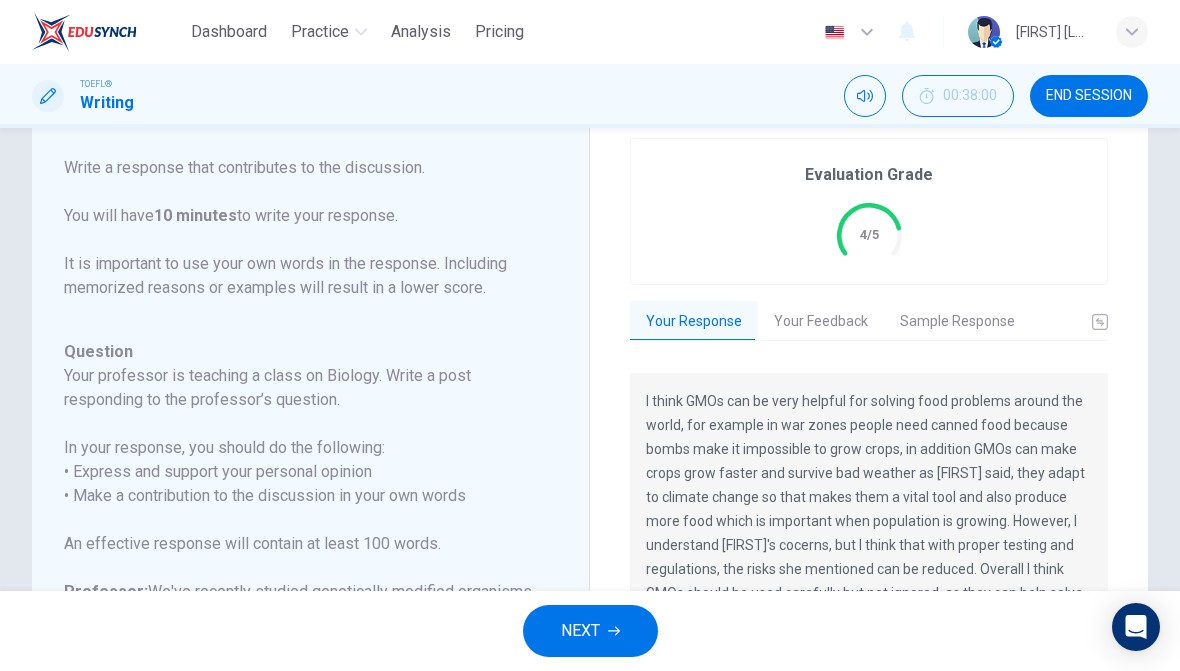 scroll, scrollTop: 71, scrollLeft: 0, axis: vertical 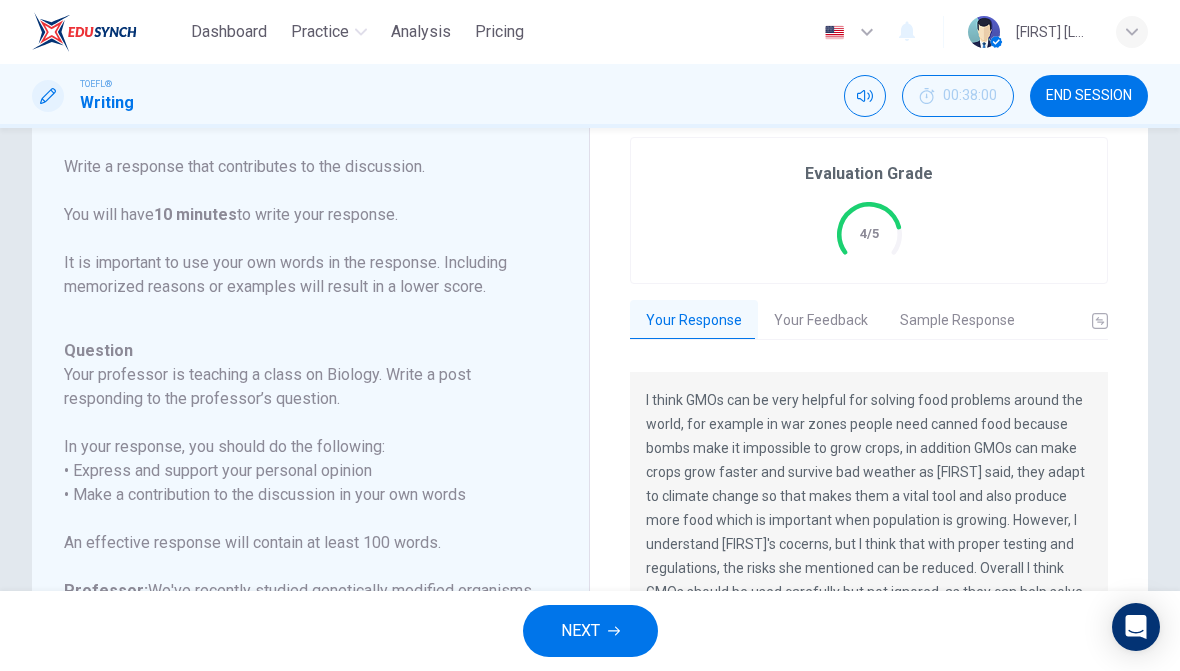 click on "Your Feedback" at bounding box center [821, 321] 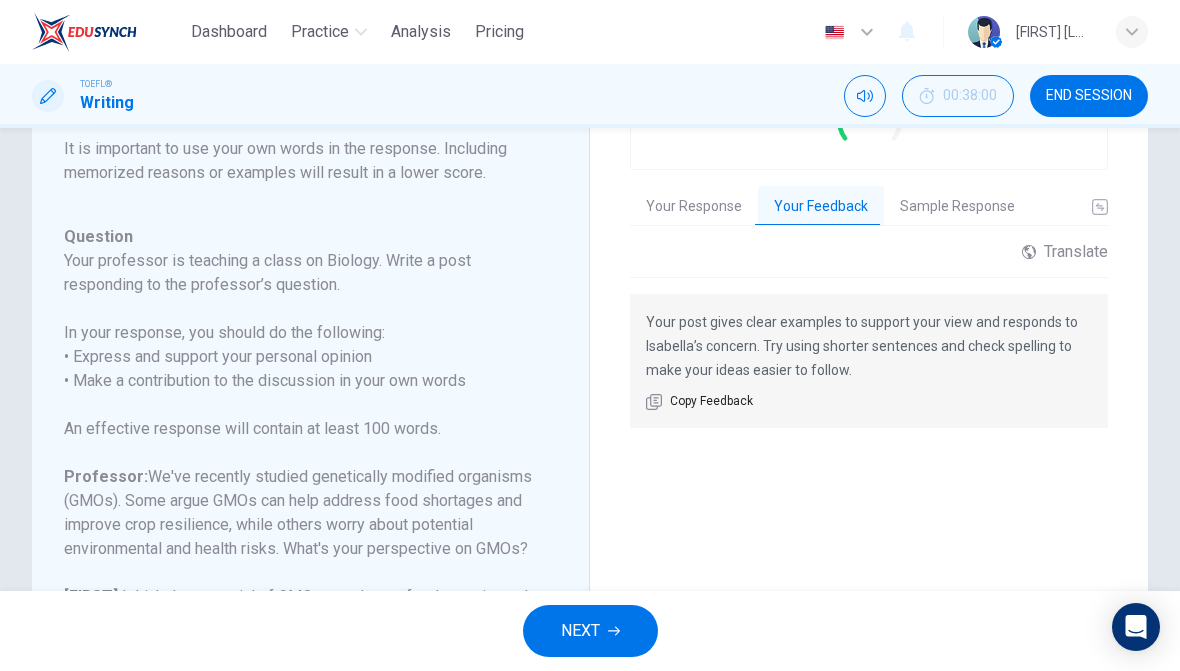 scroll, scrollTop: 190, scrollLeft: 0, axis: vertical 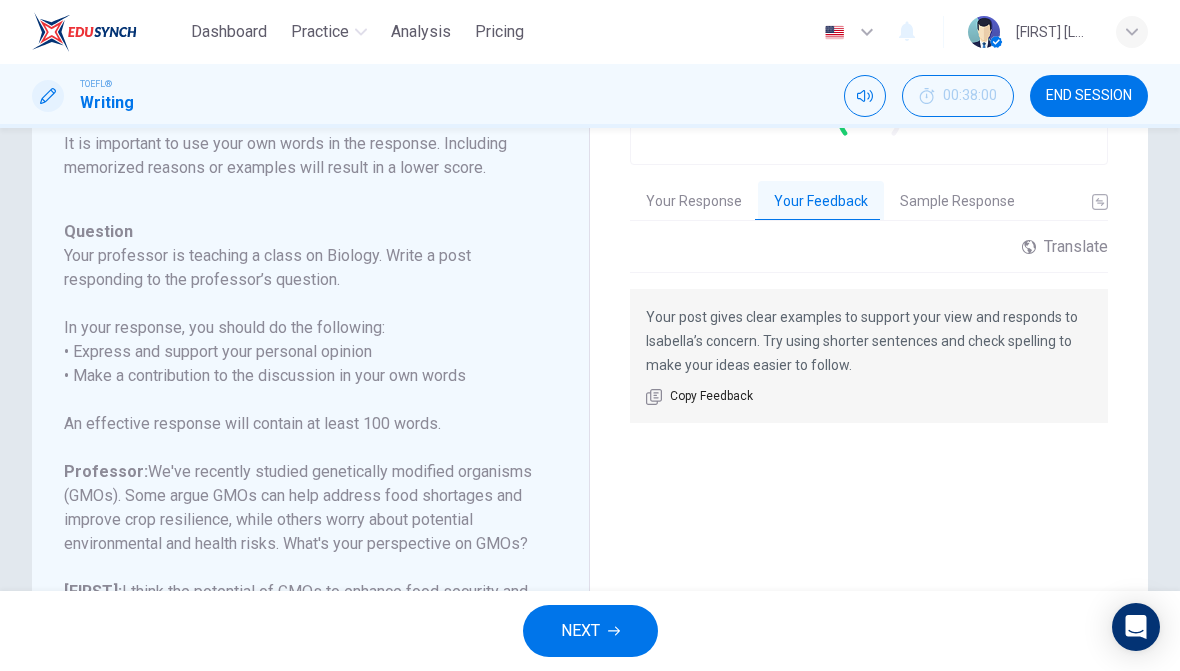 click on "NEXT" at bounding box center [590, 631] 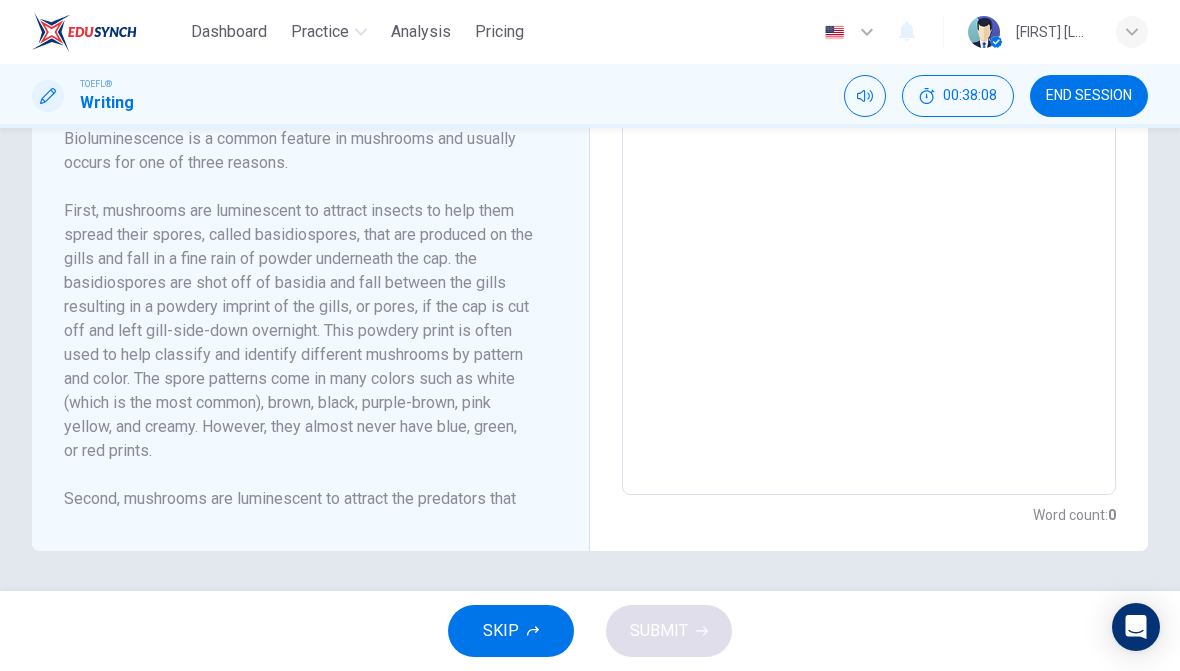scroll, scrollTop: 687, scrollLeft: 0, axis: vertical 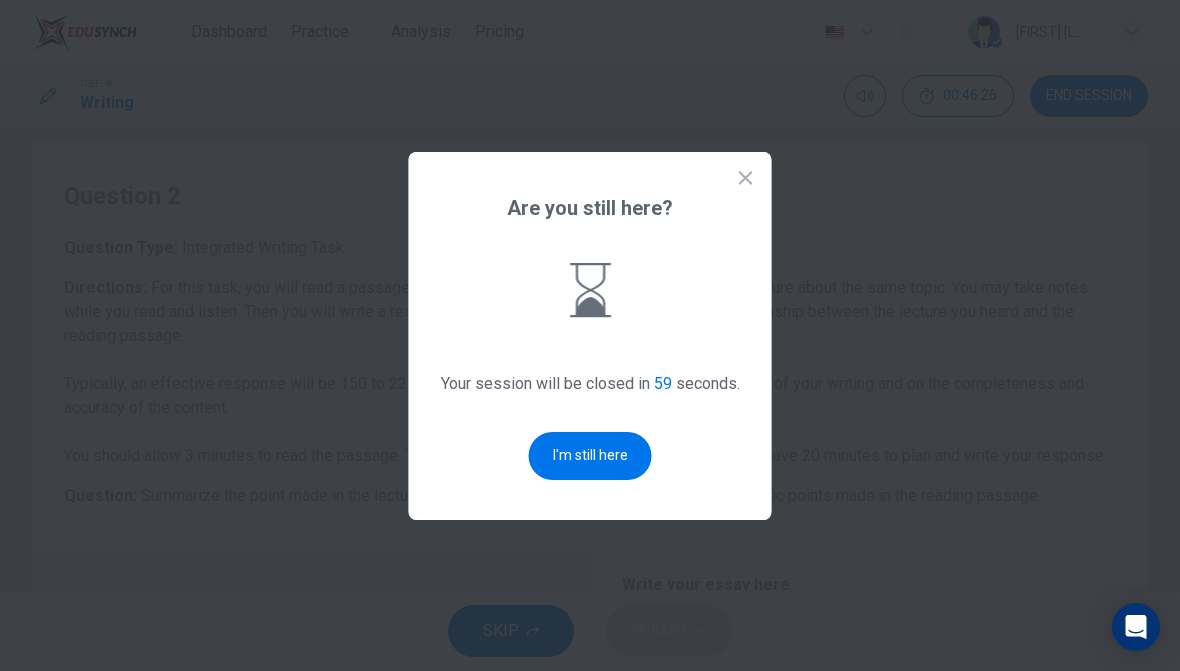 click on "I'm still here" at bounding box center [590, 456] 